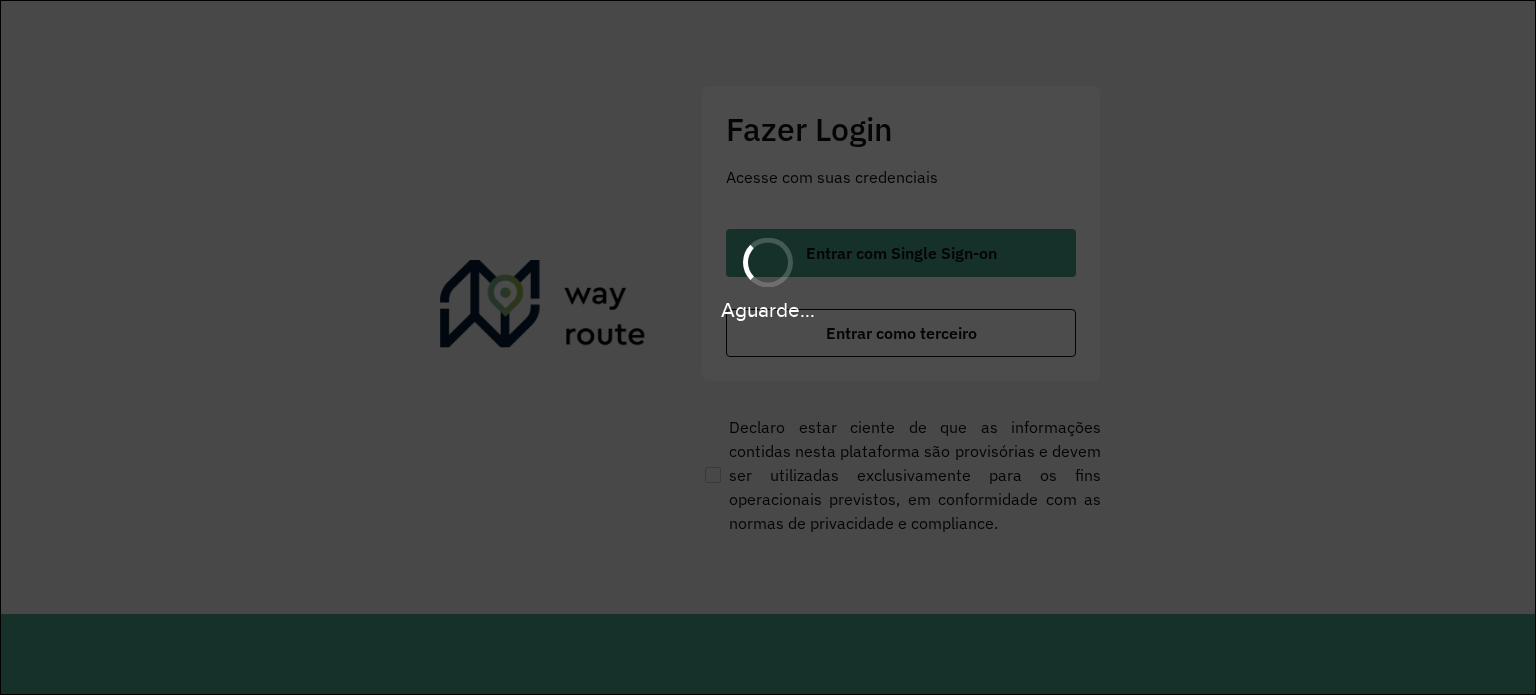 scroll, scrollTop: 0, scrollLeft: 0, axis: both 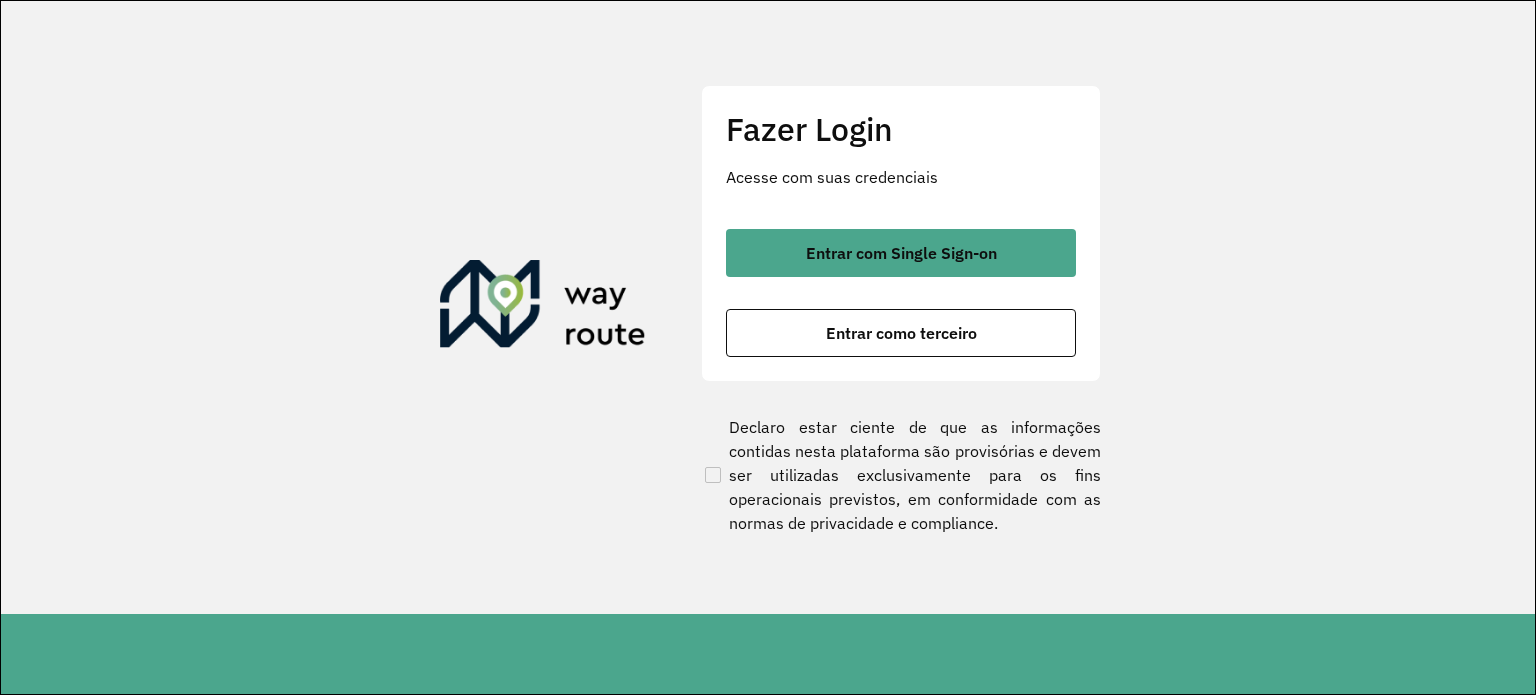 click on "Entrar como terceiro" at bounding box center (901, 333) 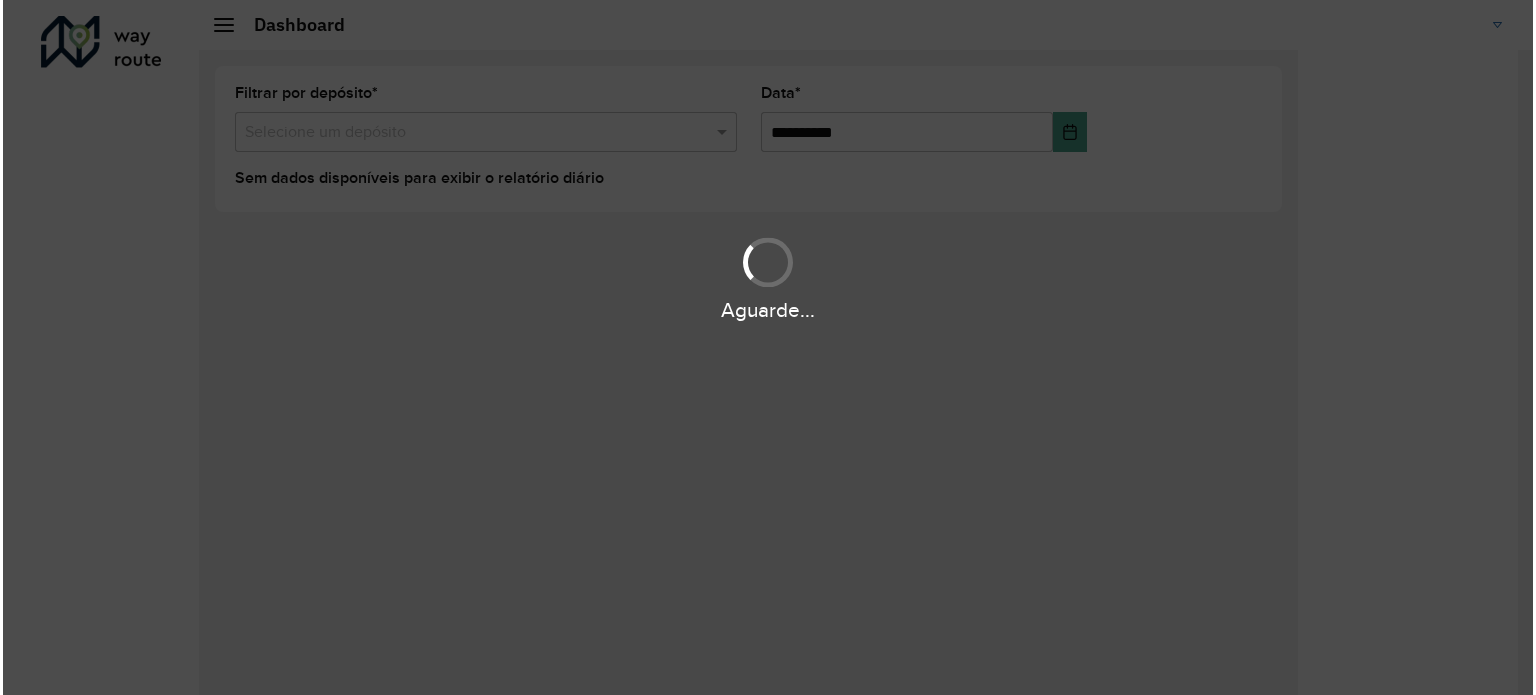scroll, scrollTop: 0, scrollLeft: 0, axis: both 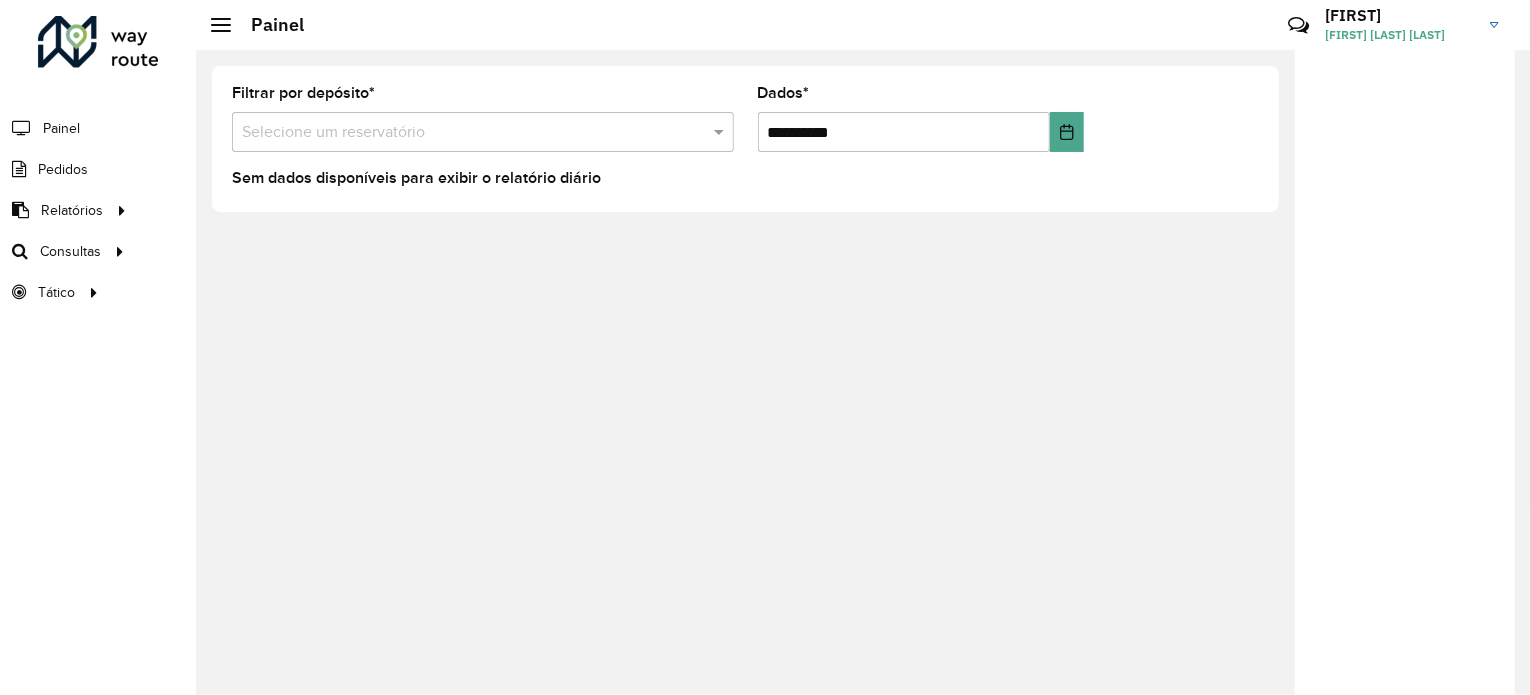 click at bounding box center (463, 133) 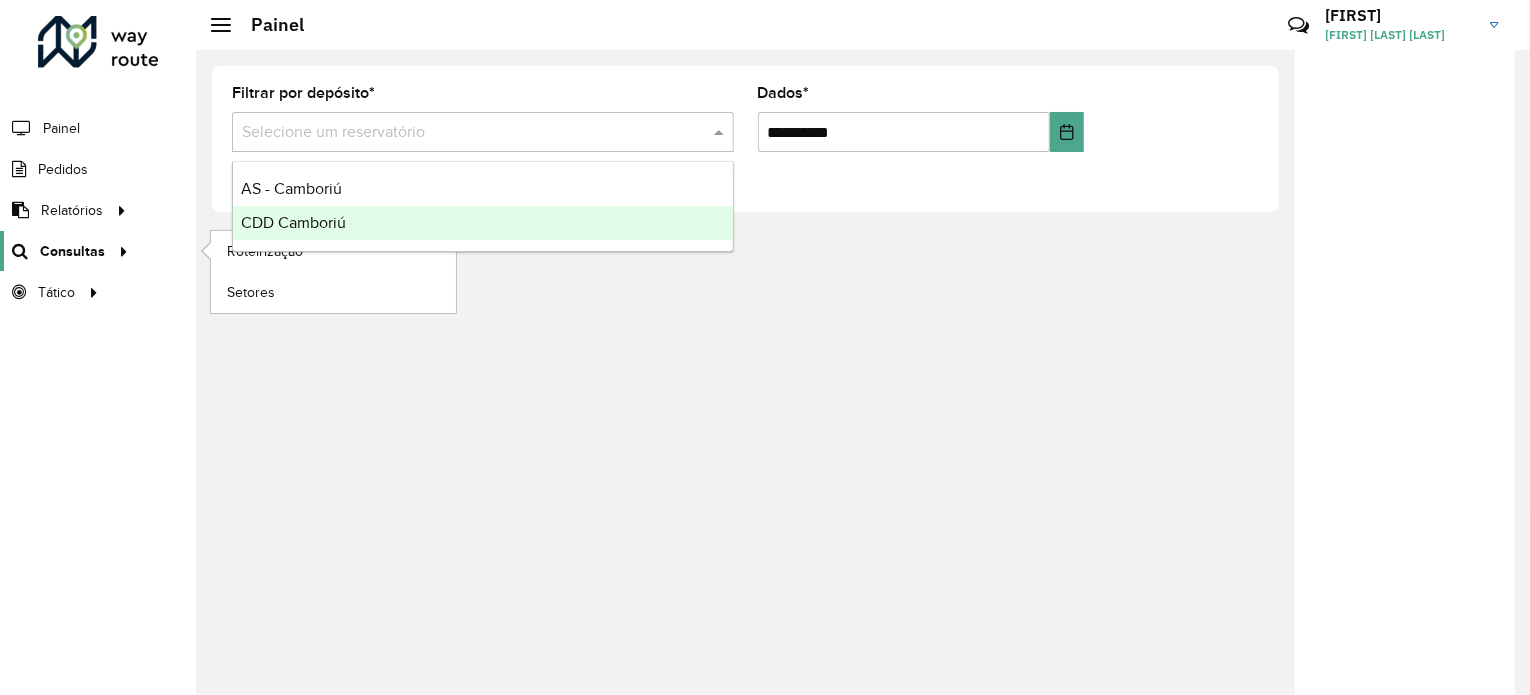 click on "Consultas" 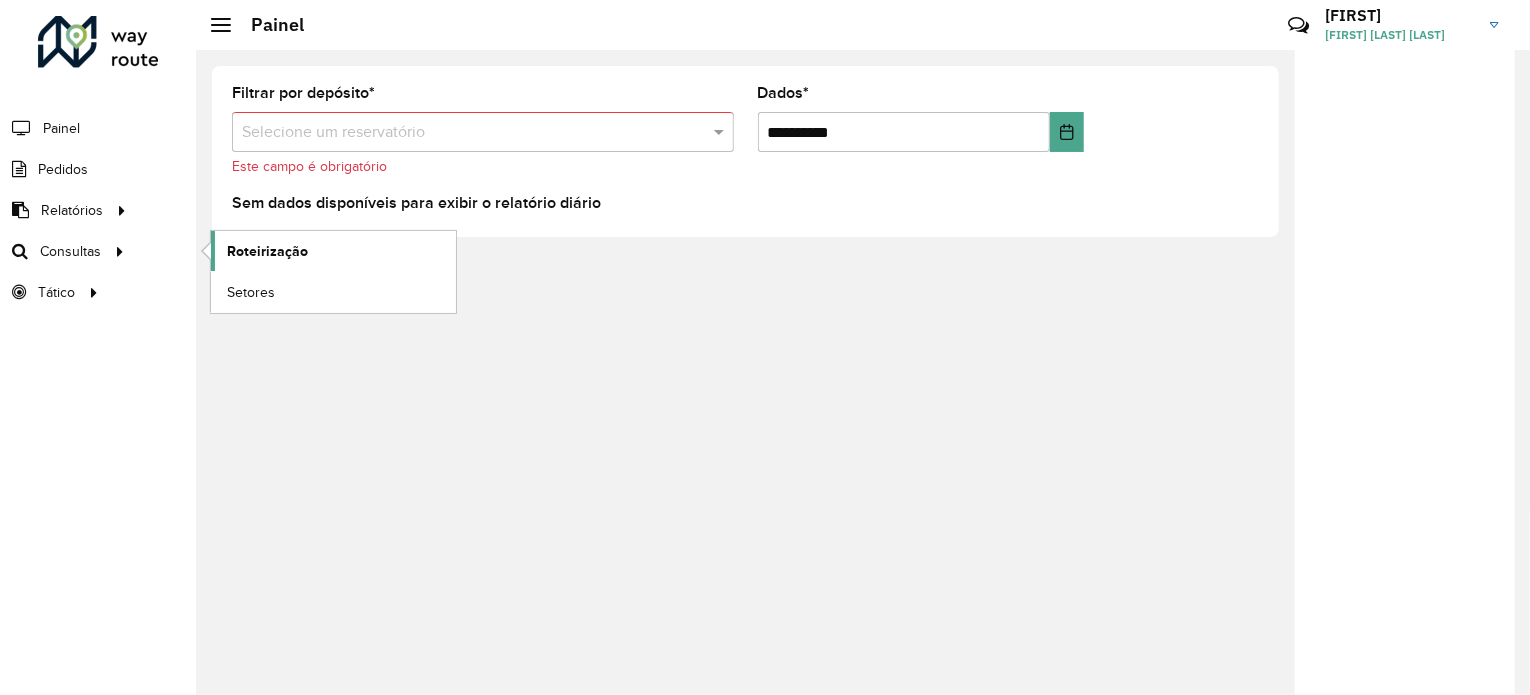 click on "Roteirização" 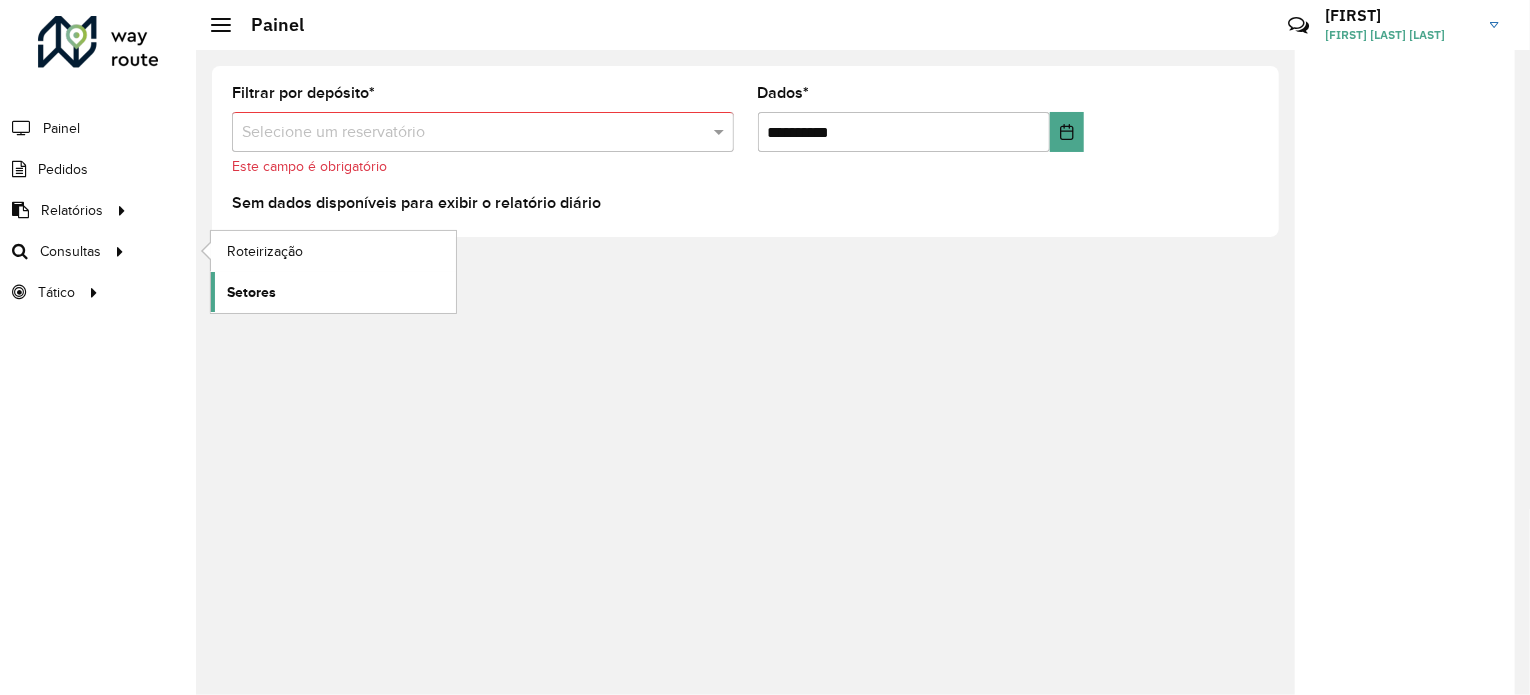 click on "Setores" 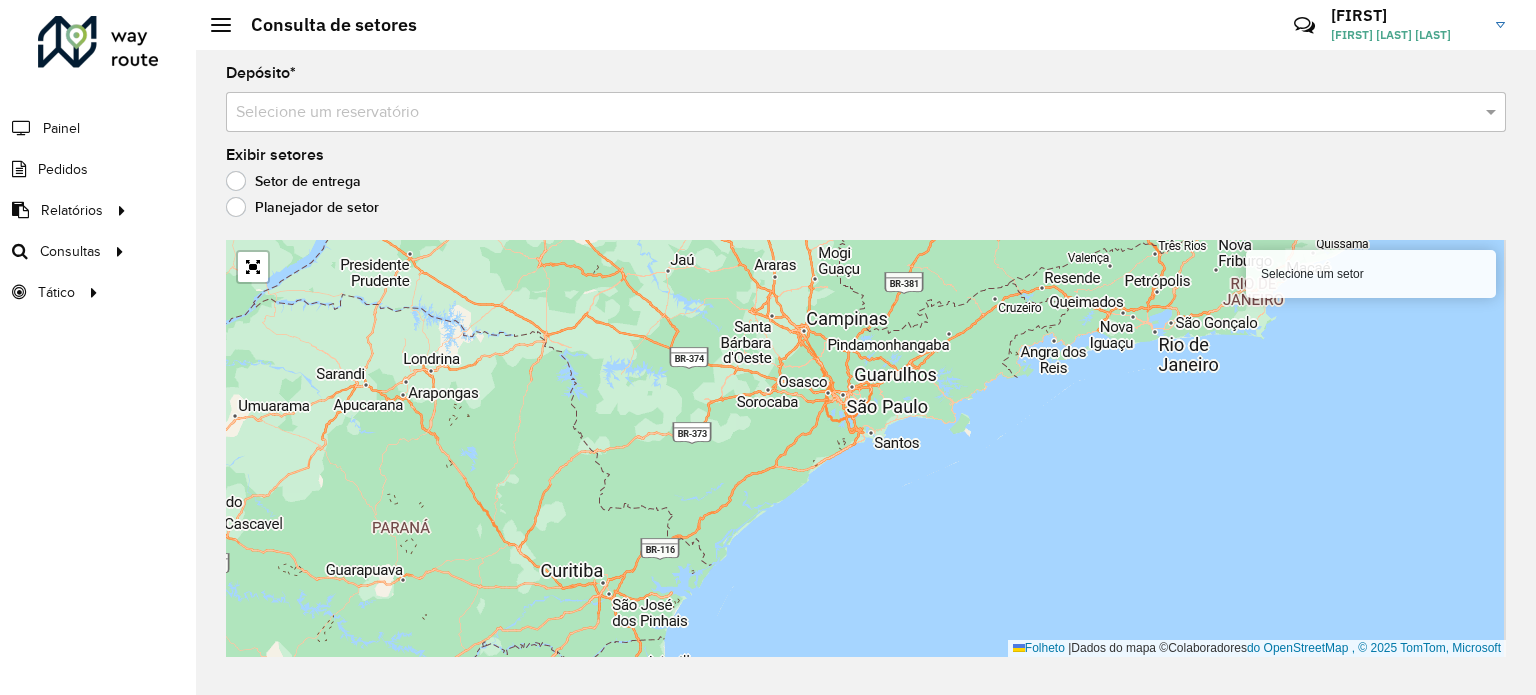 click on "Selecione um reservatório" at bounding box center (866, 112) 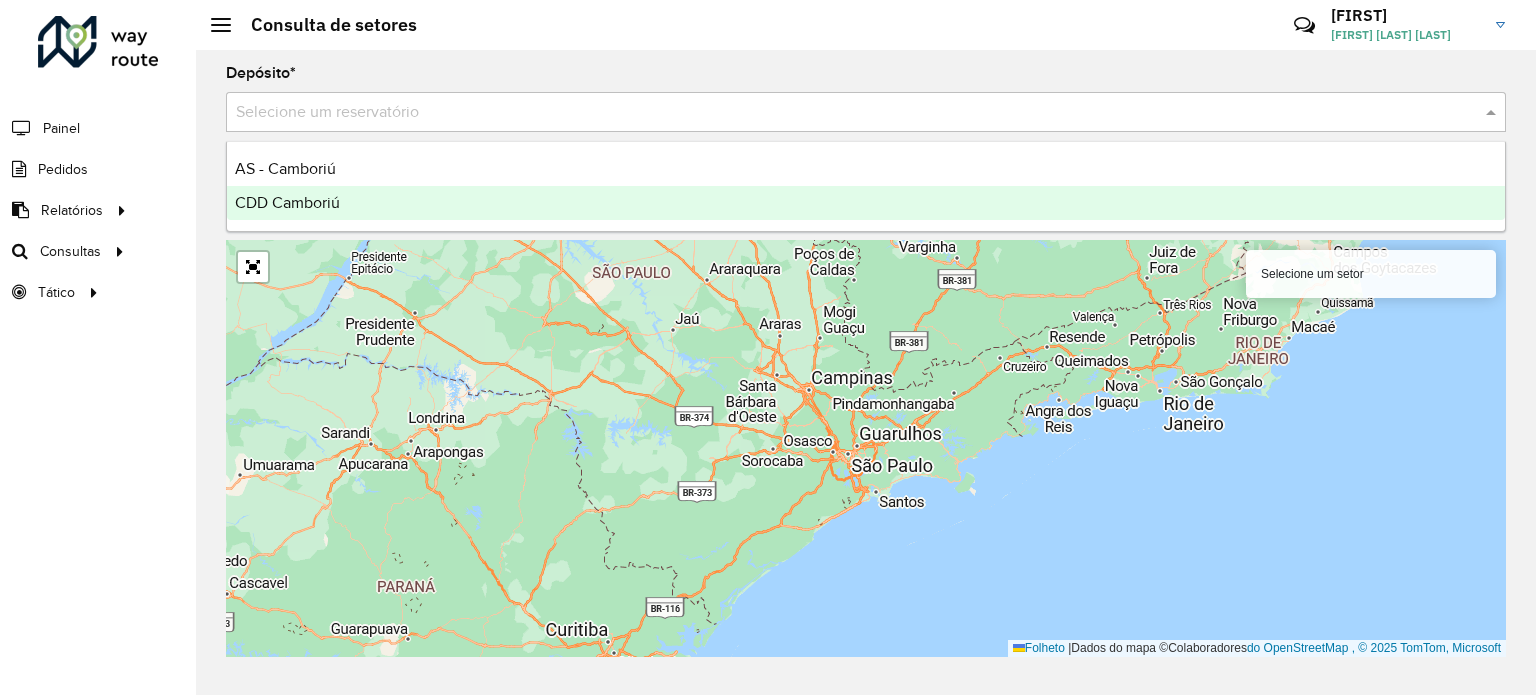 click on "CDD Camboriú" at bounding box center [866, 203] 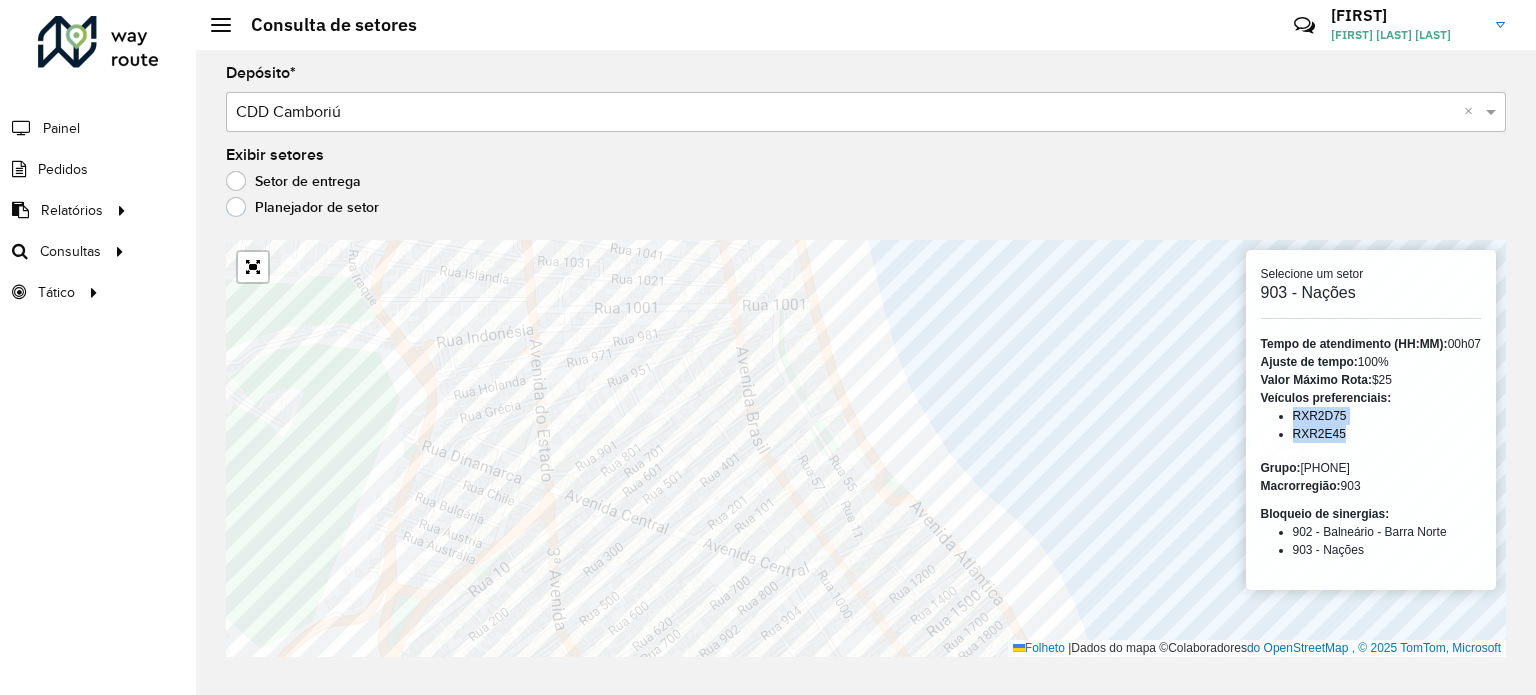 drag, startPoint x: 1364, startPoint y: 436, endPoint x: 1272, endPoint y: 411, distance: 95.33625 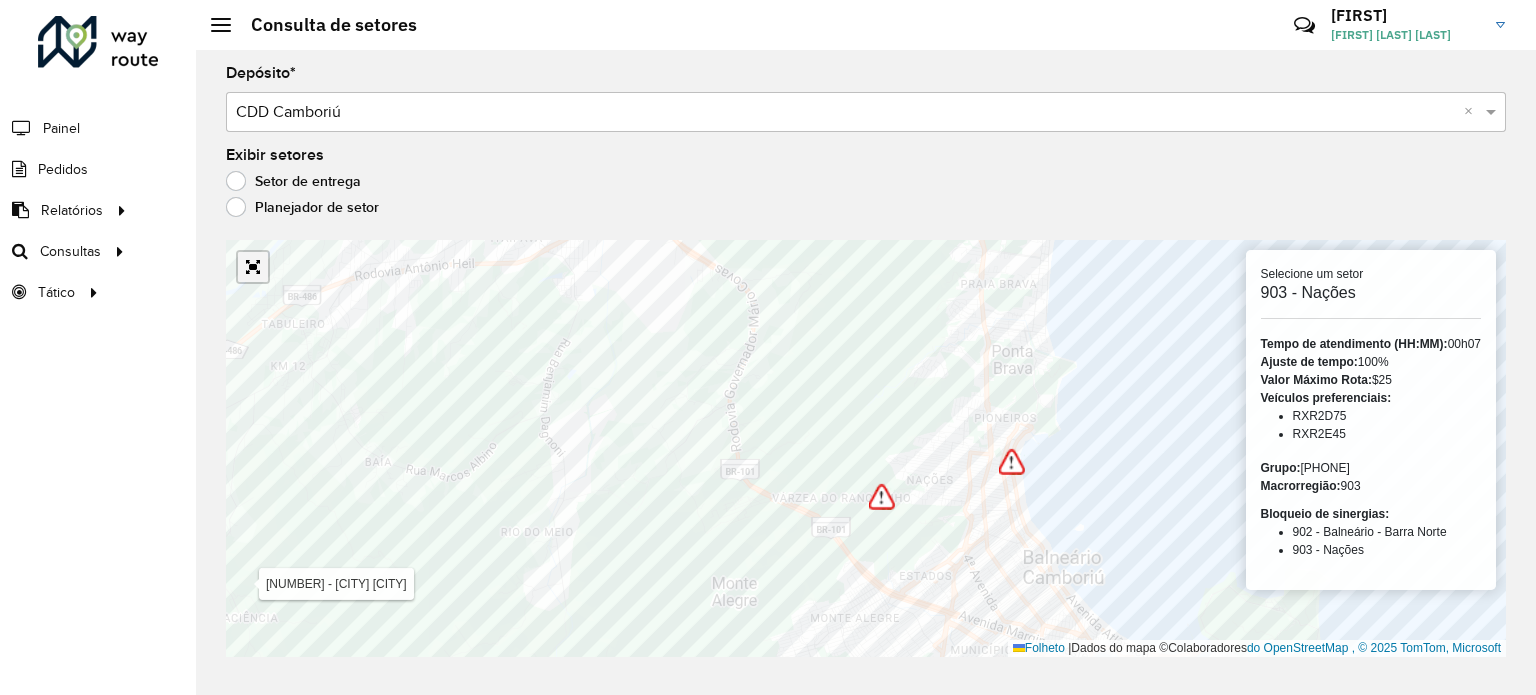 click at bounding box center (253, 267) 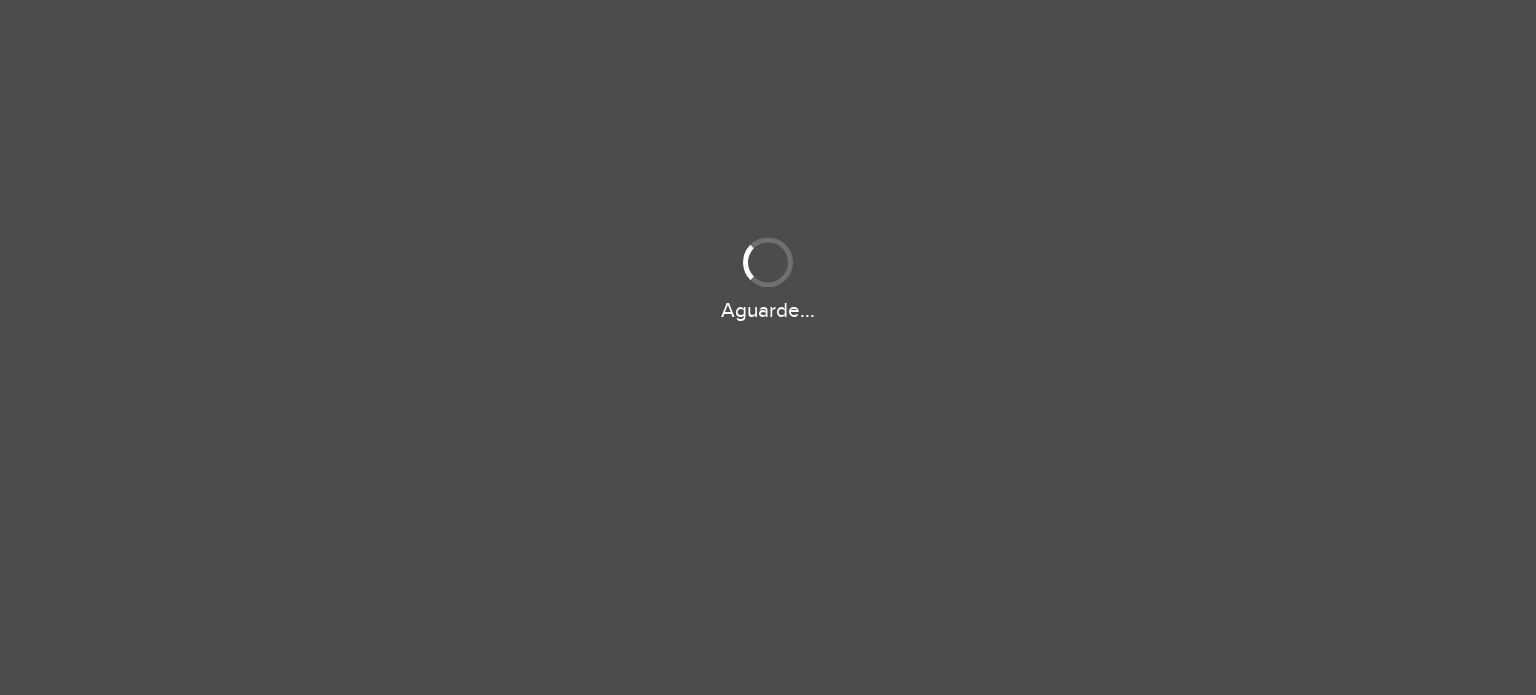scroll, scrollTop: 0, scrollLeft: 0, axis: both 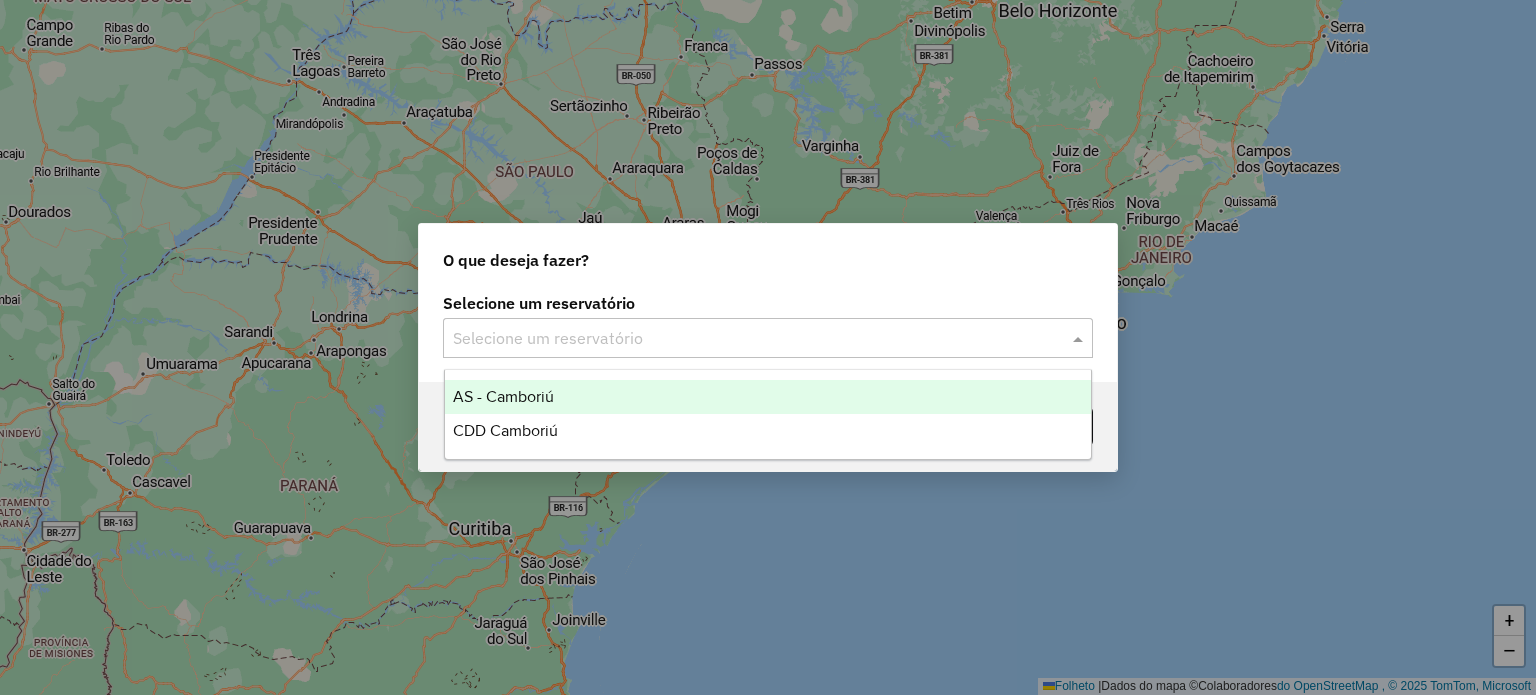 click 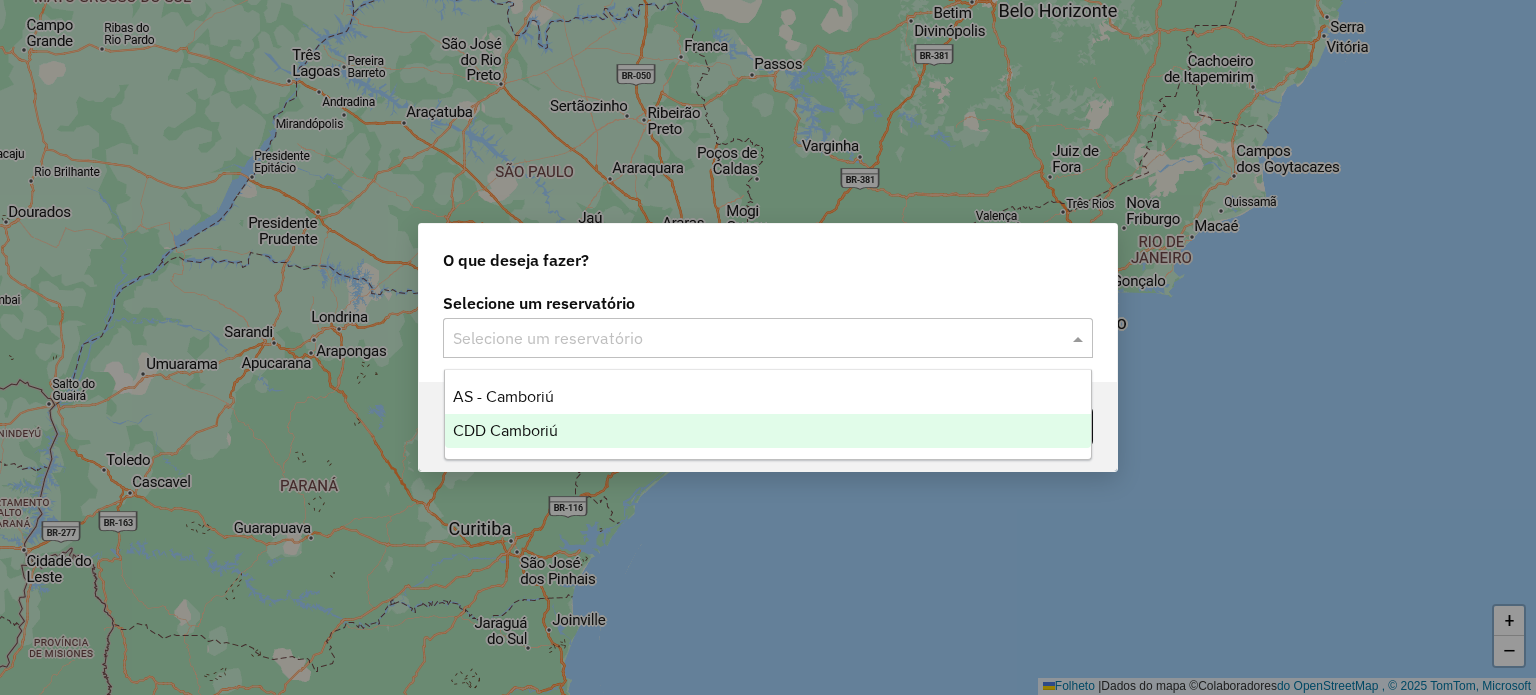 click on "CDD Camboriú" at bounding box center [768, 431] 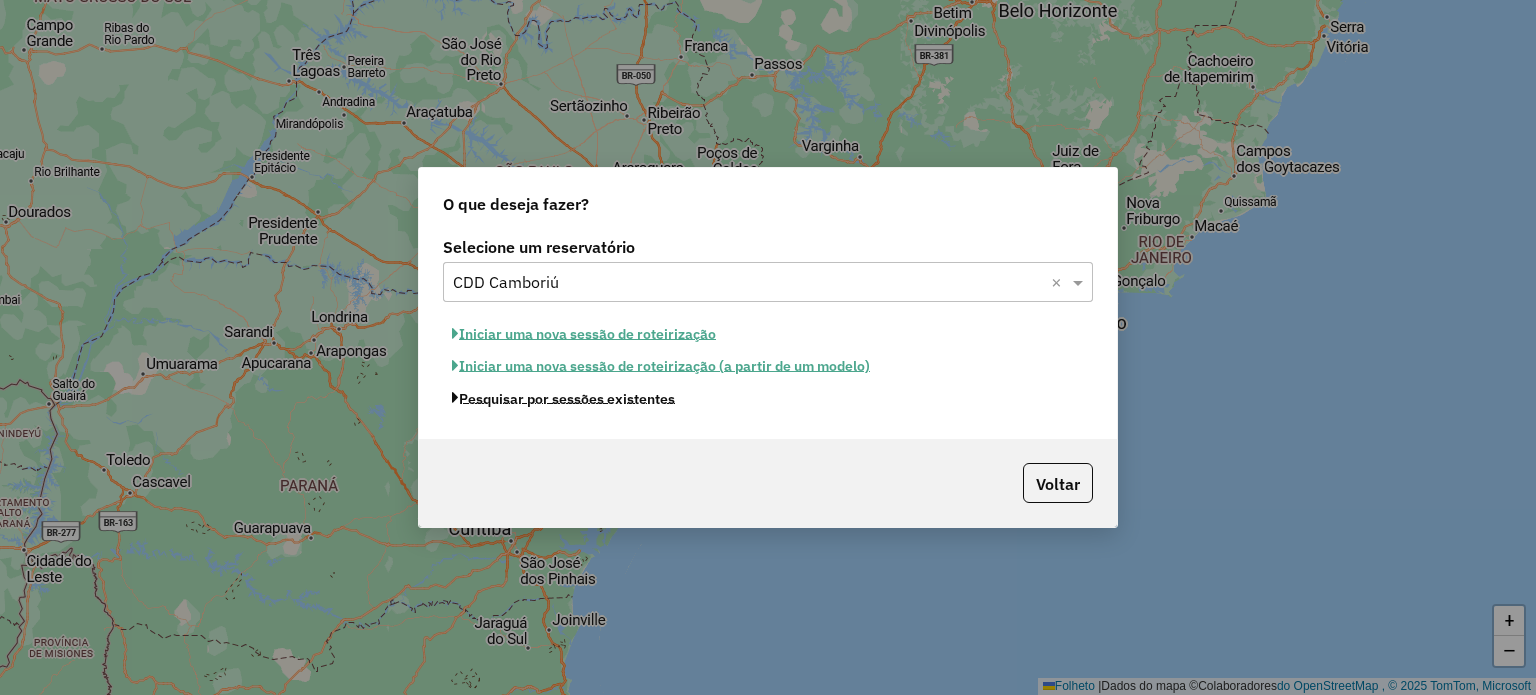 click on "Pesquisar por sessões existentes" 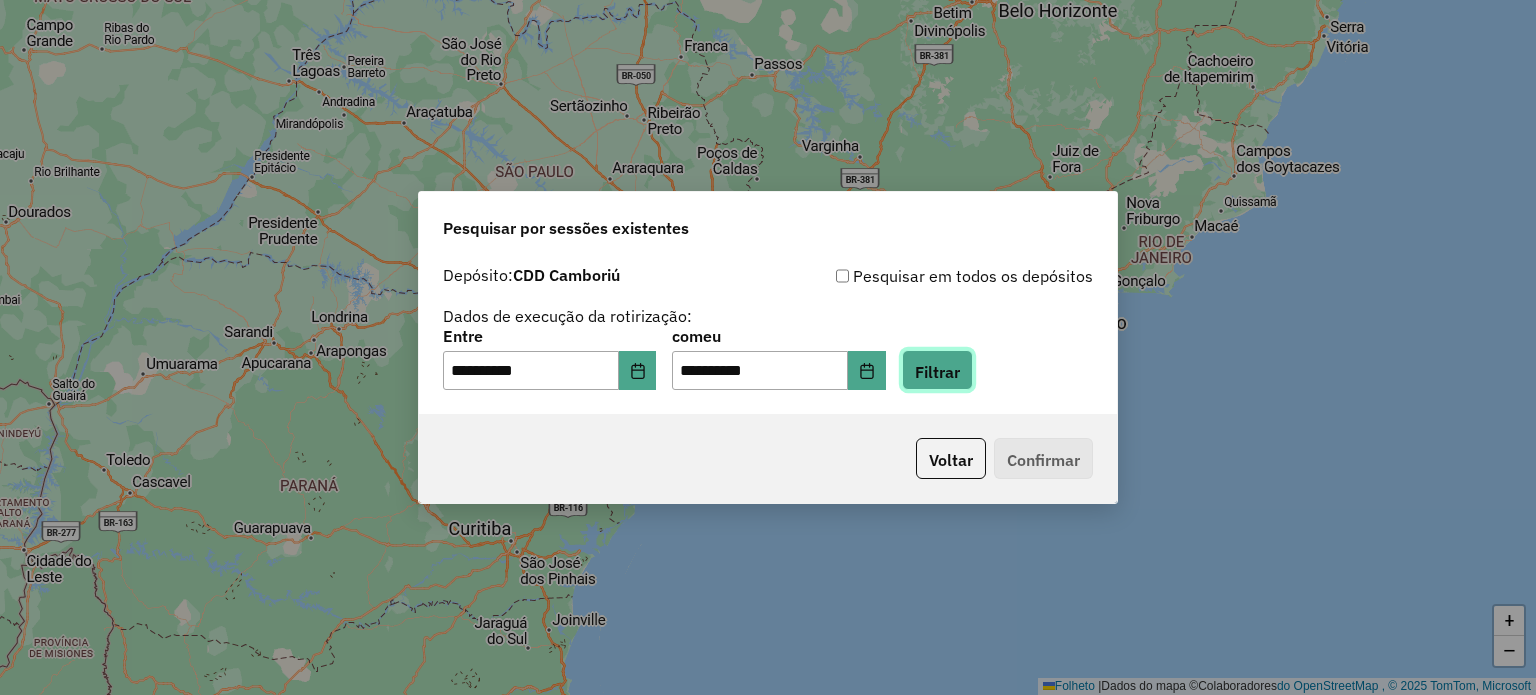 click on "Filtrar" 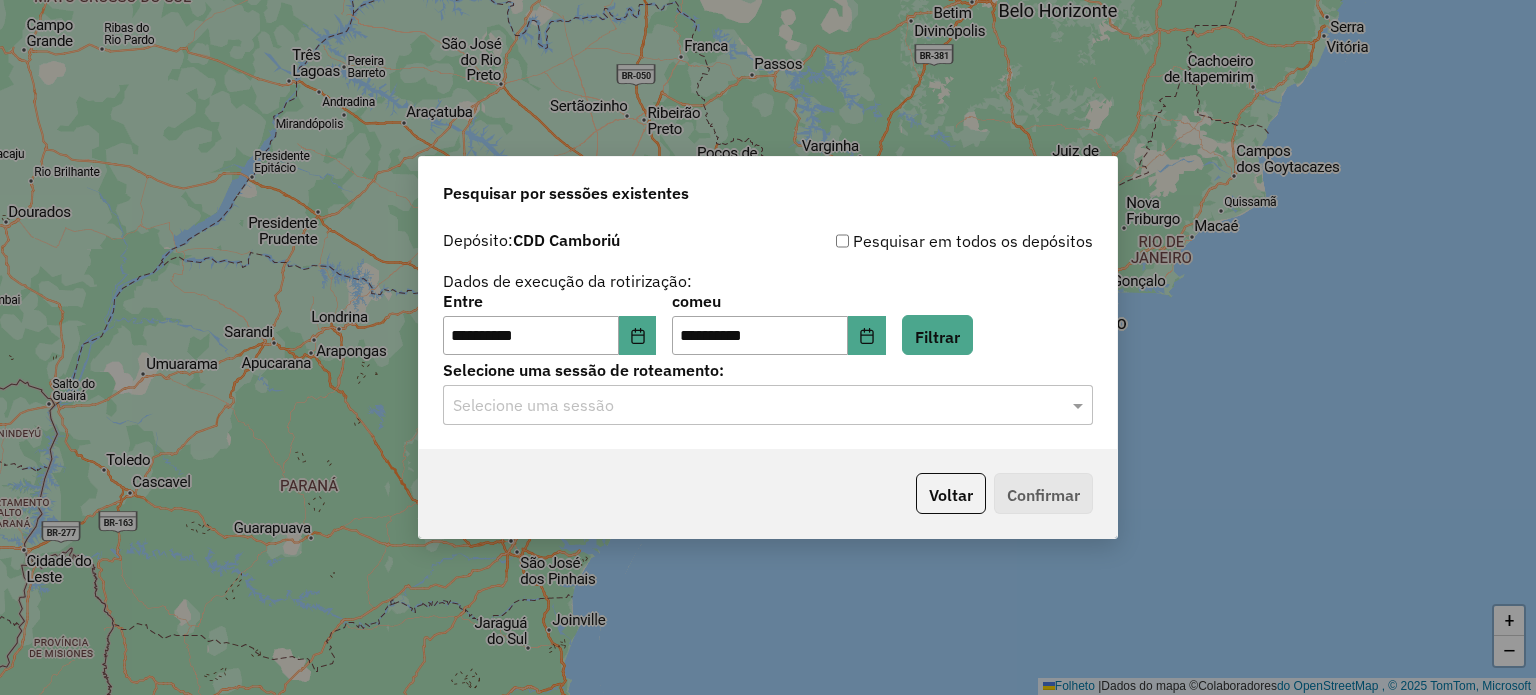 click 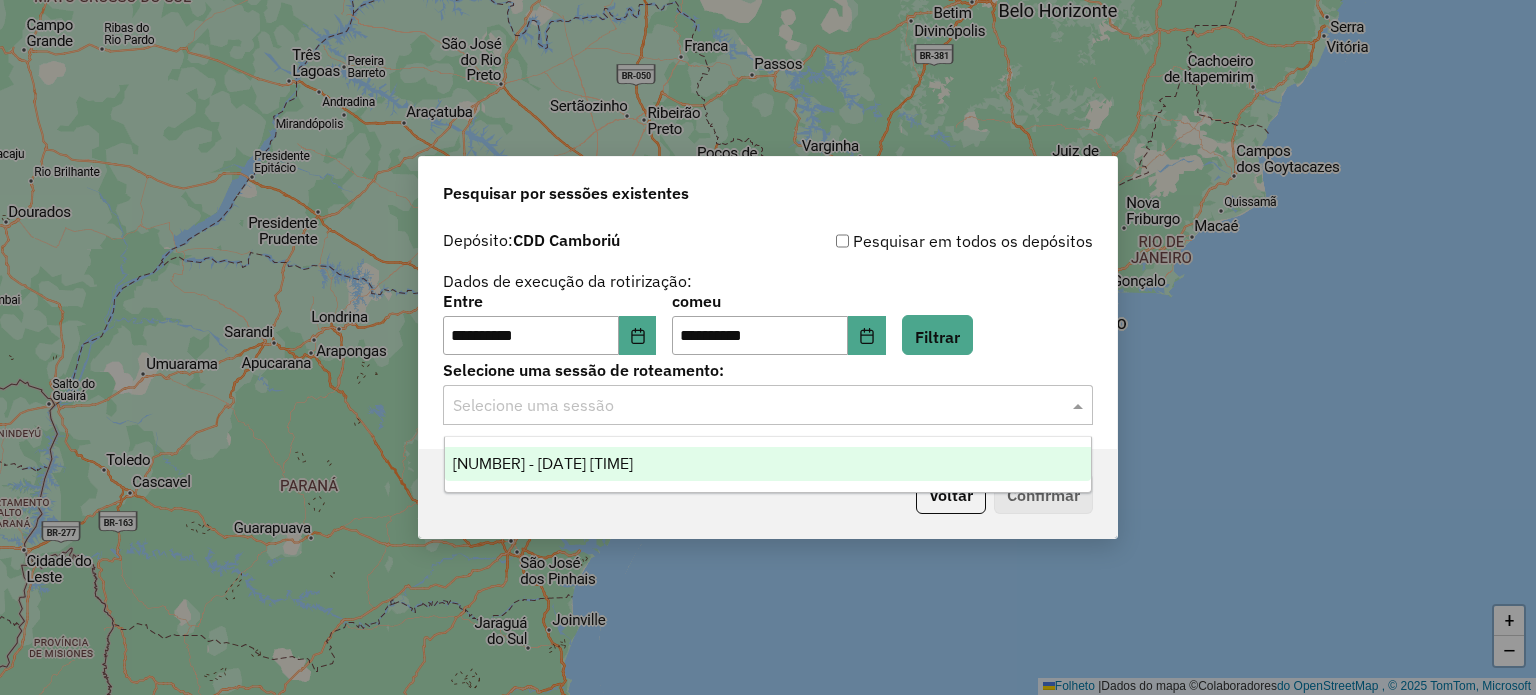 click on "1224863 - 06/08/2025 20:28" at bounding box center (543, 463) 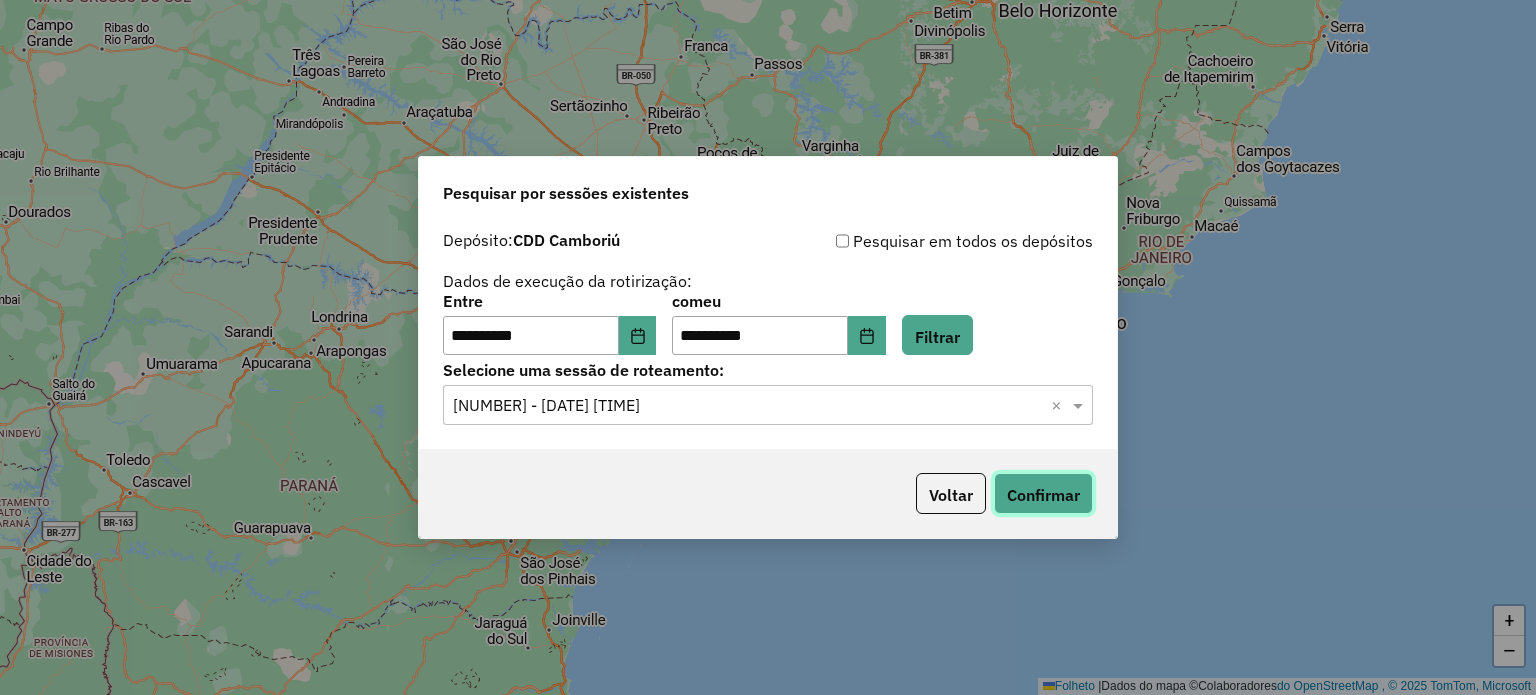 click on "Confirmar" 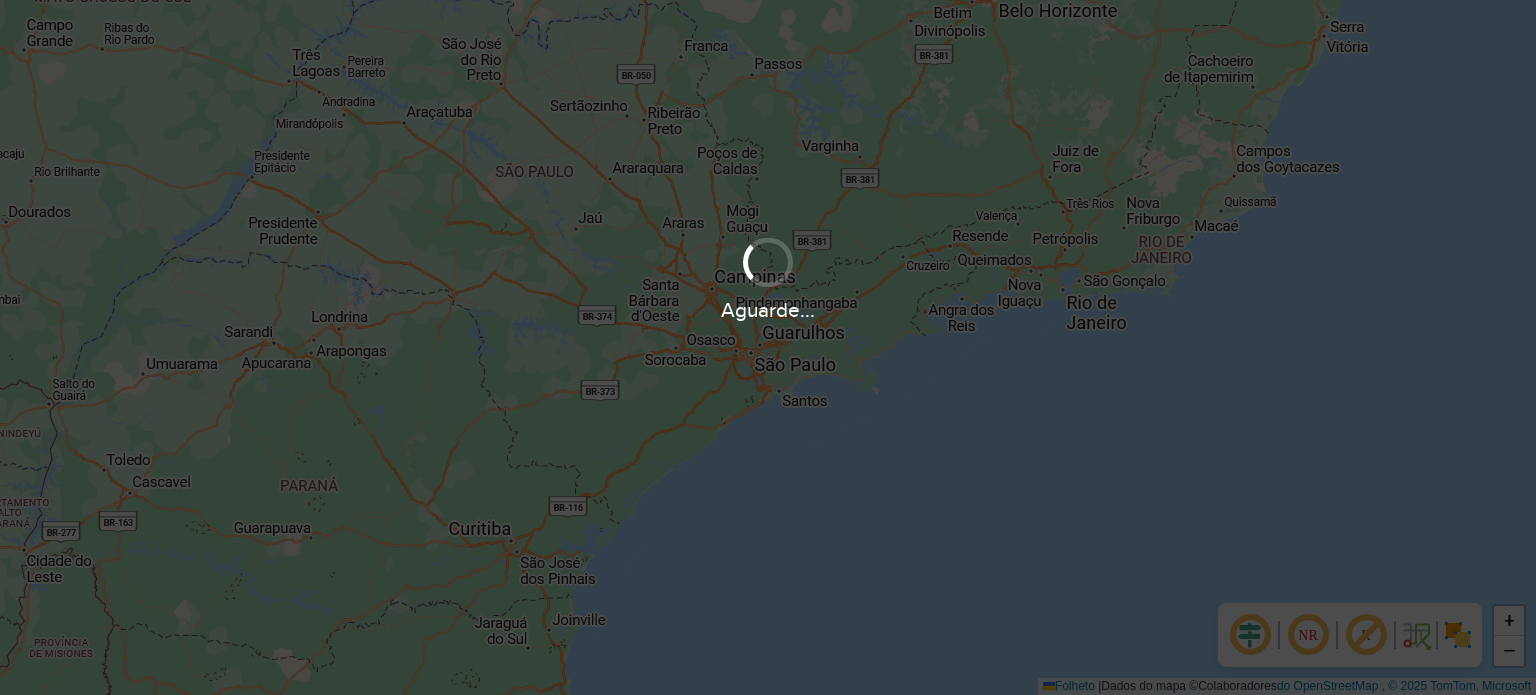 scroll, scrollTop: 0, scrollLeft: 0, axis: both 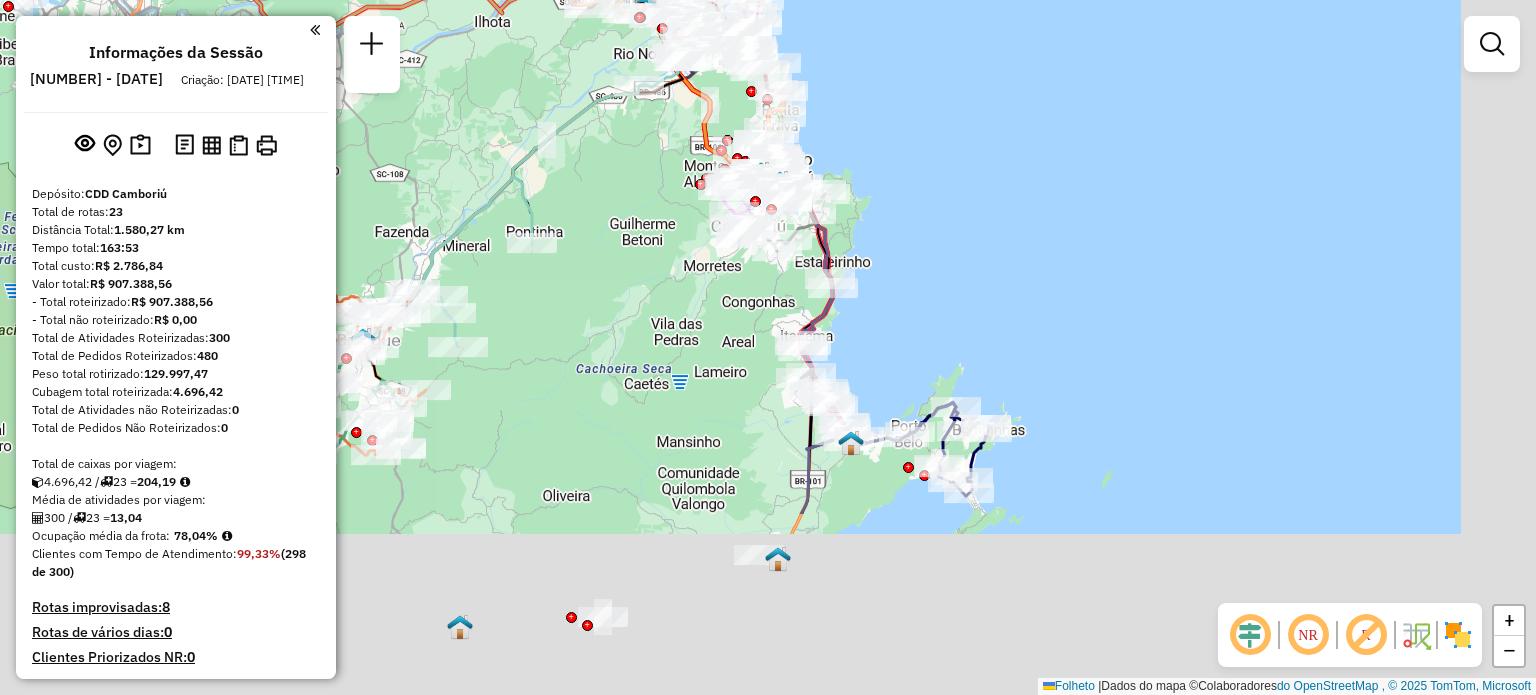 drag, startPoint x: 1138, startPoint y: 519, endPoint x: 889, endPoint y: 318, distance: 320.0031 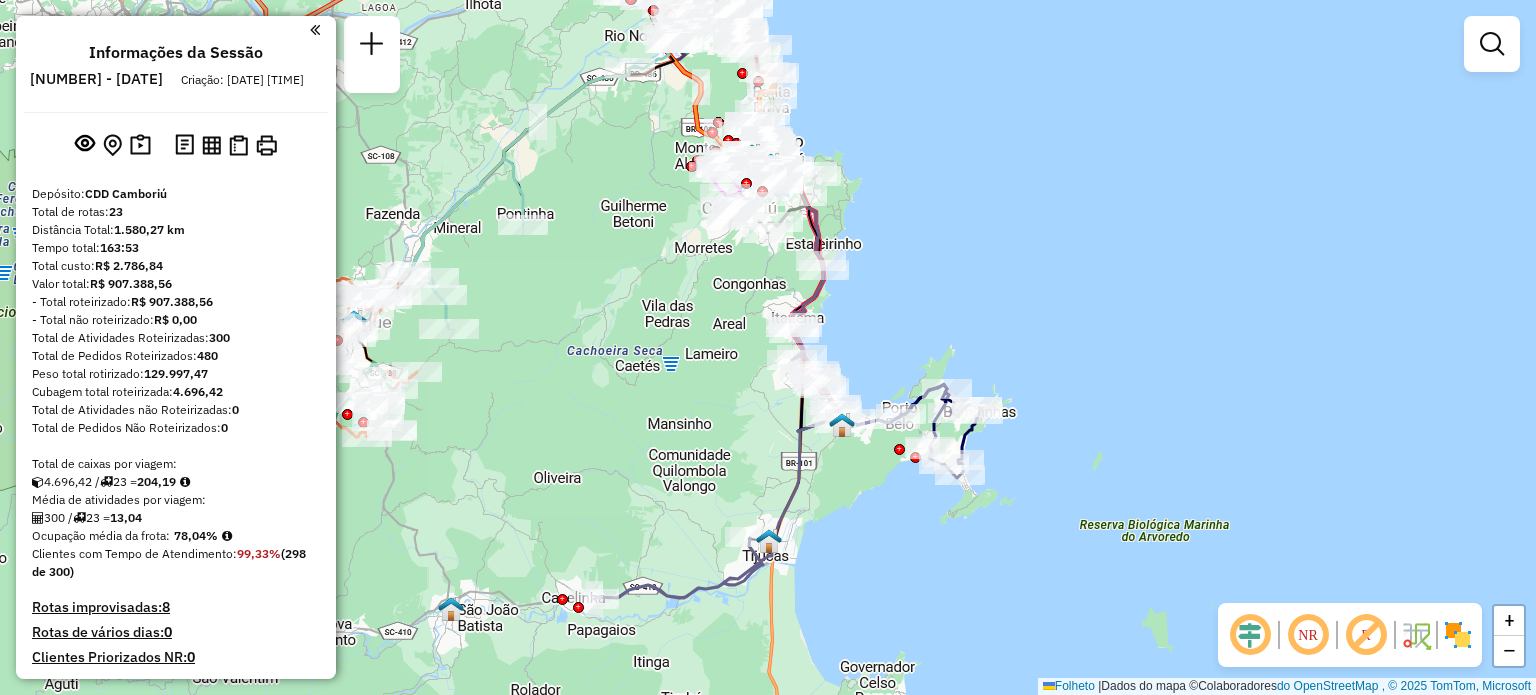 drag, startPoint x: 607, startPoint y: 466, endPoint x: 651, endPoint y: 222, distance: 247.93547 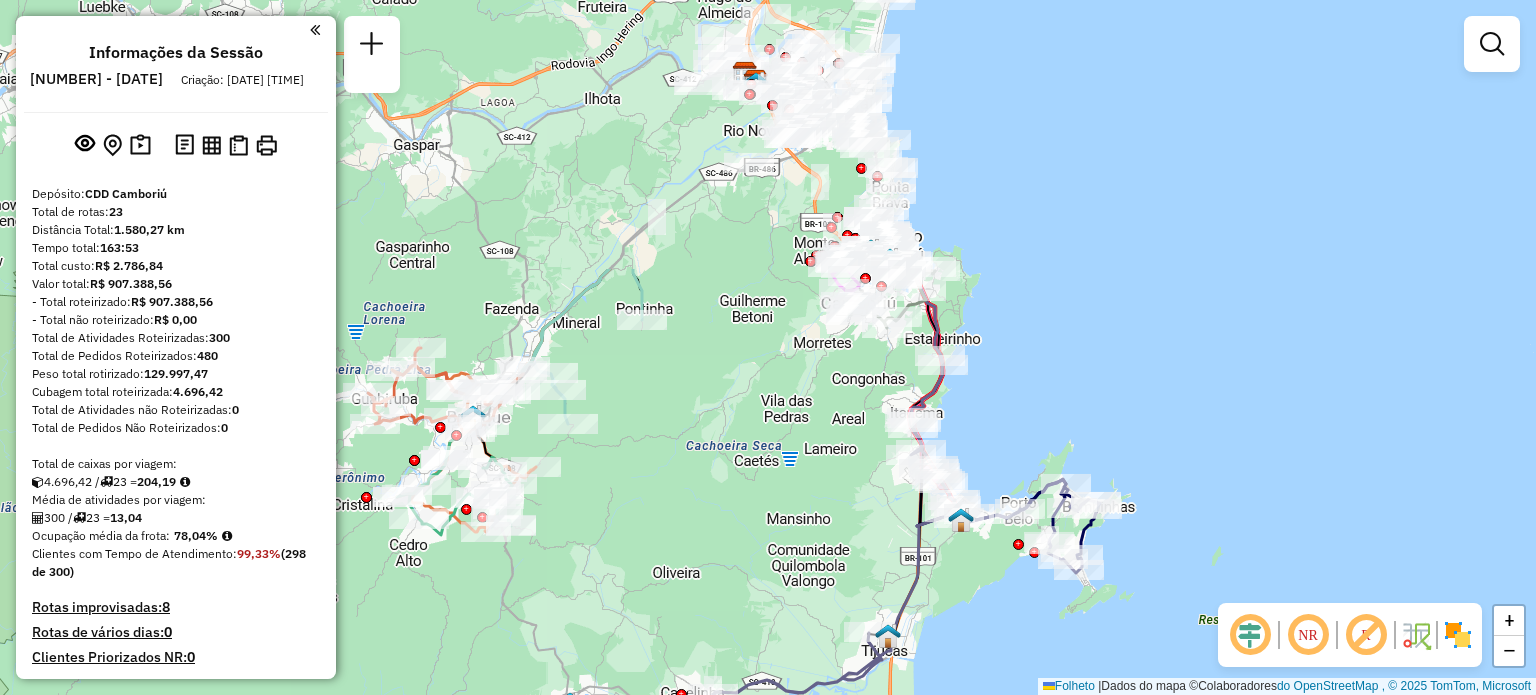 drag, startPoint x: 659, startPoint y: 201, endPoint x: 790, endPoint y: 340, distance: 191.00262 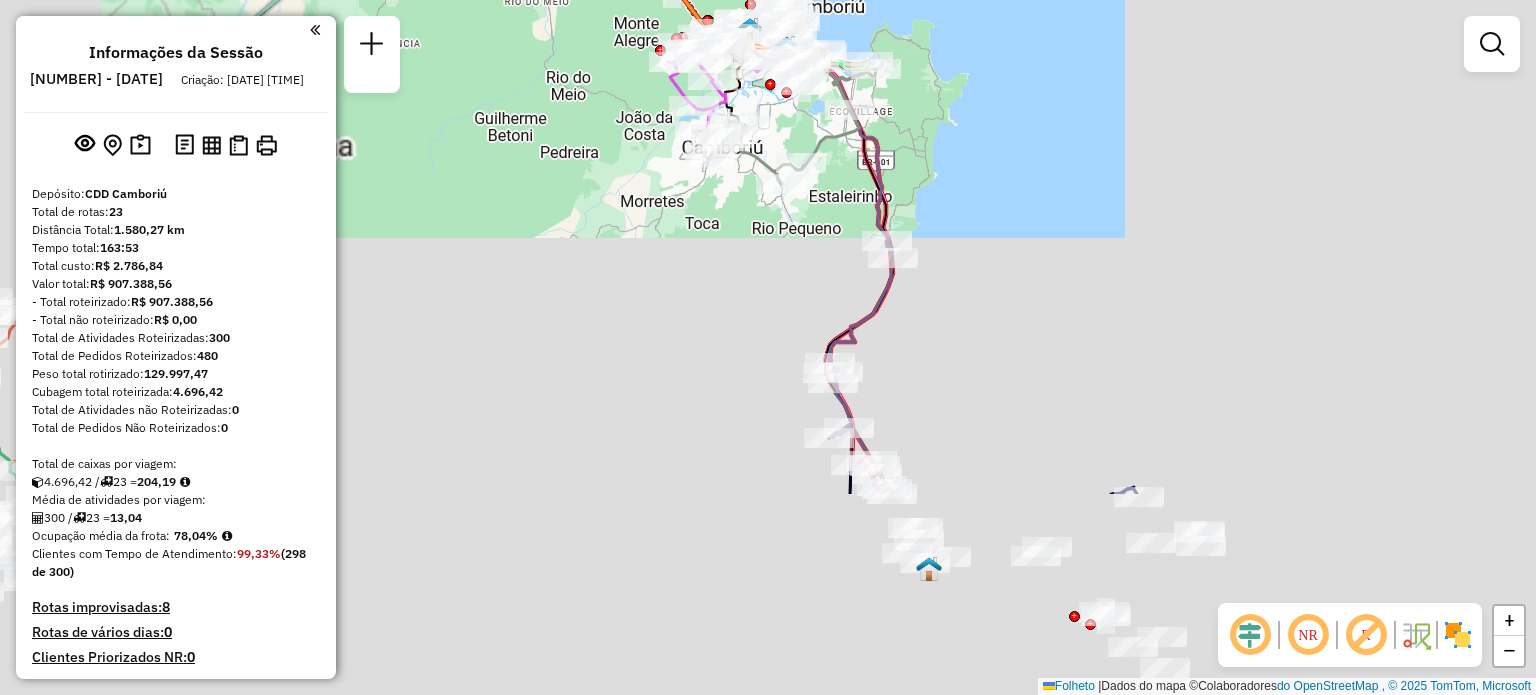 drag, startPoint x: 967, startPoint y: 467, endPoint x: 848, endPoint y: 196, distance: 295.97635 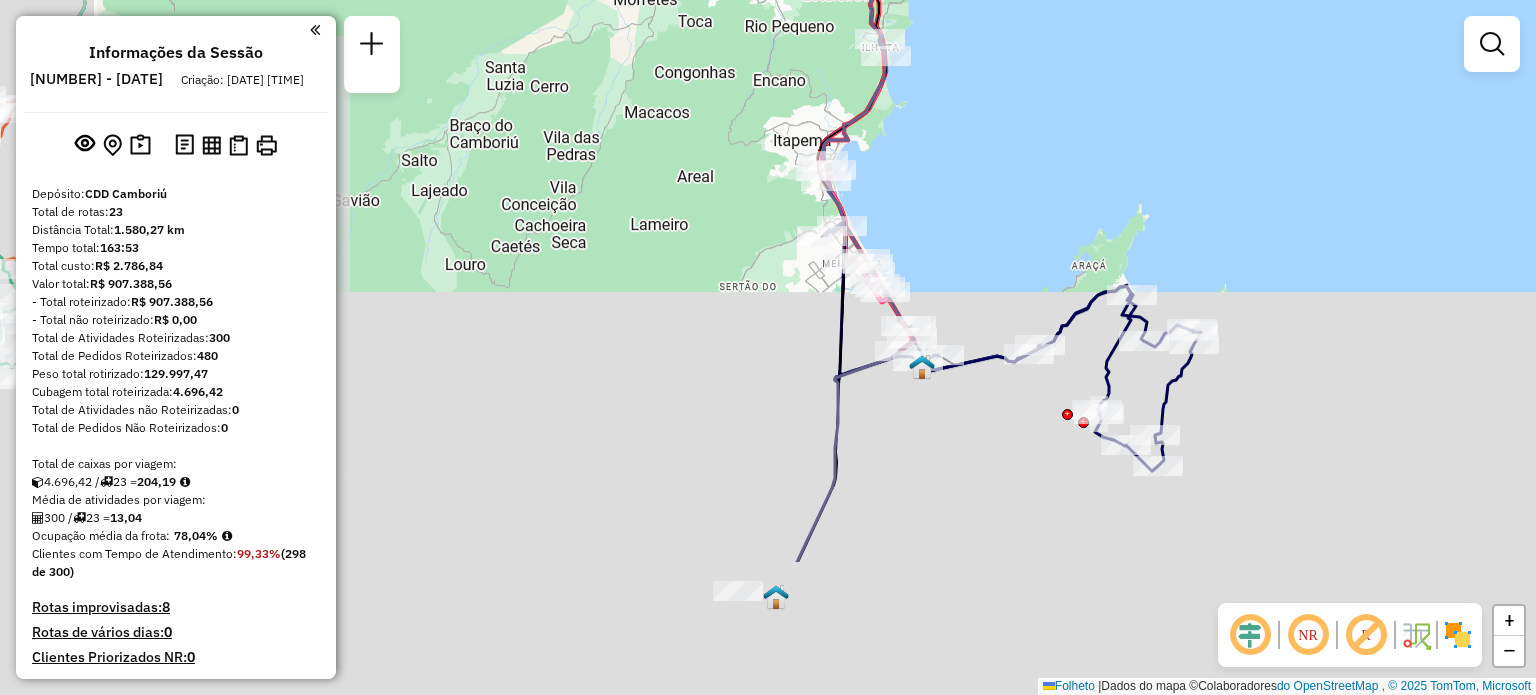 drag, startPoint x: 979, startPoint y: 412, endPoint x: 972, endPoint y: 210, distance: 202.12125 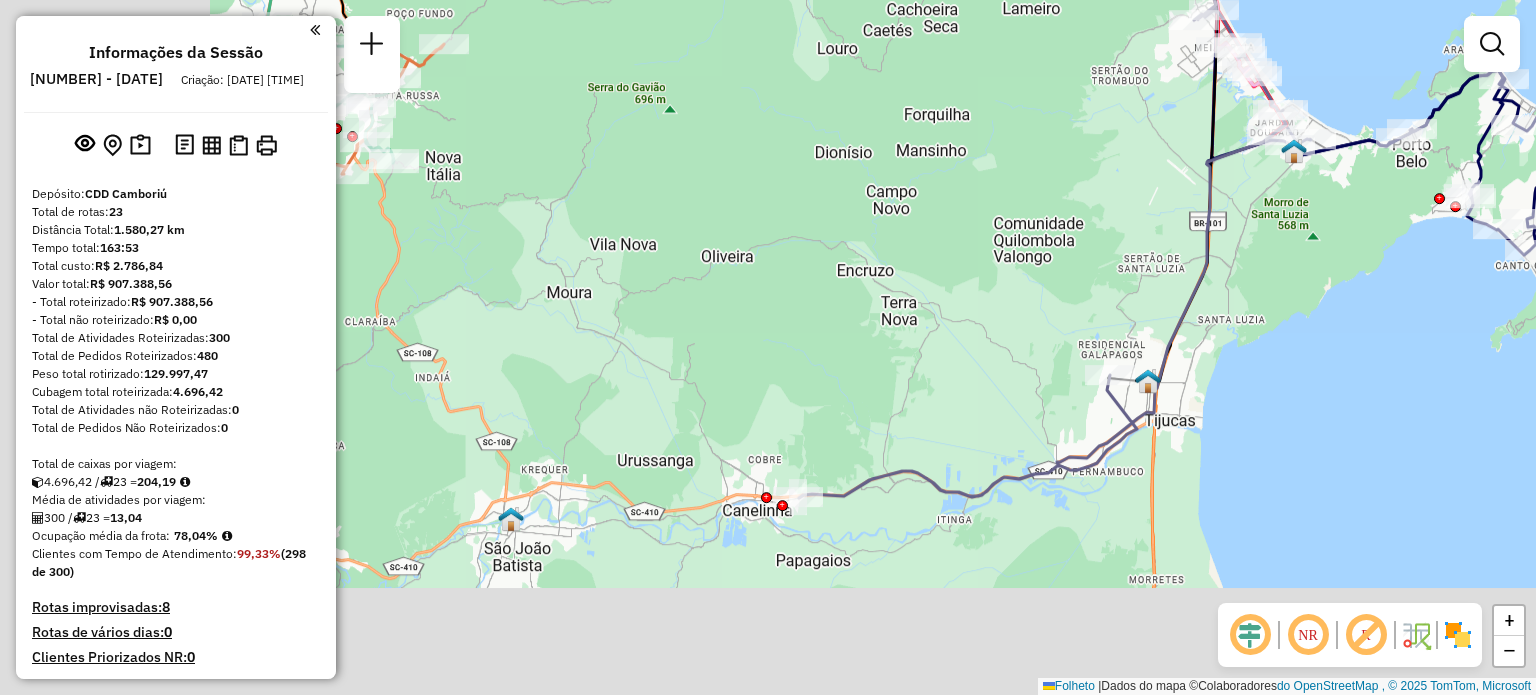 drag, startPoint x: 728, startPoint y: 534, endPoint x: 1113, endPoint y: 295, distance: 453.15118 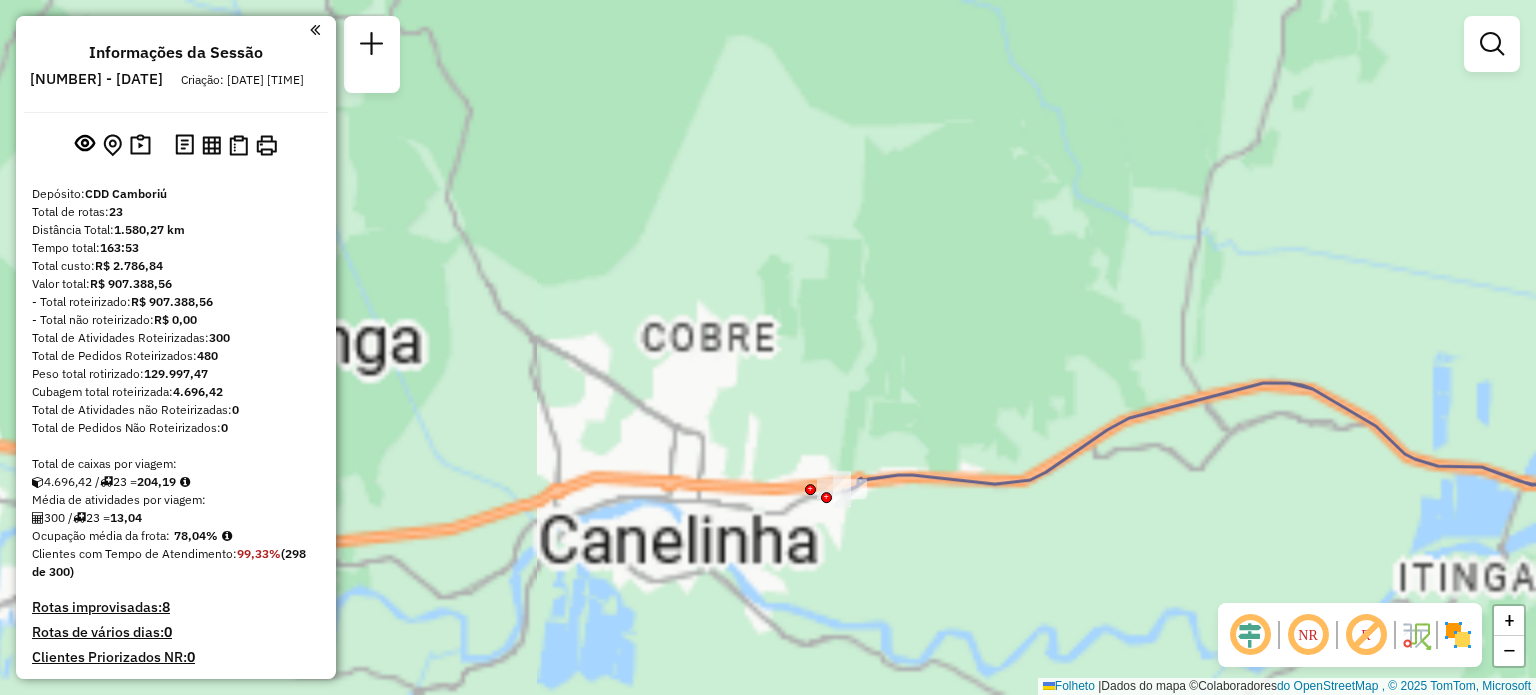 select on "**********" 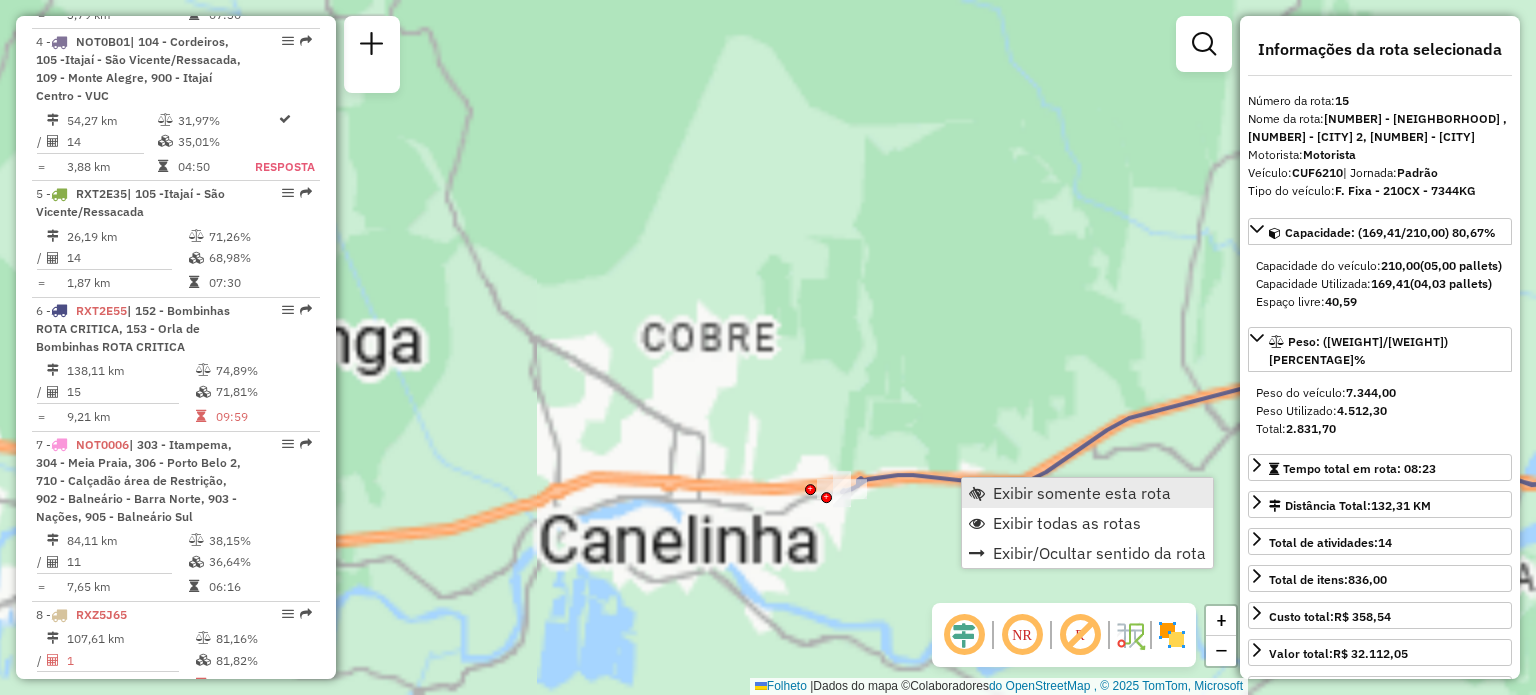 scroll, scrollTop: 2512, scrollLeft: 0, axis: vertical 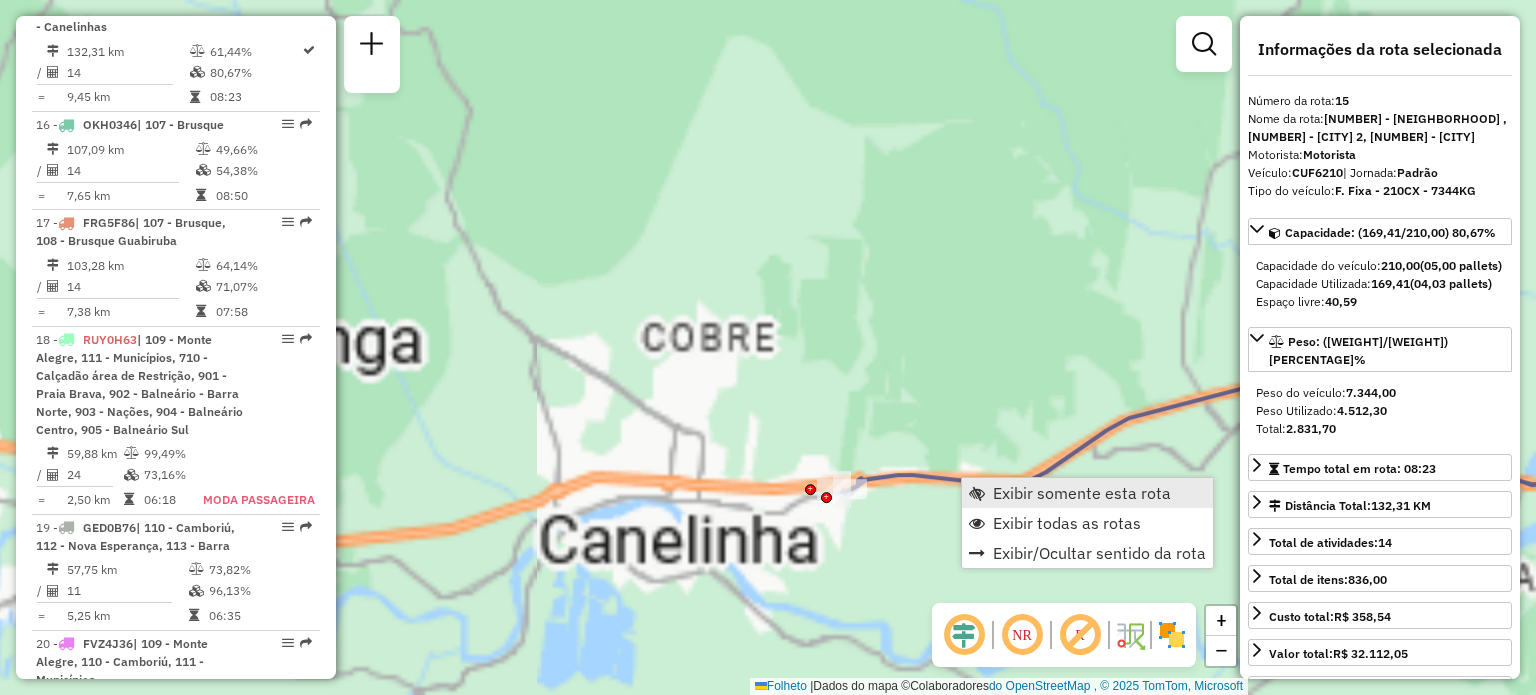 click on "Exibir somente esta rota" at bounding box center [1082, 493] 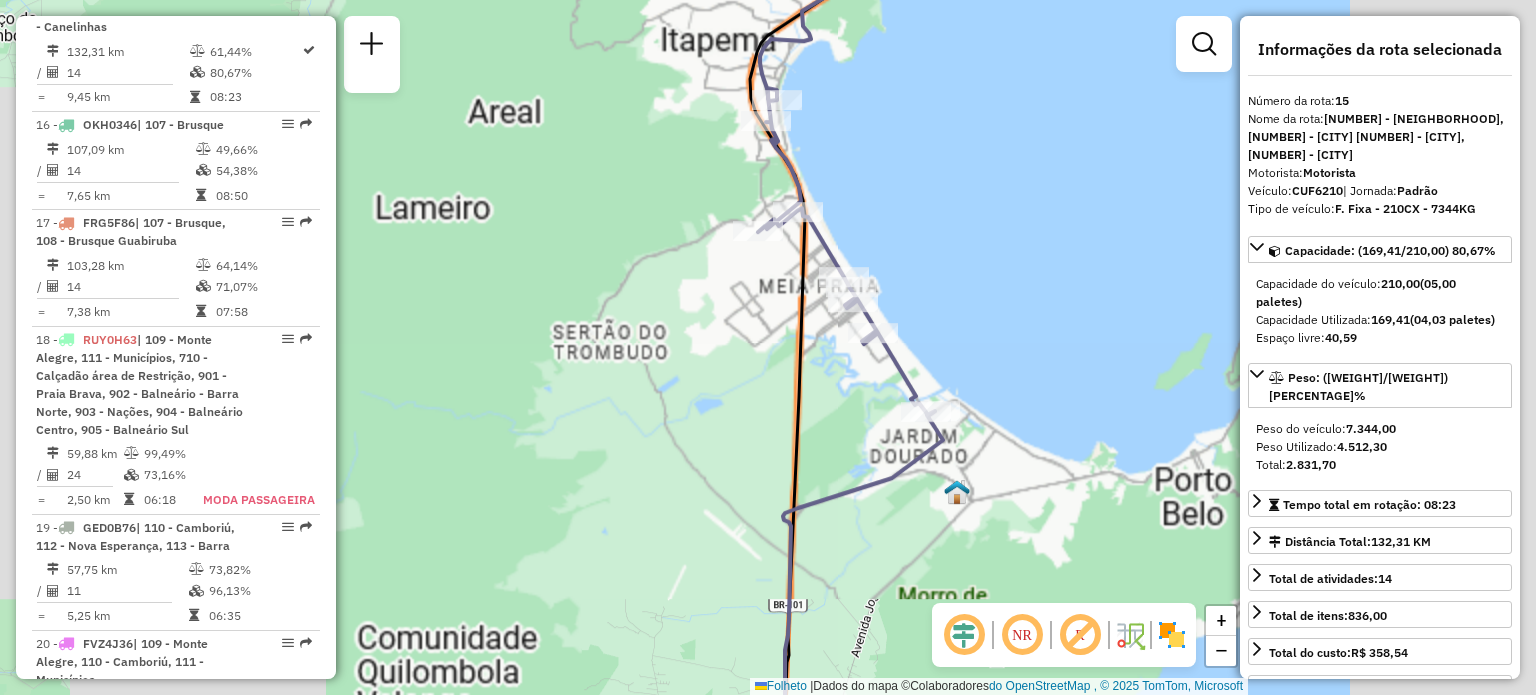 drag, startPoint x: 1069, startPoint y: 372, endPoint x: 922, endPoint y: 257, distance: 186.63869 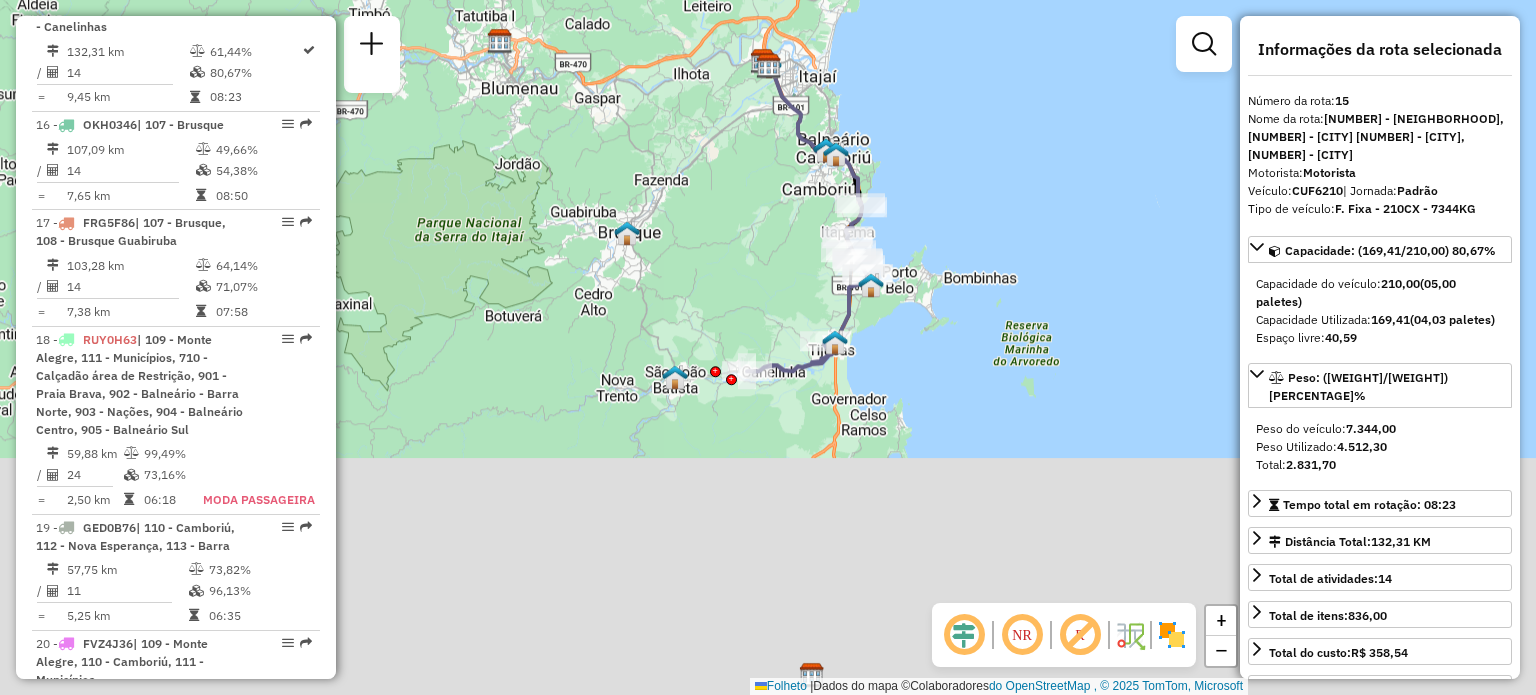 drag, startPoint x: 739, startPoint y: 575, endPoint x: 797, endPoint y: 320, distance: 261.5129 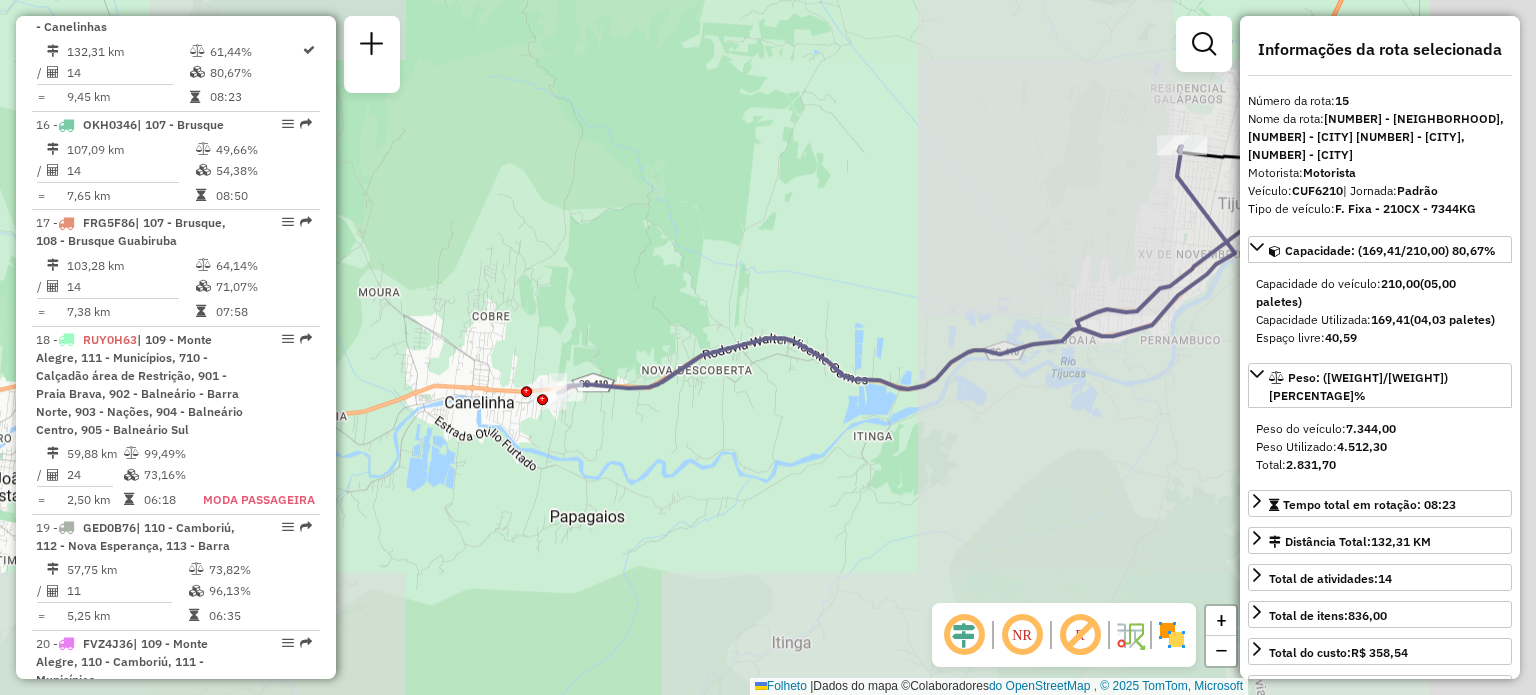 drag, startPoint x: 1128, startPoint y: 349, endPoint x: 770, endPoint y: 379, distance: 359.2548 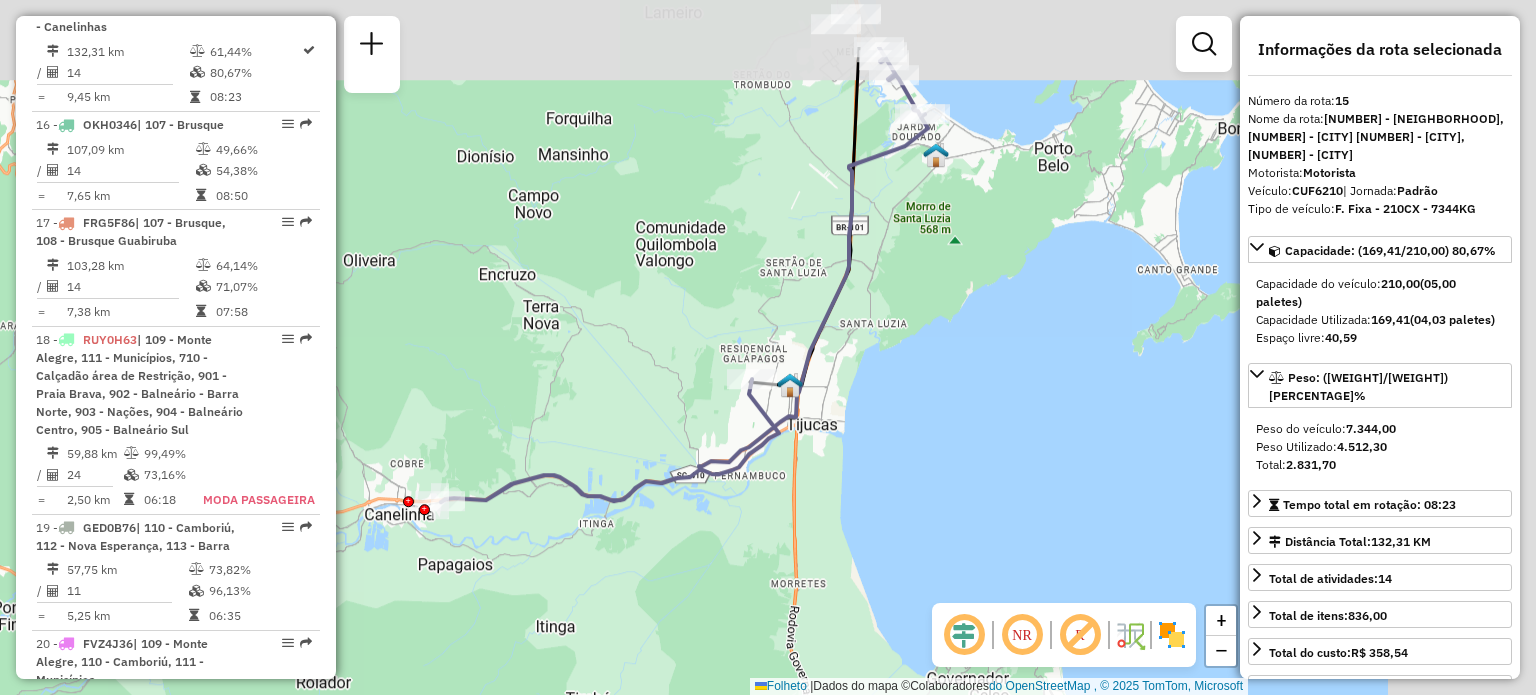 drag, startPoint x: 1040, startPoint y: 347, endPoint x: 816, endPoint y: 464, distance: 252.71526 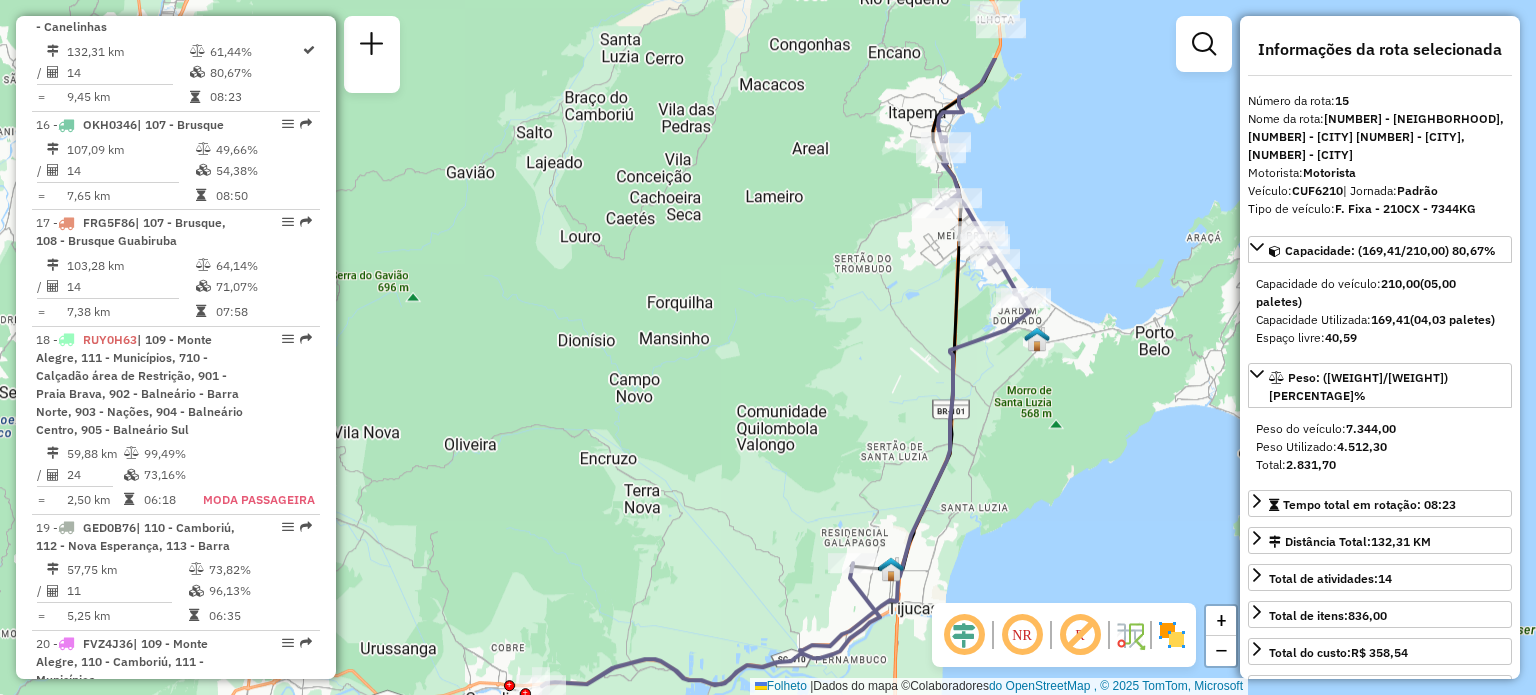 drag, startPoint x: 800, startPoint y: 399, endPoint x: 1019, endPoint y: 519, distance: 249.72185 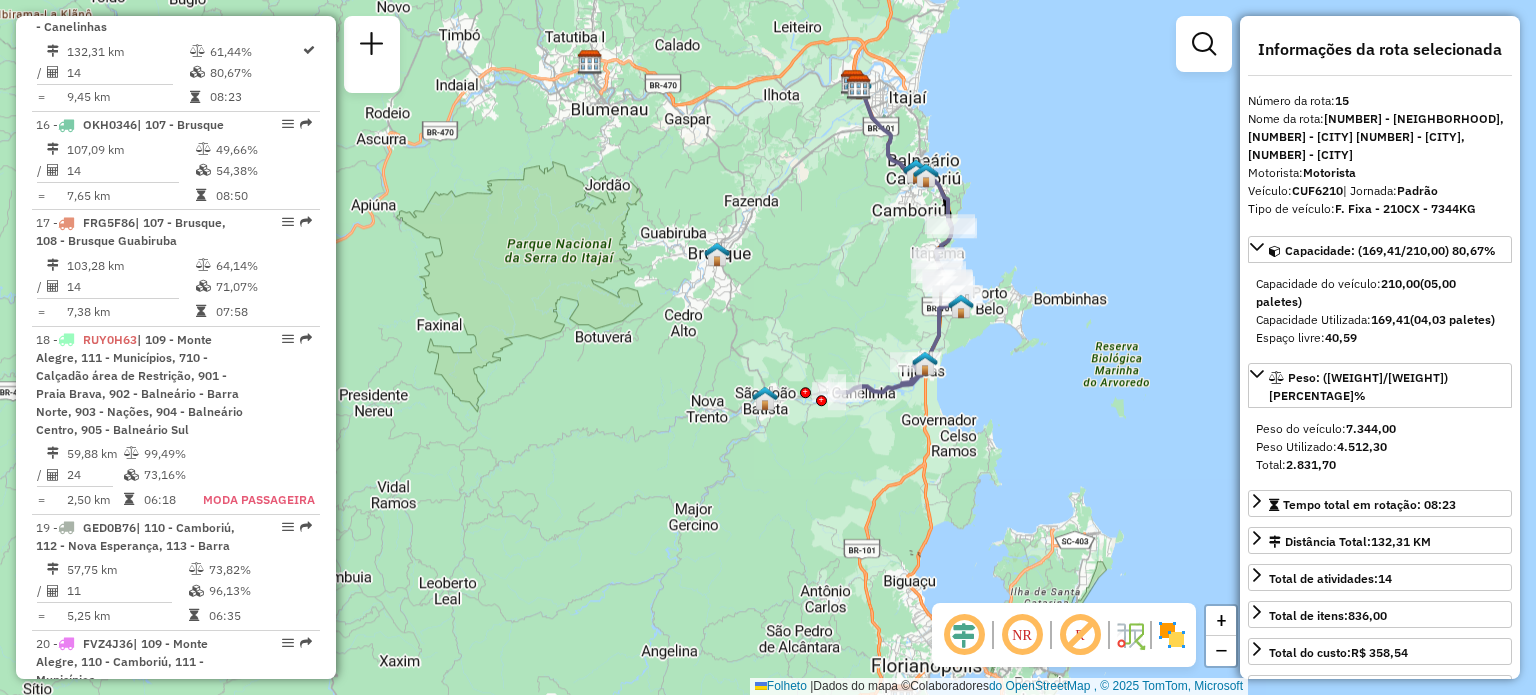 drag, startPoint x: 640, startPoint y: 592, endPoint x: 692, endPoint y: 416, distance: 183.52112 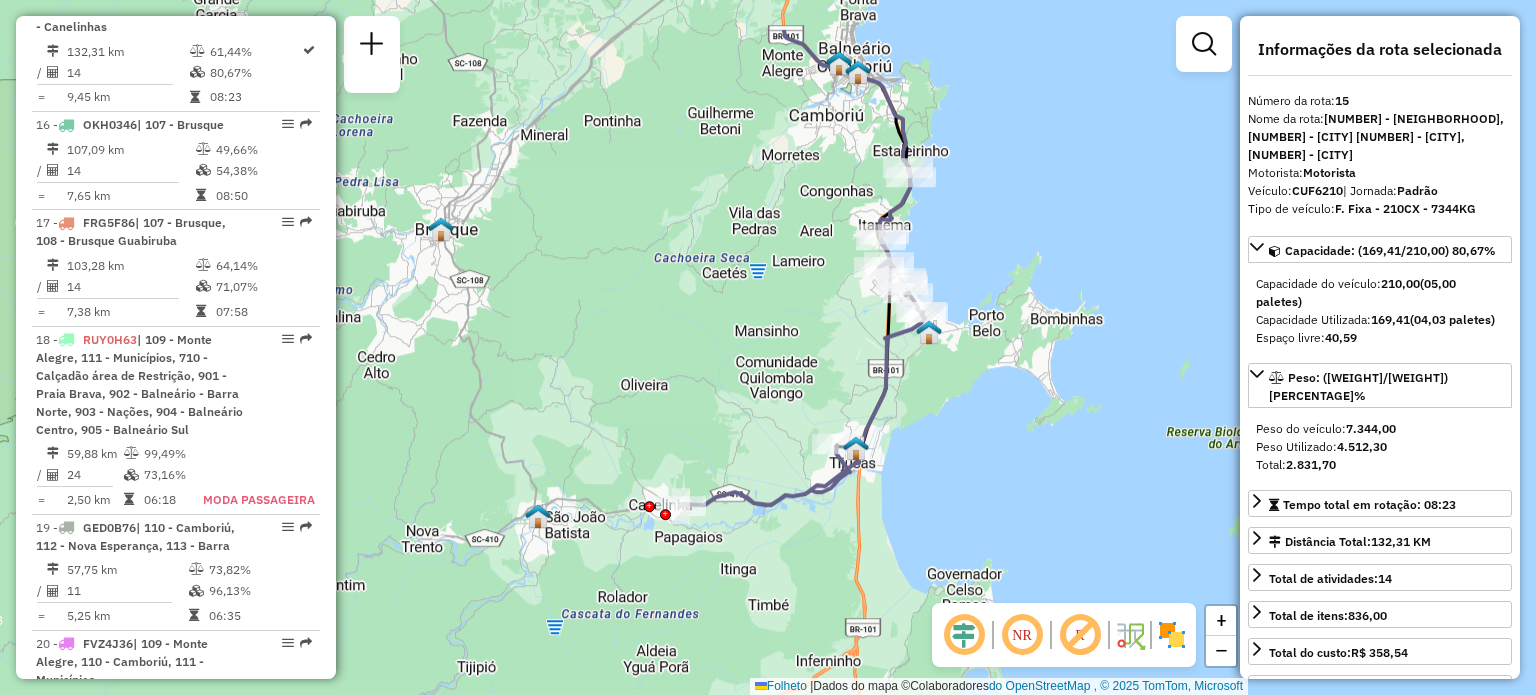 drag, startPoint x: 968, startPoint y: 155, endPoint x: 970, endPoint y: 276, distance: 121.016525 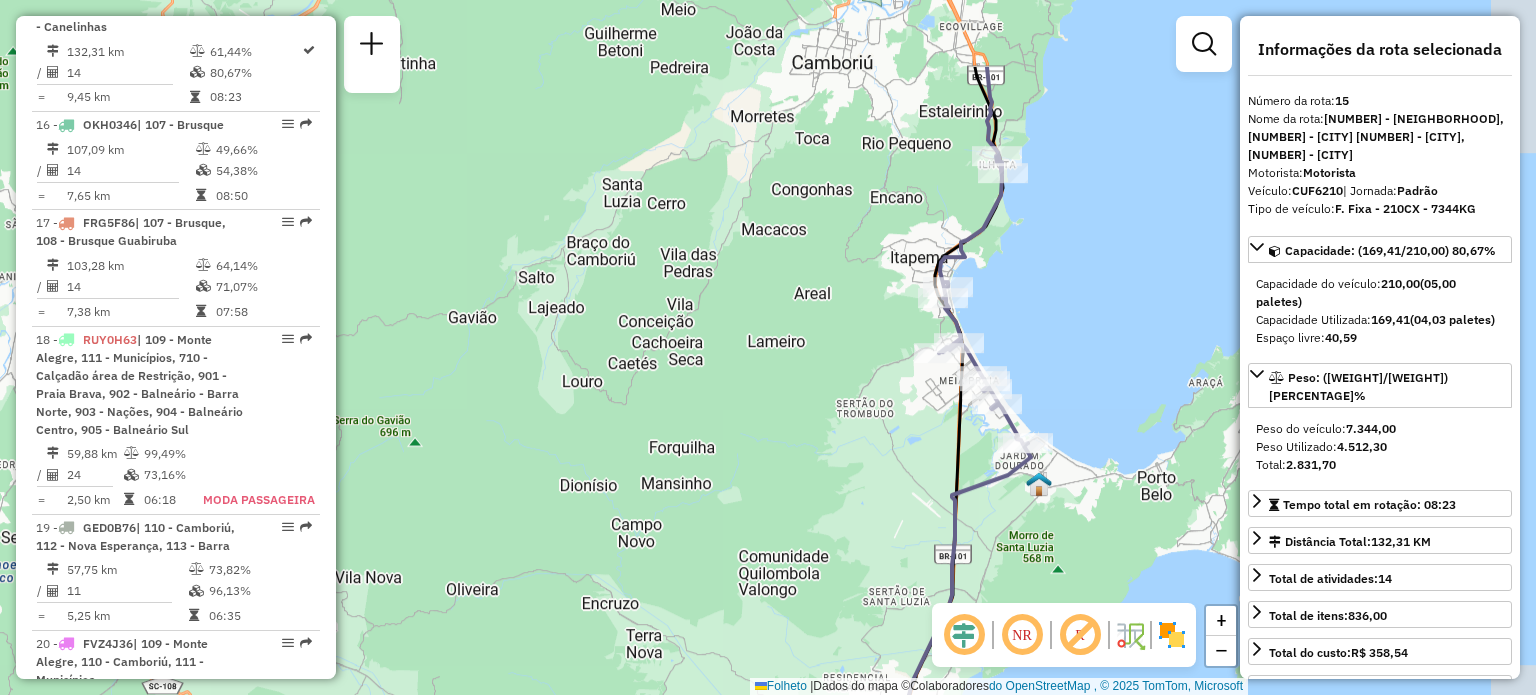 drag, startPoint x: 1036, startPoint y: 218, endPoint x: 1016, endPoint y: 289, distance: 73.76314 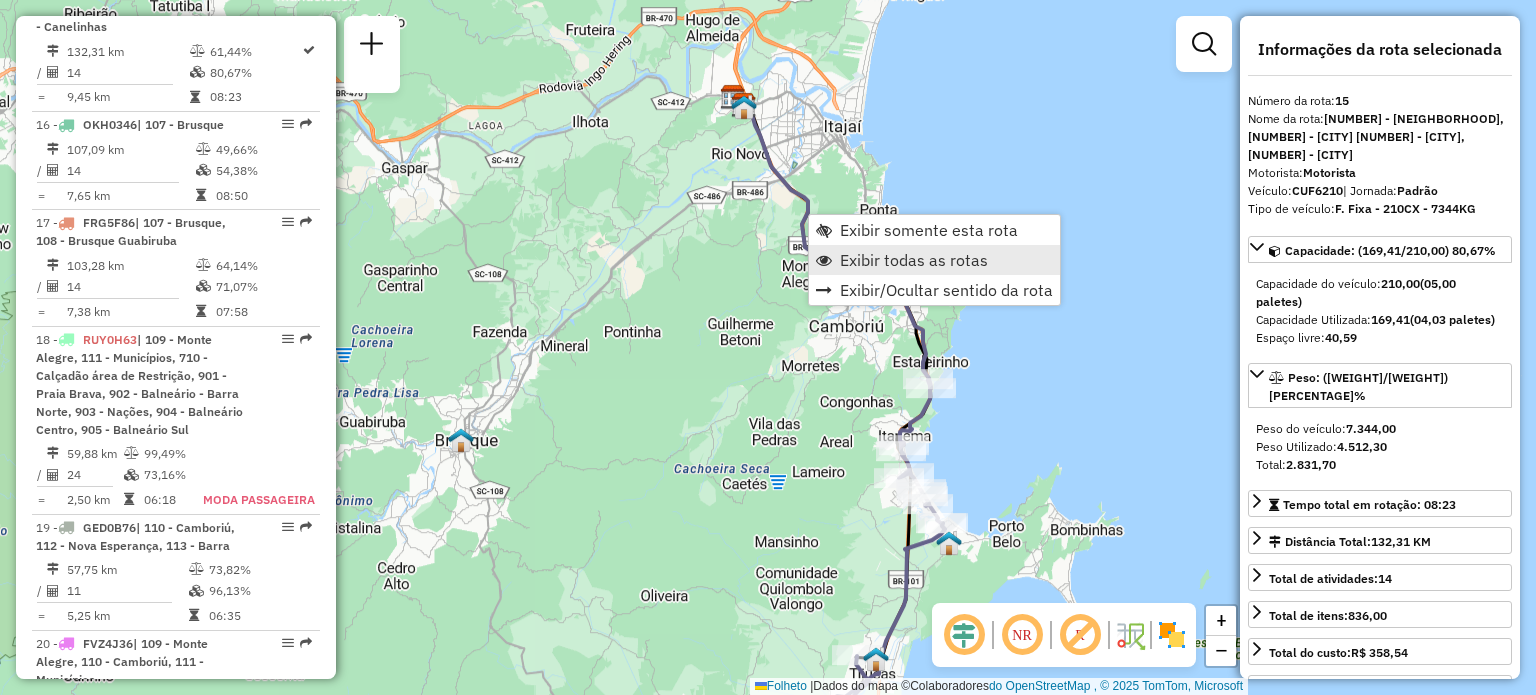 click on "Exibir todas as rotas" at bounding box center (914, 260) 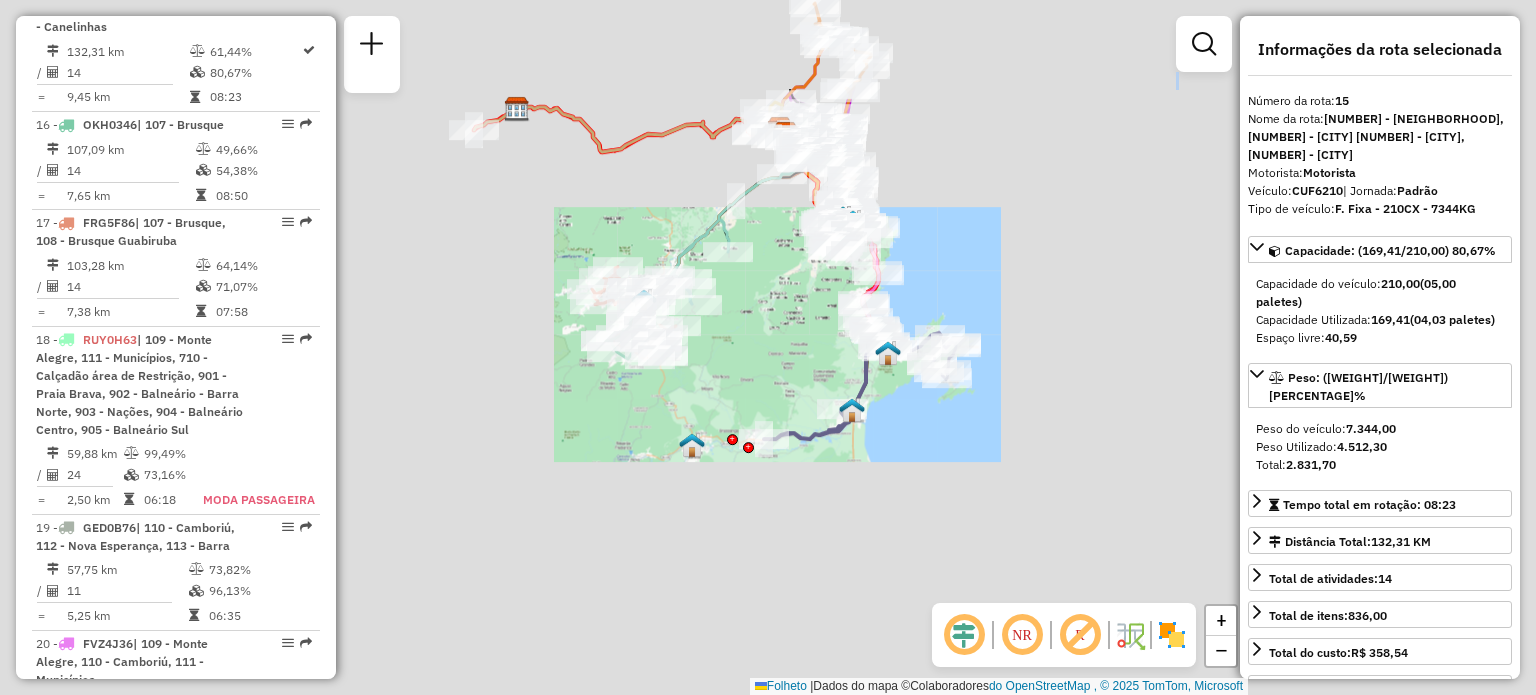 drag, startPoint x: 859, startPoint y: 231, endPoint x: 740, endPoint y: 655, distance: 440.38278 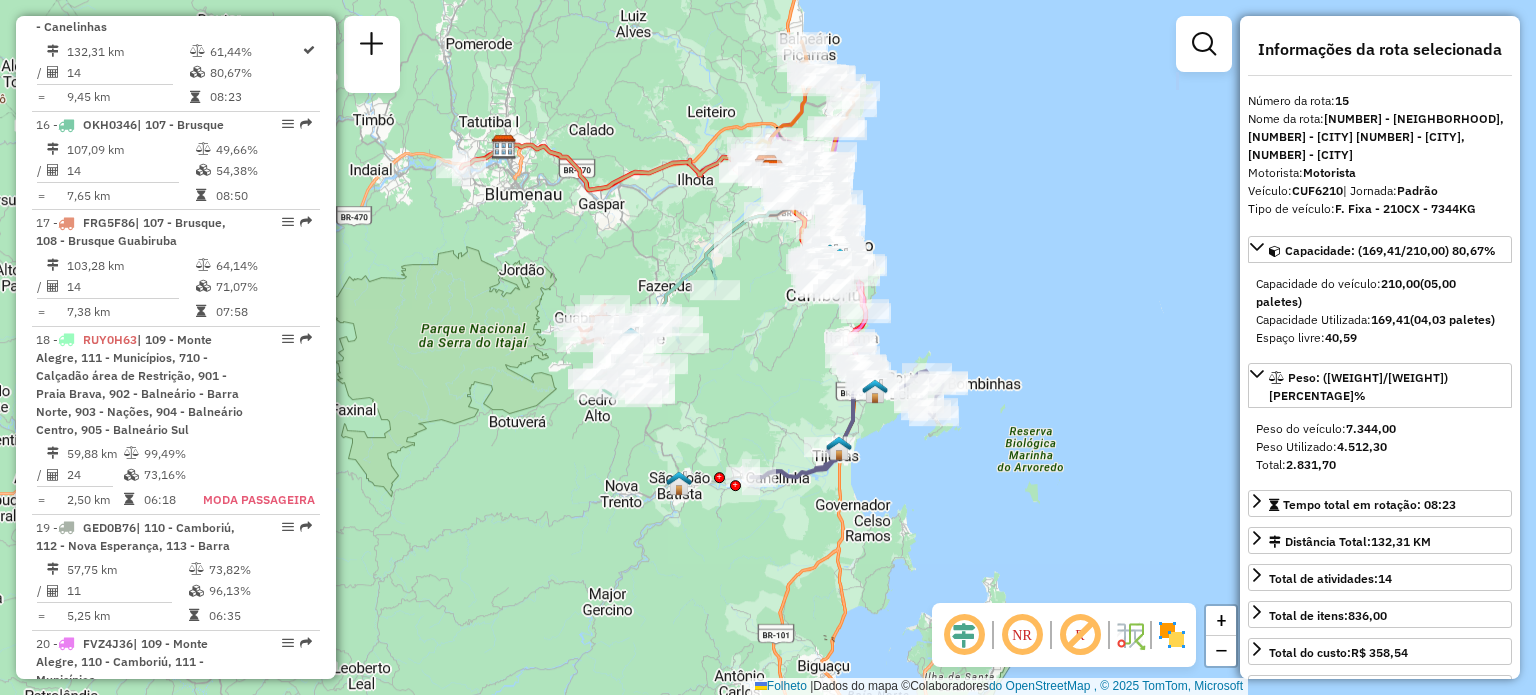 drag, startPoint x: 960, startPoint y: 106, endPoint x: 913, endPoint y: 415, distance: 312.554 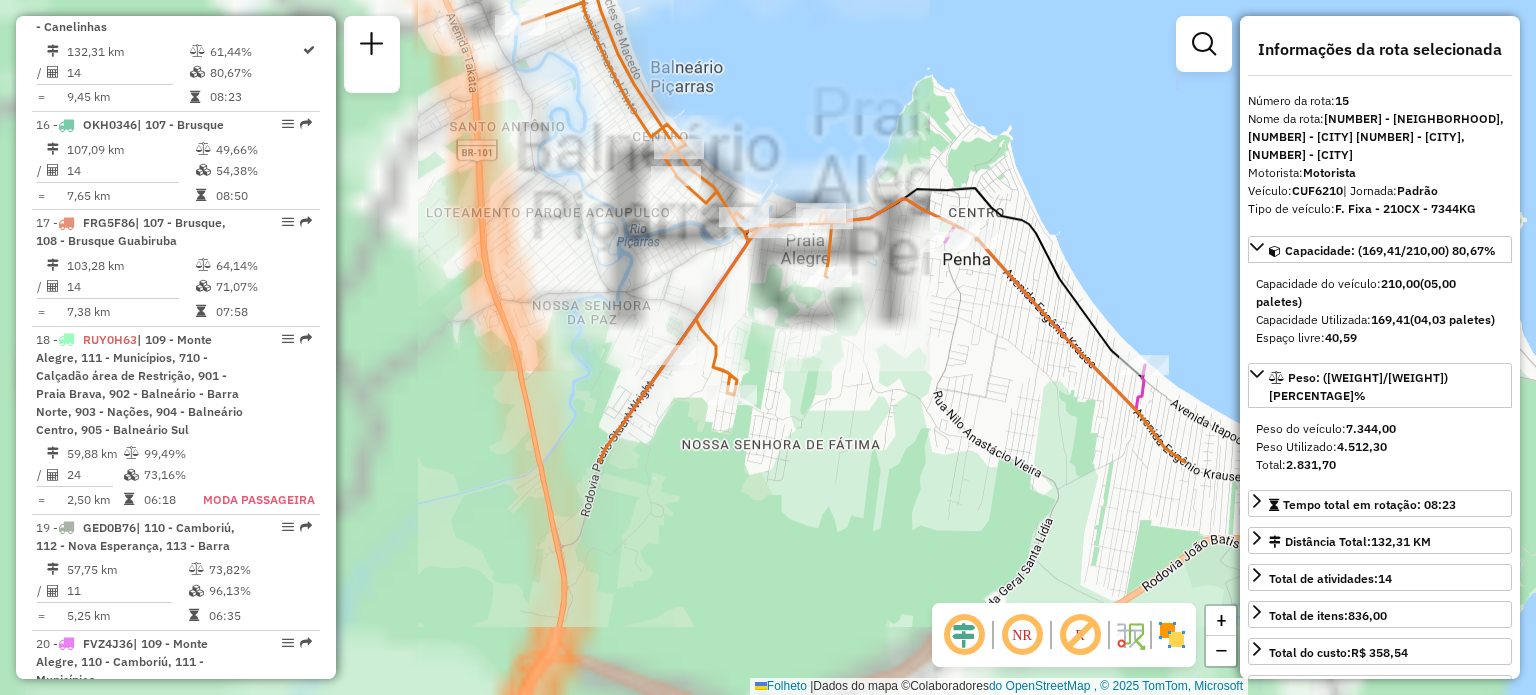 drag, startPoint x: 976, startPoint y: 318, endPoint x: 1152, endPoint y: 177, distance: 225.51497 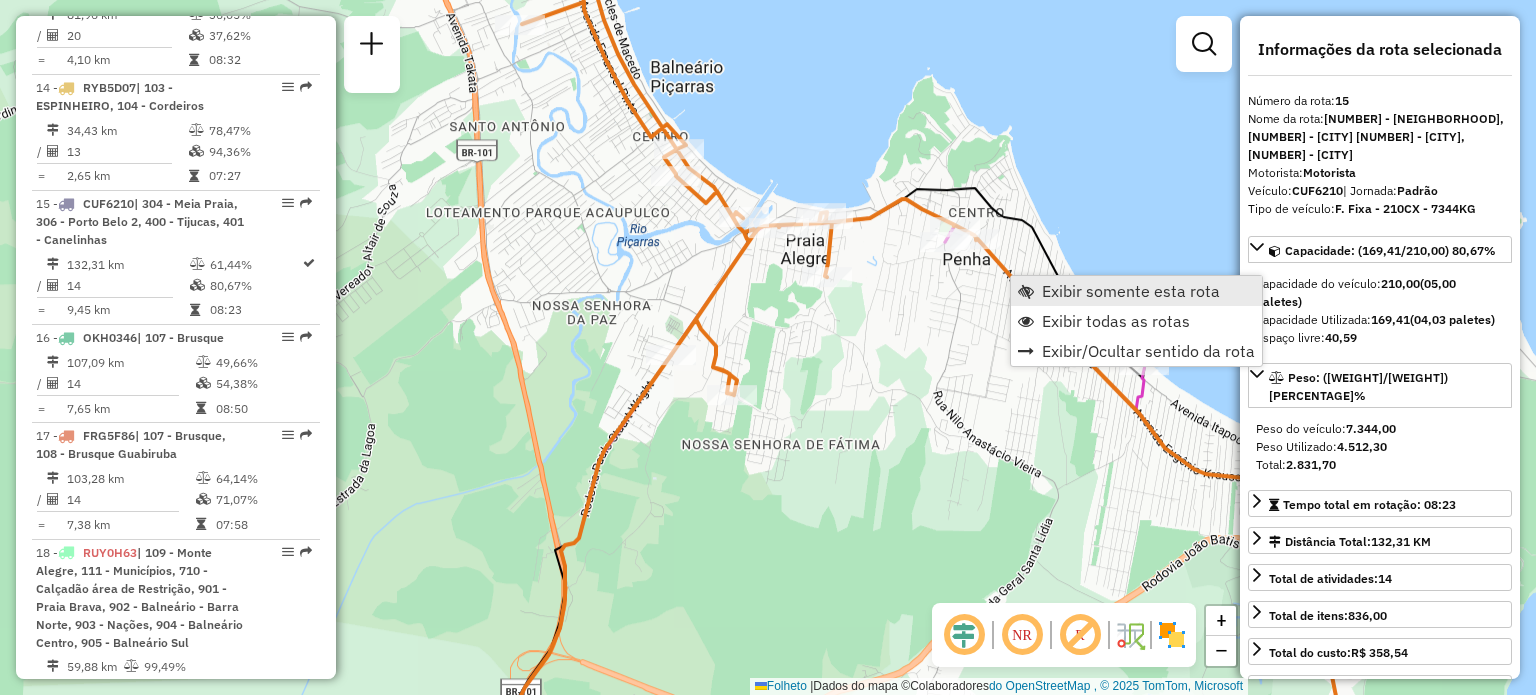 scroll, scrollTop: 2246, scrollLeft: 0, axis: vertical 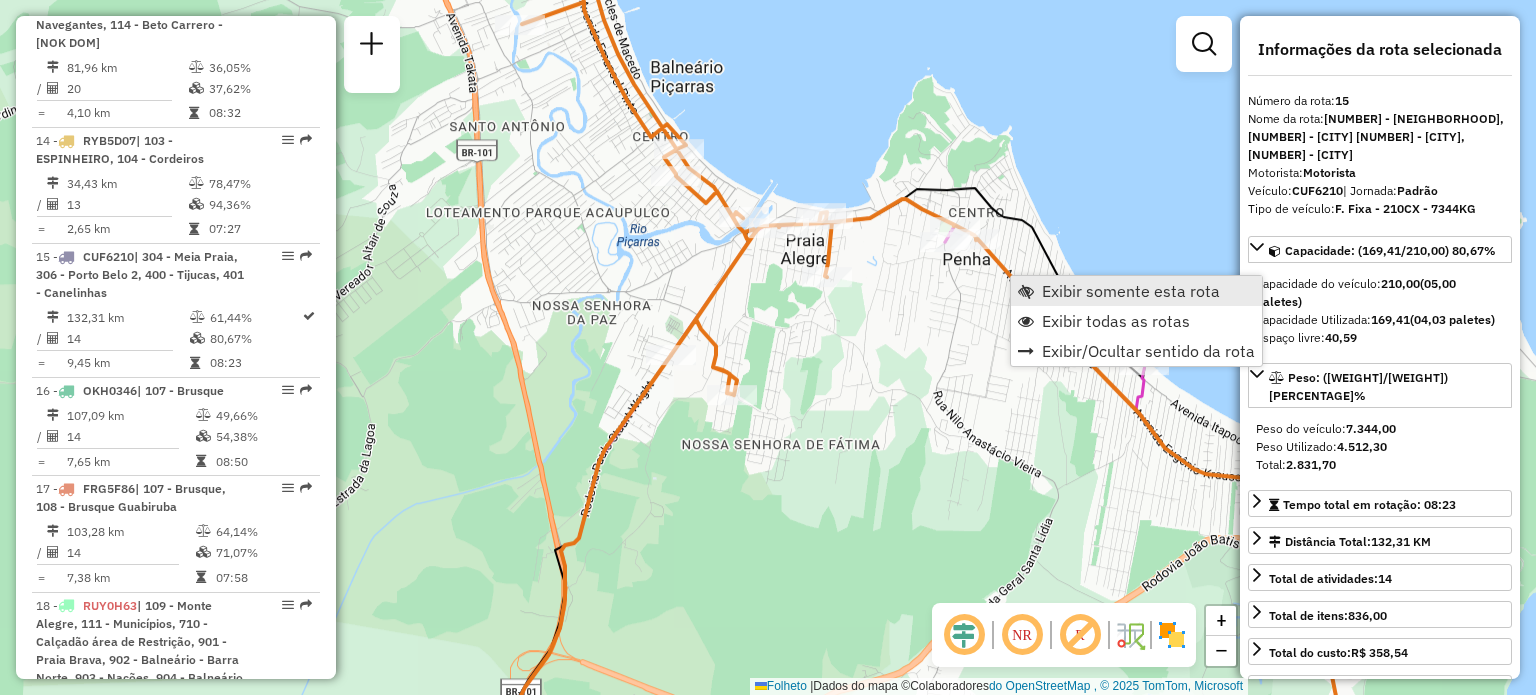 click on "Exibir somente esta rota" at bounding box center [1131, 291] 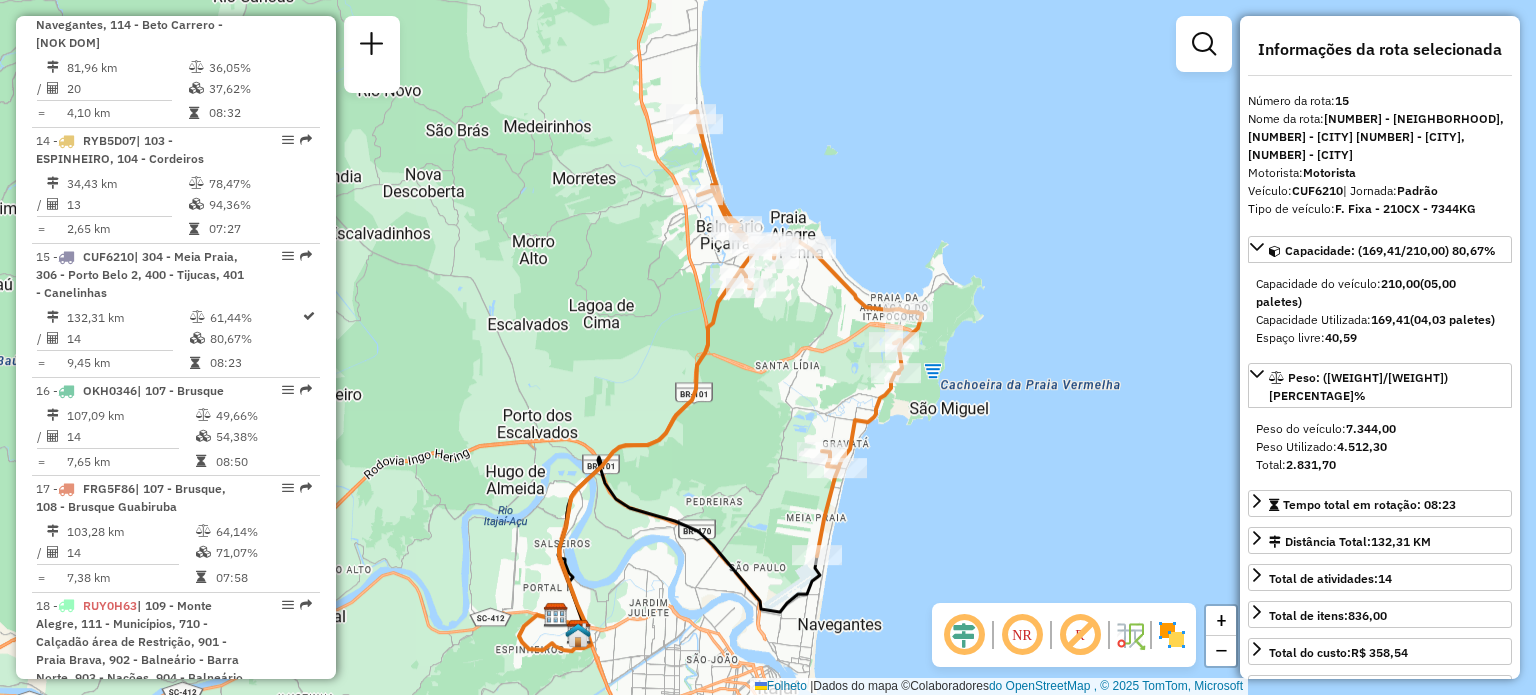 drag, startPoint x: 828, startPoint y: 442, endPoint x: 800, endPoint y: 542, distance: 103.84604 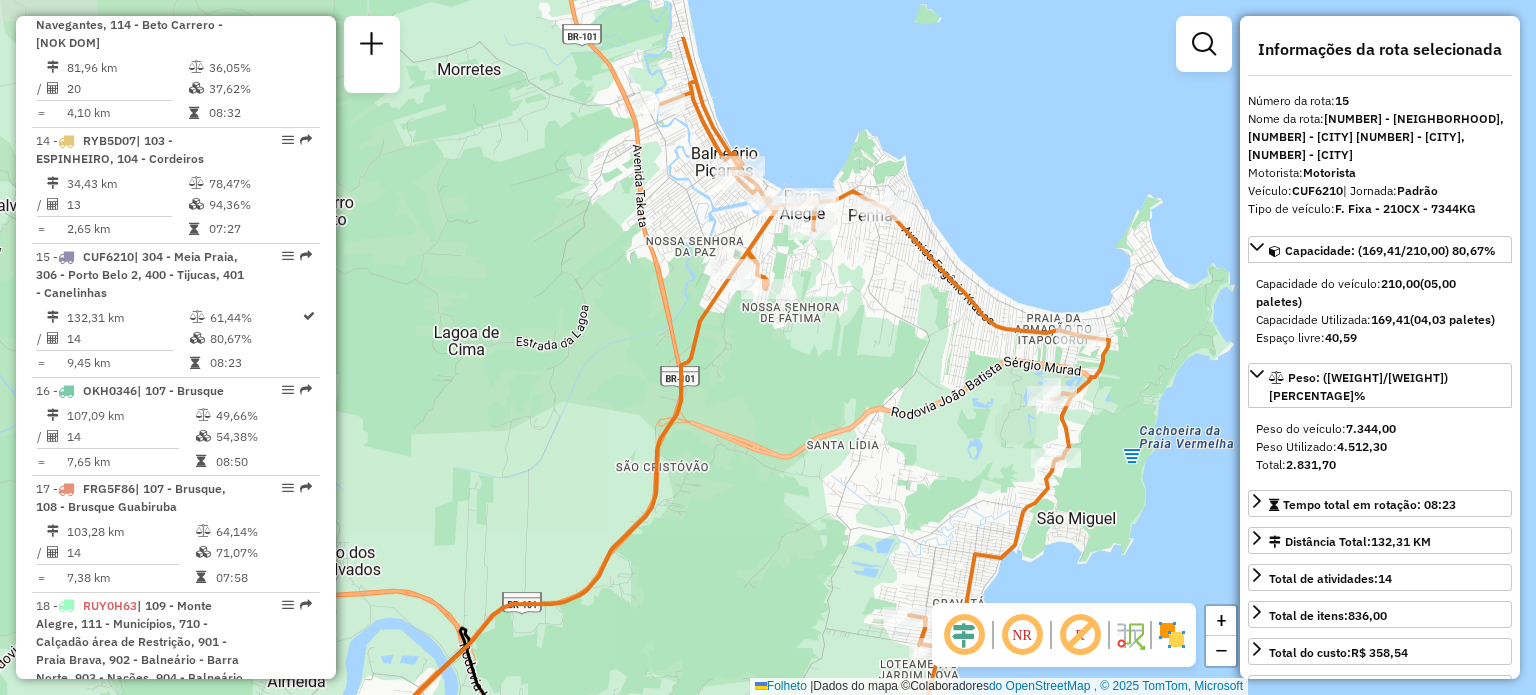 drag, startPoint x: 824, startPoint y: 311, endPoint x: 894, endPoint y: 393, distance: 107.81466 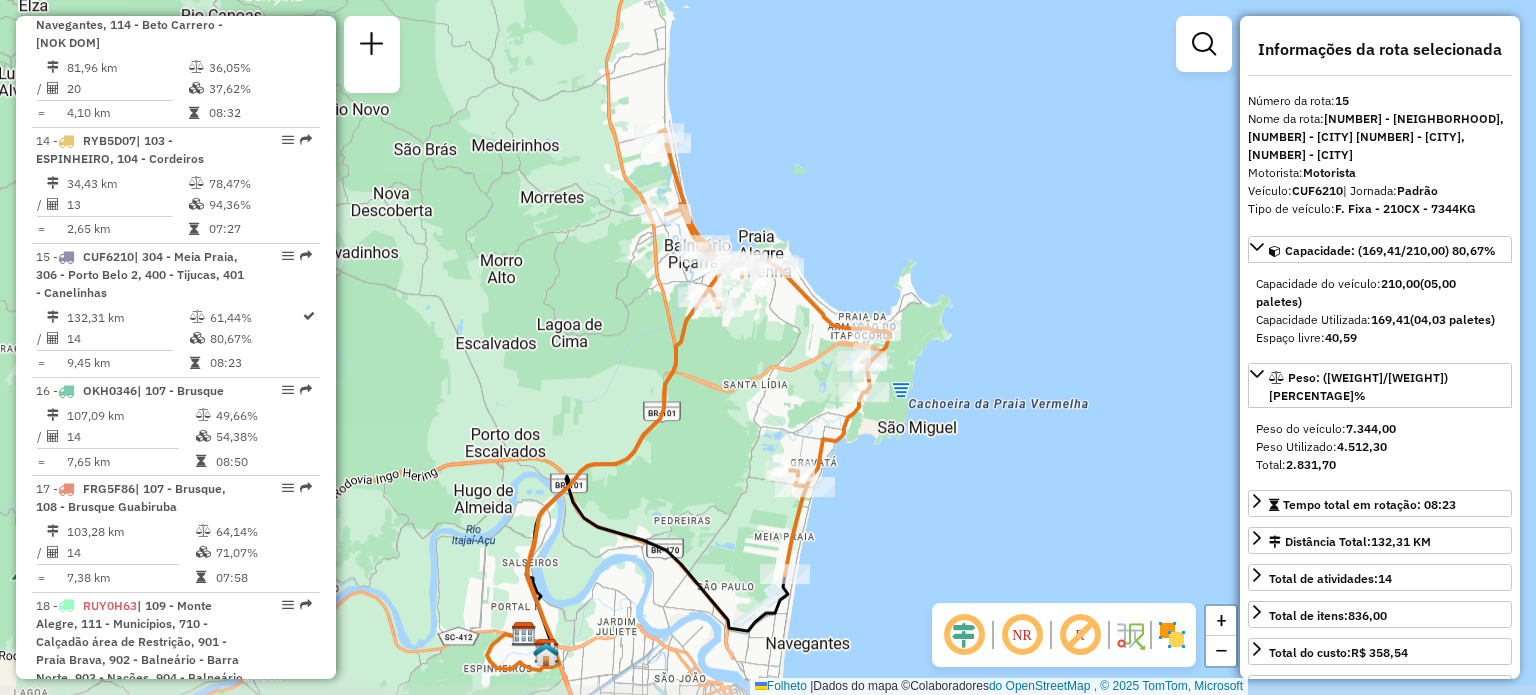 drag, startPoint x: 720, startPoint y: 505, endPoint x: 705, endPoint y: 442, distance: 64.7611 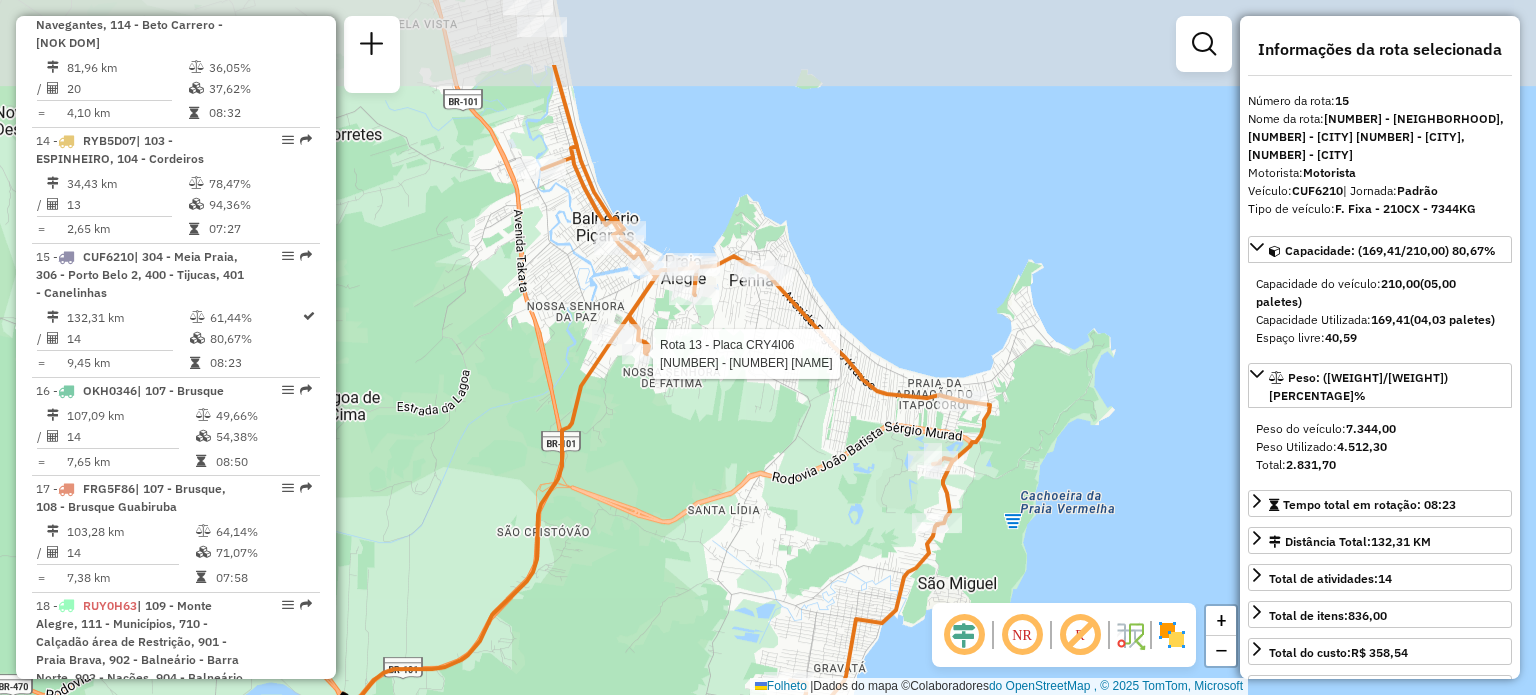 drag, startPoint x: 536, startPoint y: 231, endPoint x: 638, endPoint y: 366, distance: 169.20107 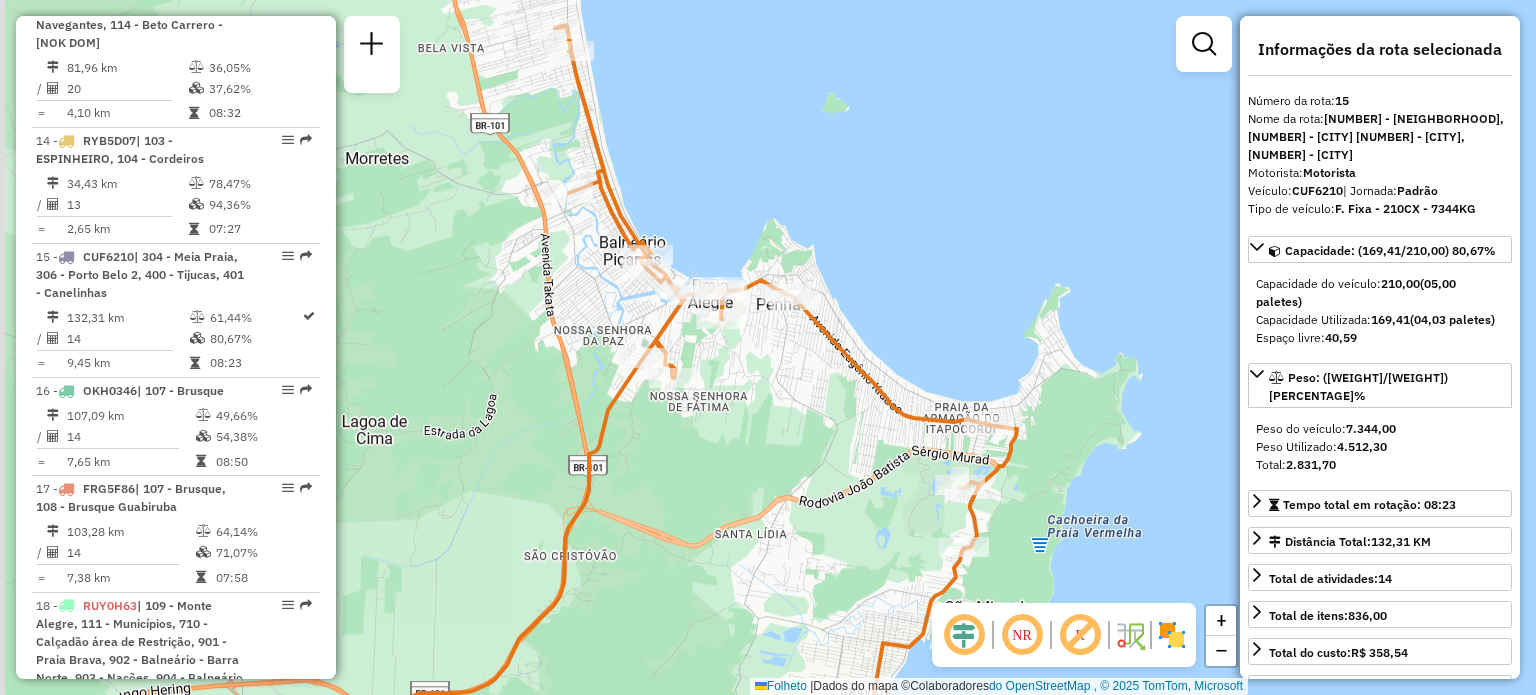 drag, startPoint x: 592, startPoint y: 99, endPoint x: 628, endPoint y: 203, distance: 110.054535 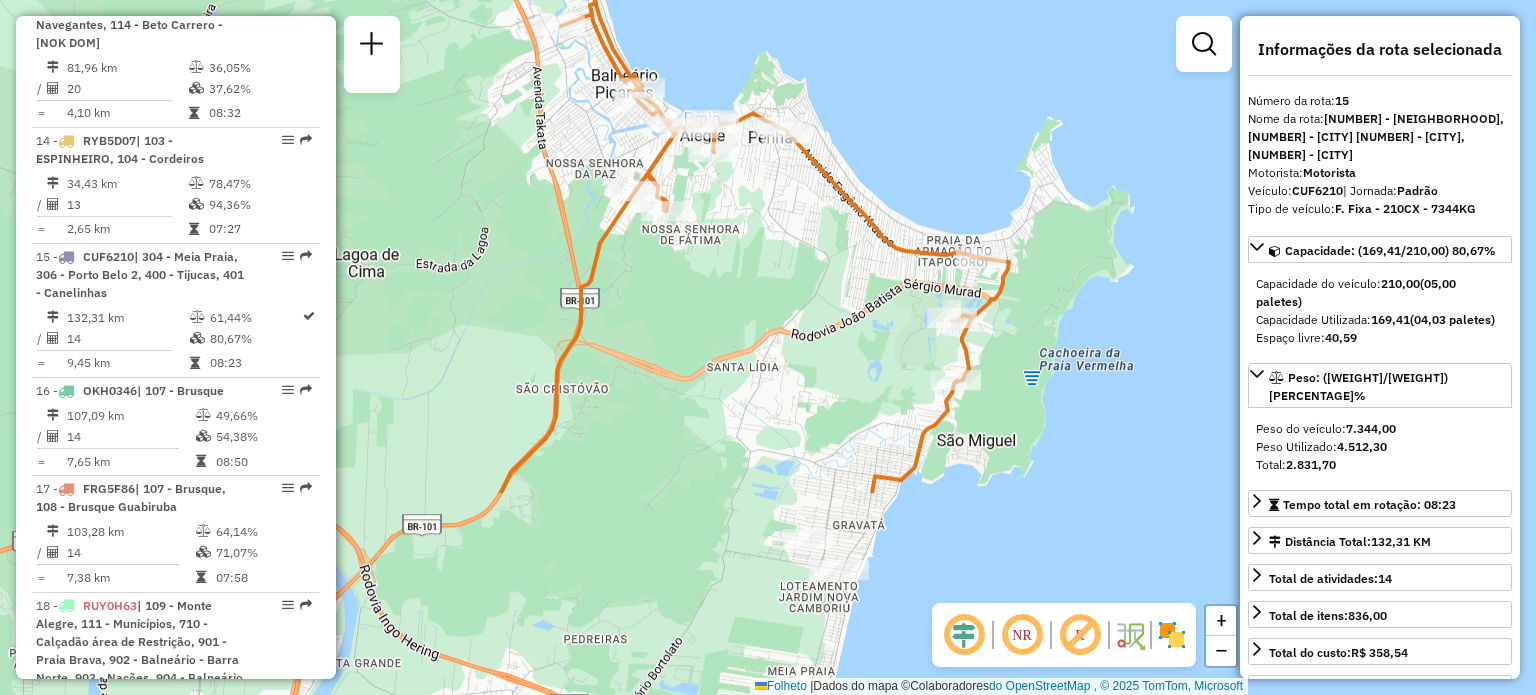 drag, startPoint x: 1082, startPoint y: 592, endPoint x: 1030, endPoint y: 264, distance: 332.09637 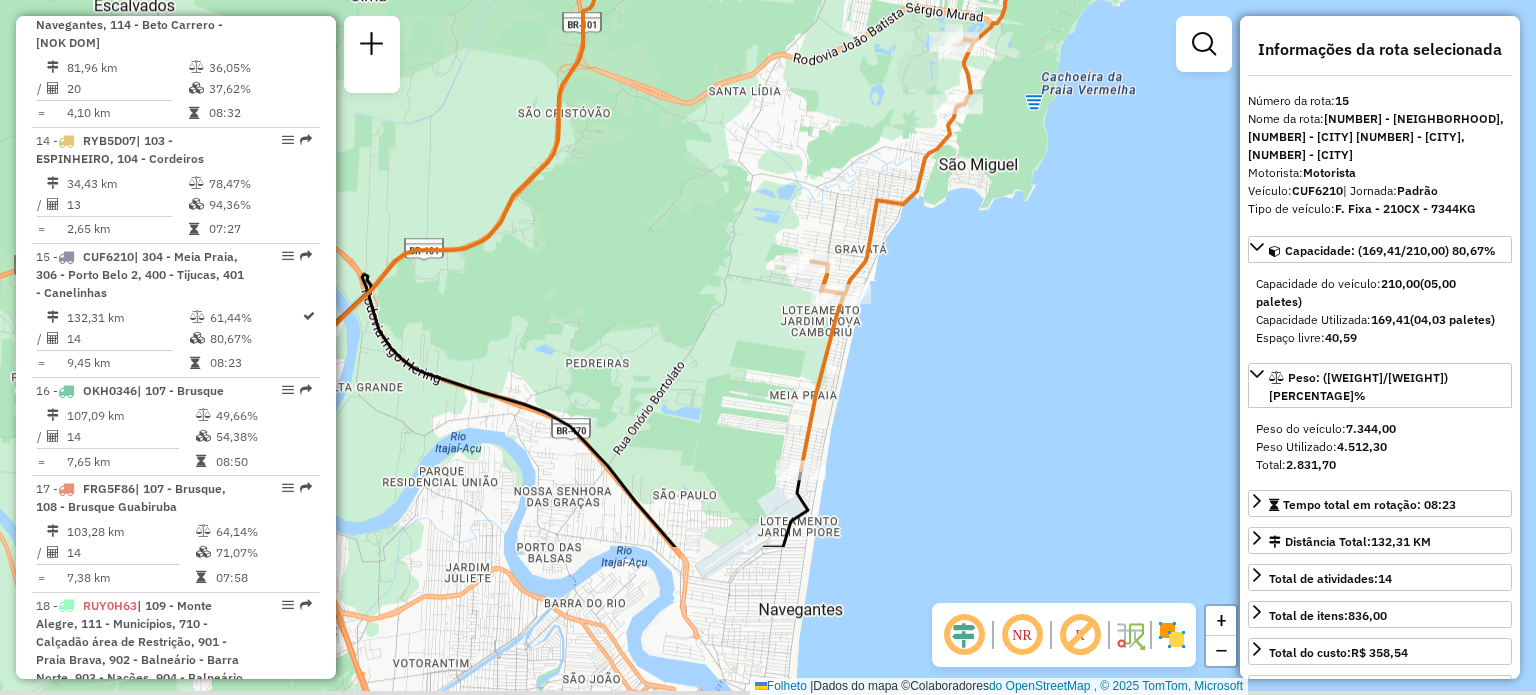 drag, startPoint x: 759, startPoint y: 505, endPoint x: 767, endPoint y: 332, distance: 173.18488 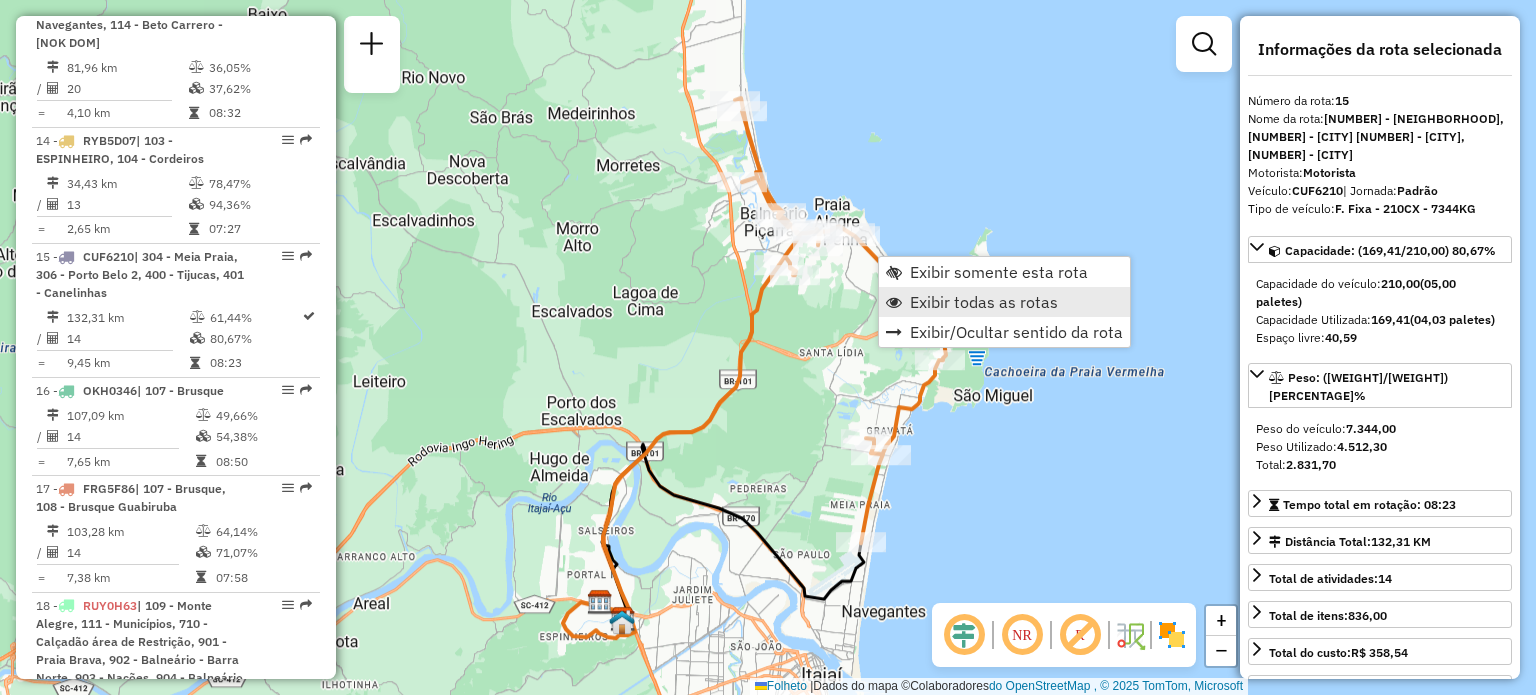 click on "Exibir todas as rotas" at bounding box center (984, 302) 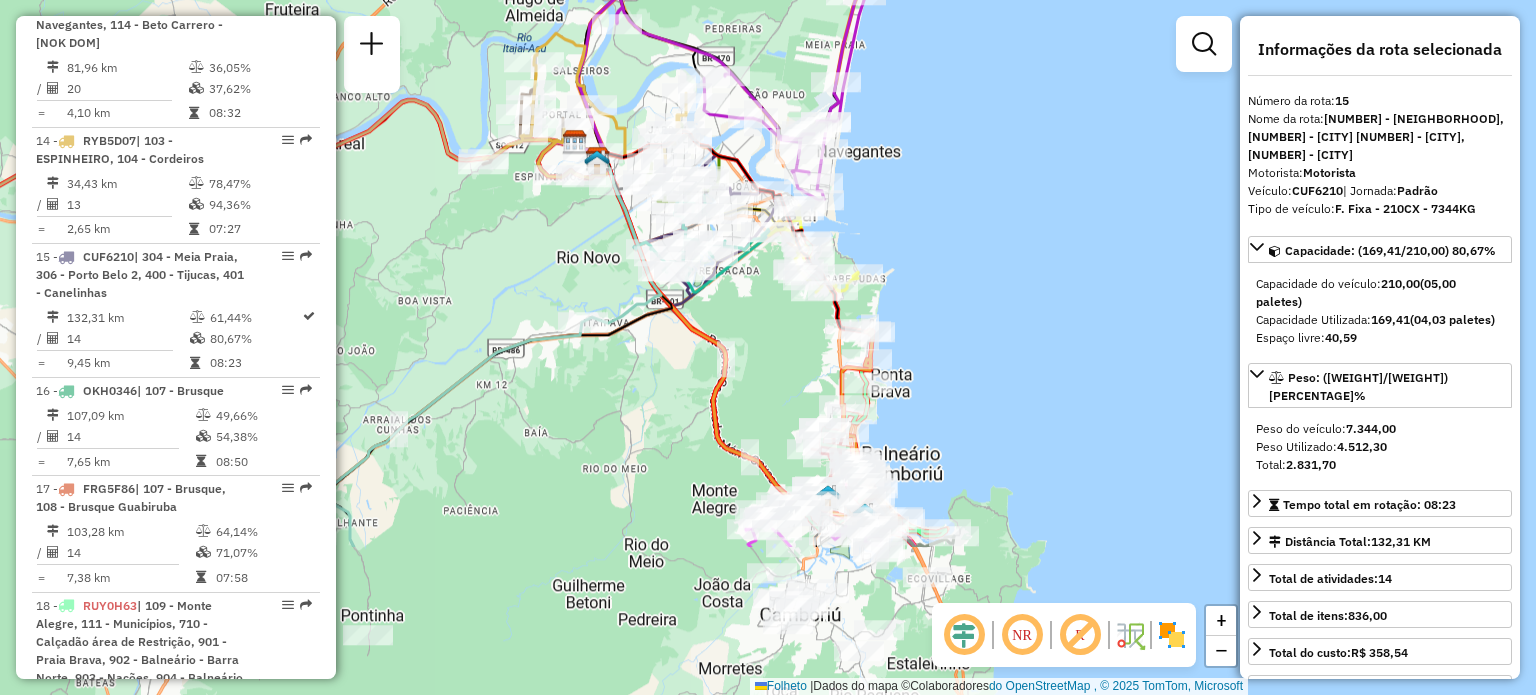 drag, startPoint x: 971, startPoint y: 504, endPoint x: 942, endPoint y: 367, distance: 140.0357 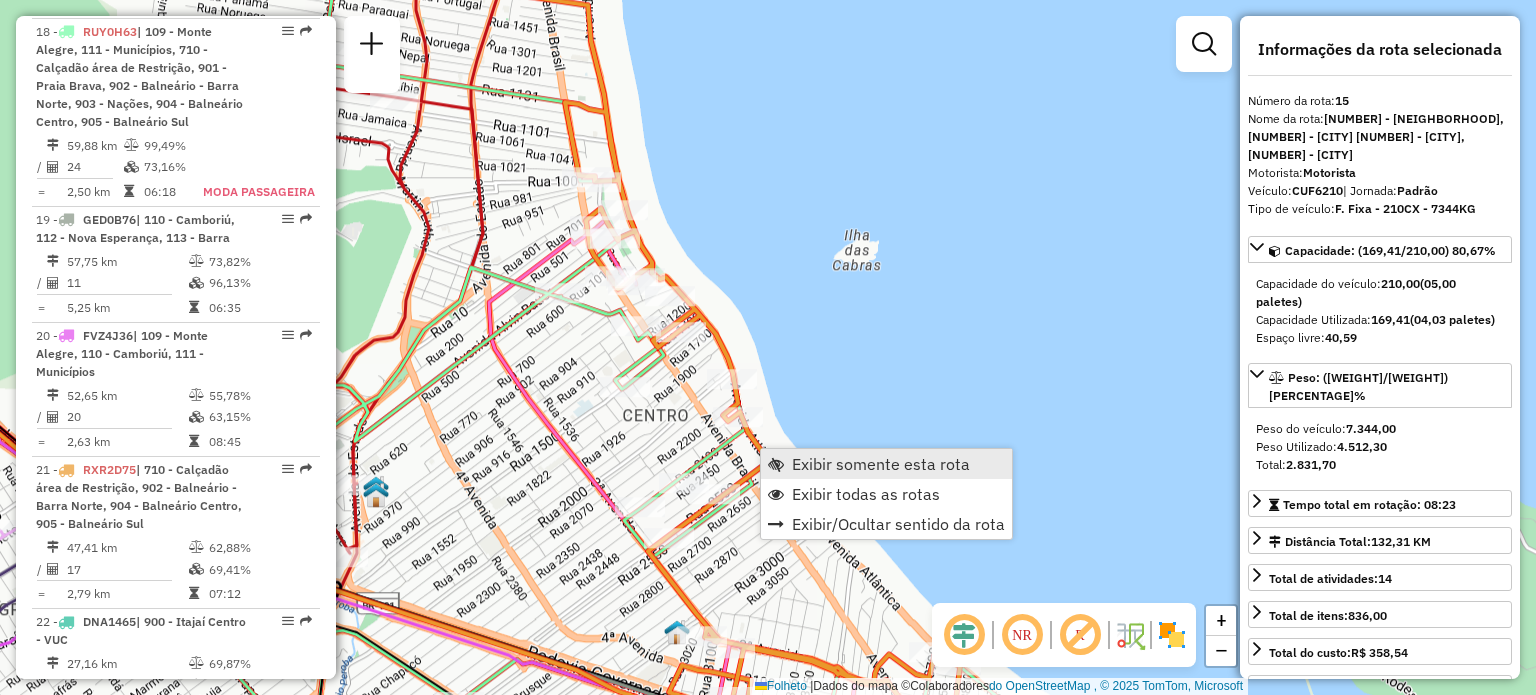 scroll, scrollTop: 3043, scrollLeft: 0, axis: vertical 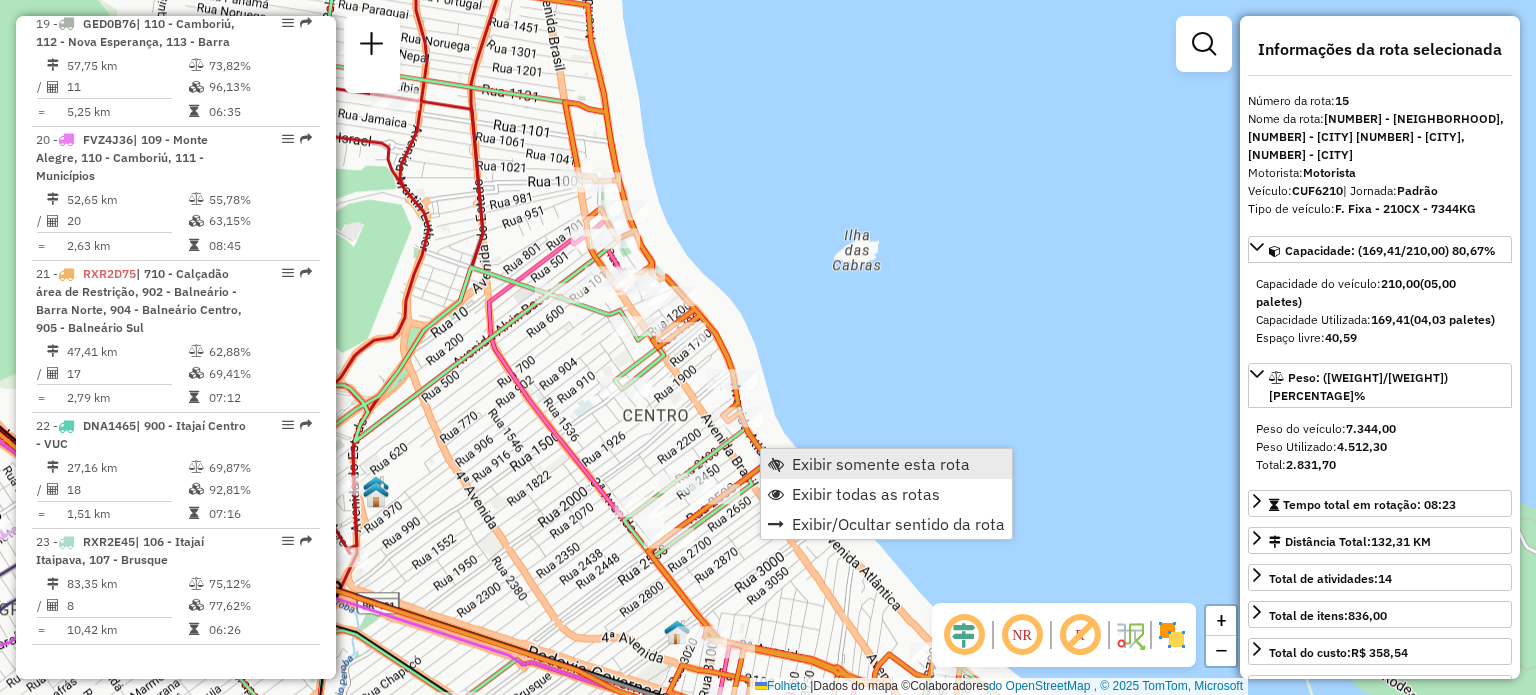 click on "Exibir somente esta rota" at bounding box center (881, 464) 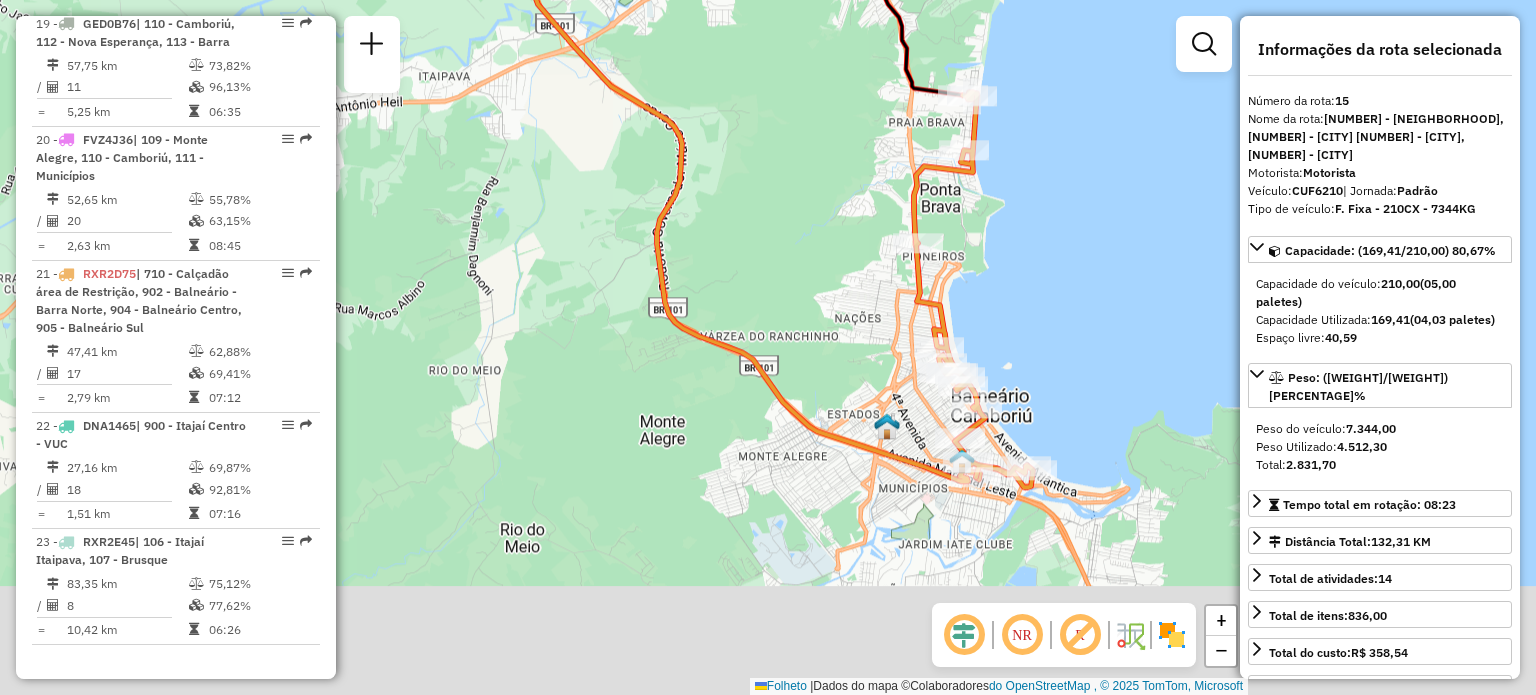 drag, startPoint x: 1116, startPoint y: 438, endPoint x: 1043, endPoint y: 291, distance: 164.128 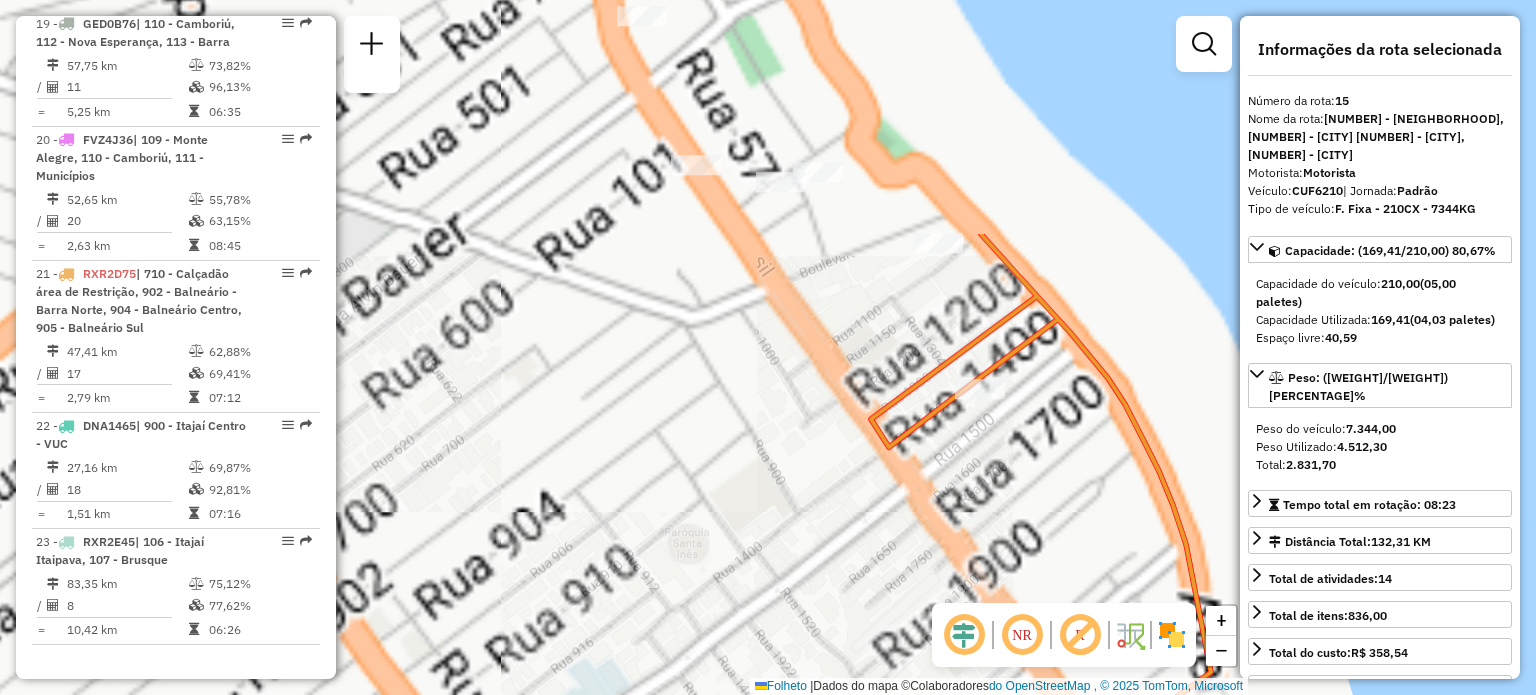 drag, startPoint x: 931, startPoint y: 235, endPoint x: 1102, endPoint y: 539, distance: 348.79364 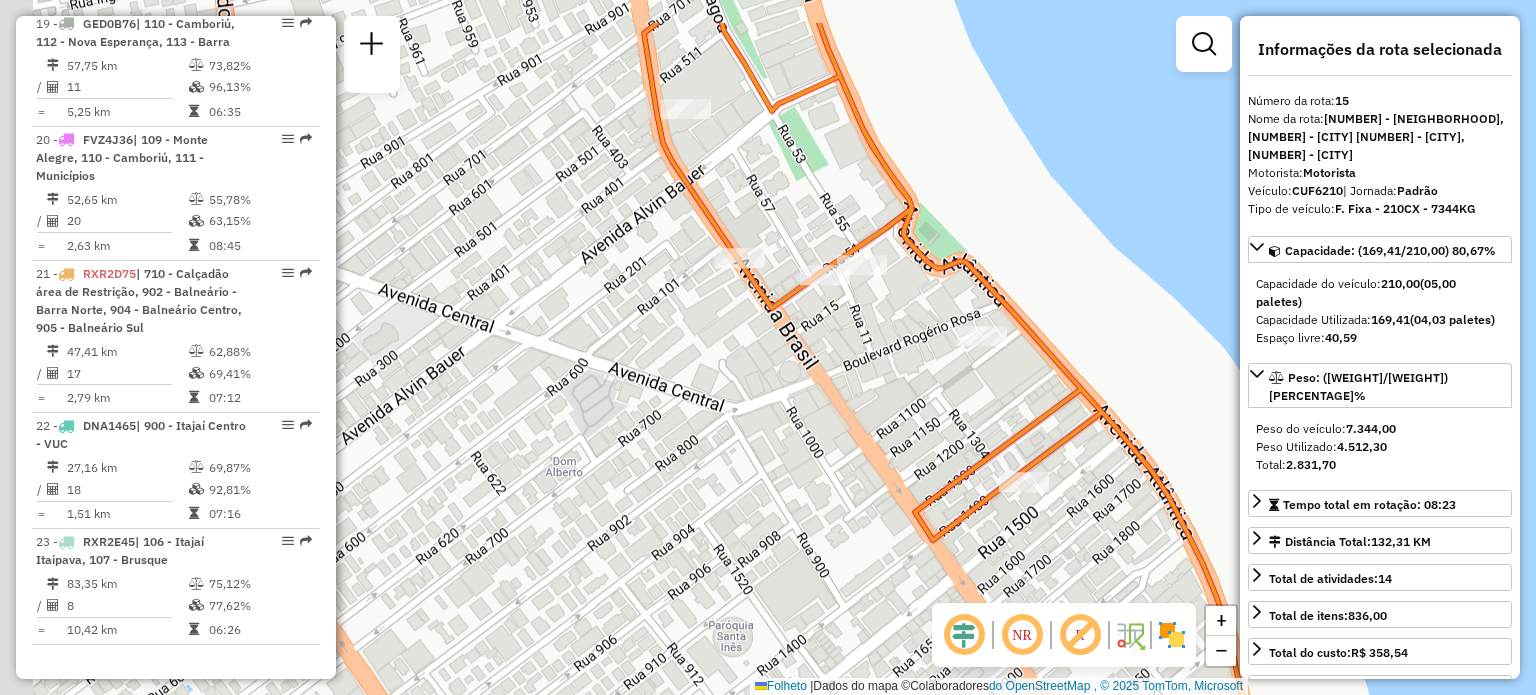 drag, startPoint x: 909, startPoint y: 262, endPoint x: 962, endPoint y: 367, distance: 117.61803 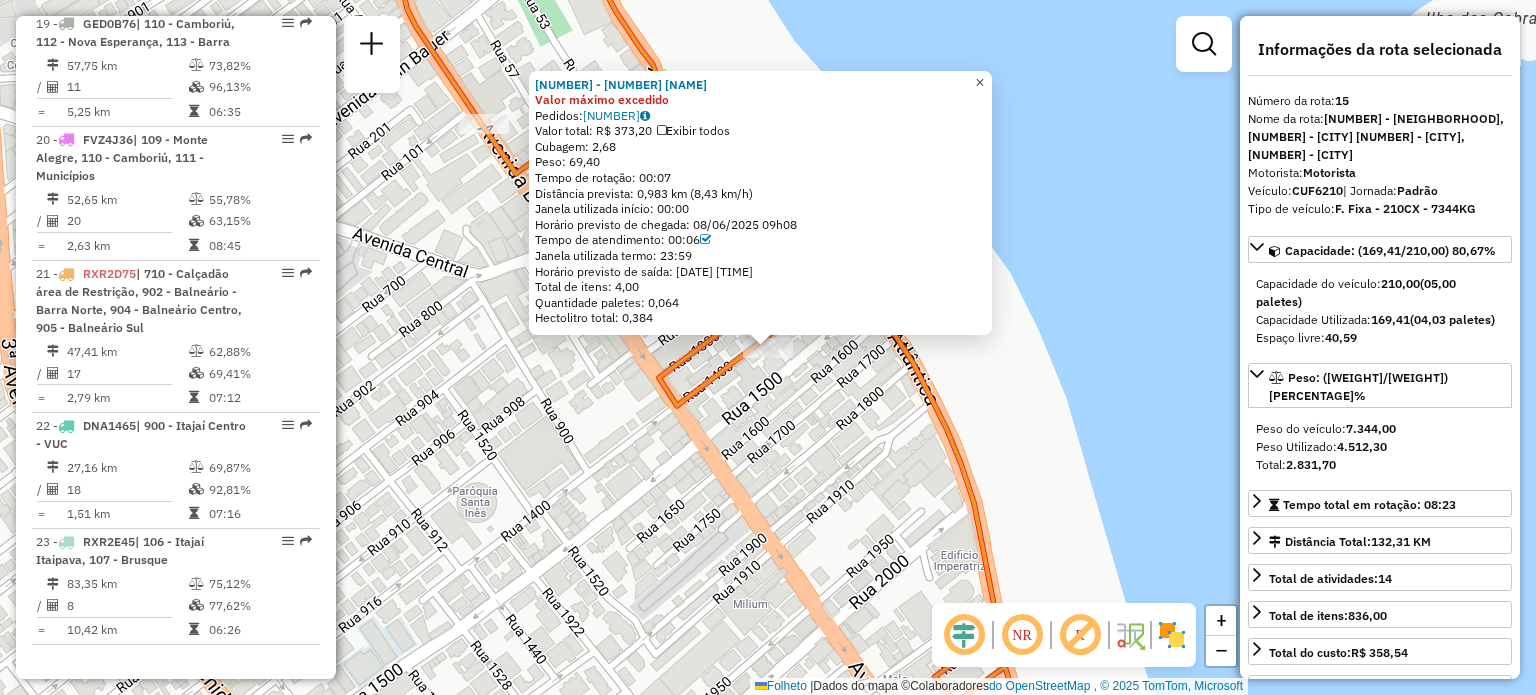click on "×" 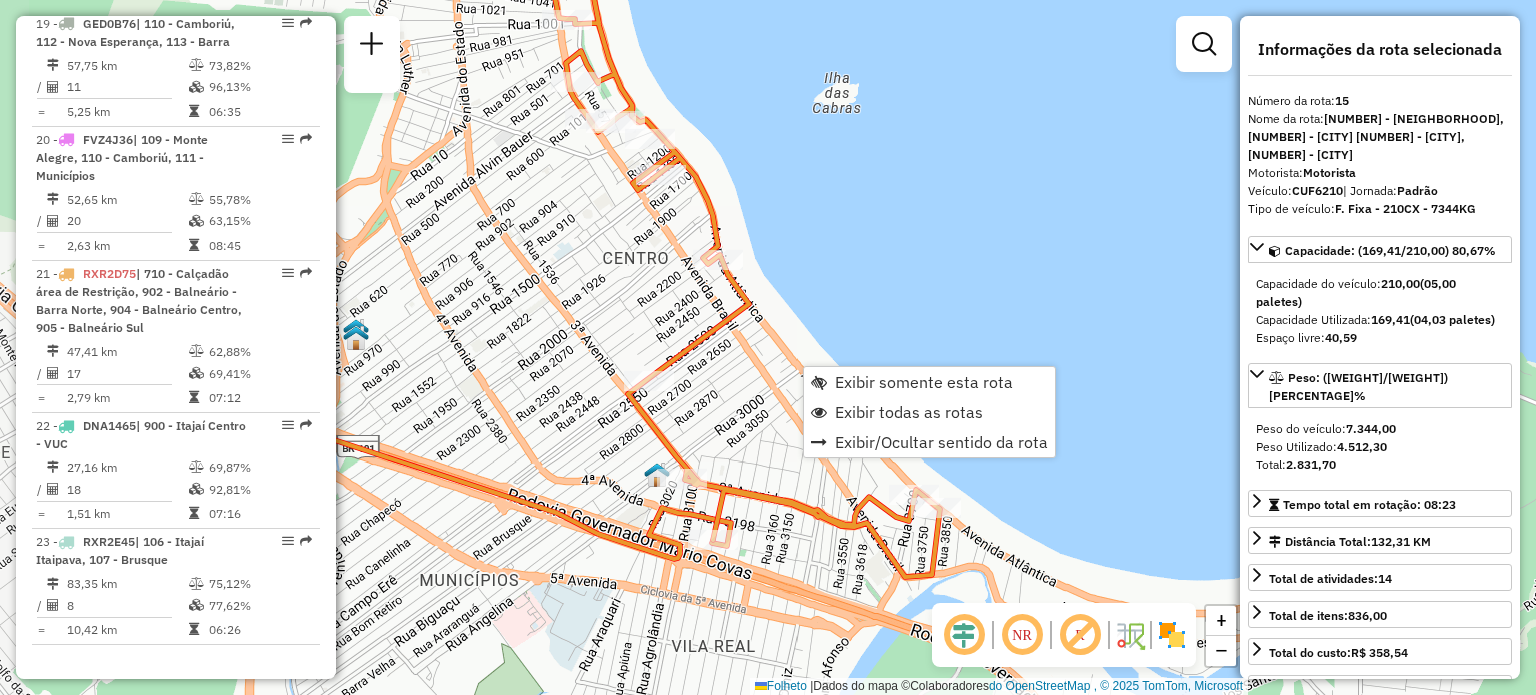 drag, startPoint x: 682, startPoint y: 516, endPoint x: 969, endPoint y: 568, distance: 291.67276 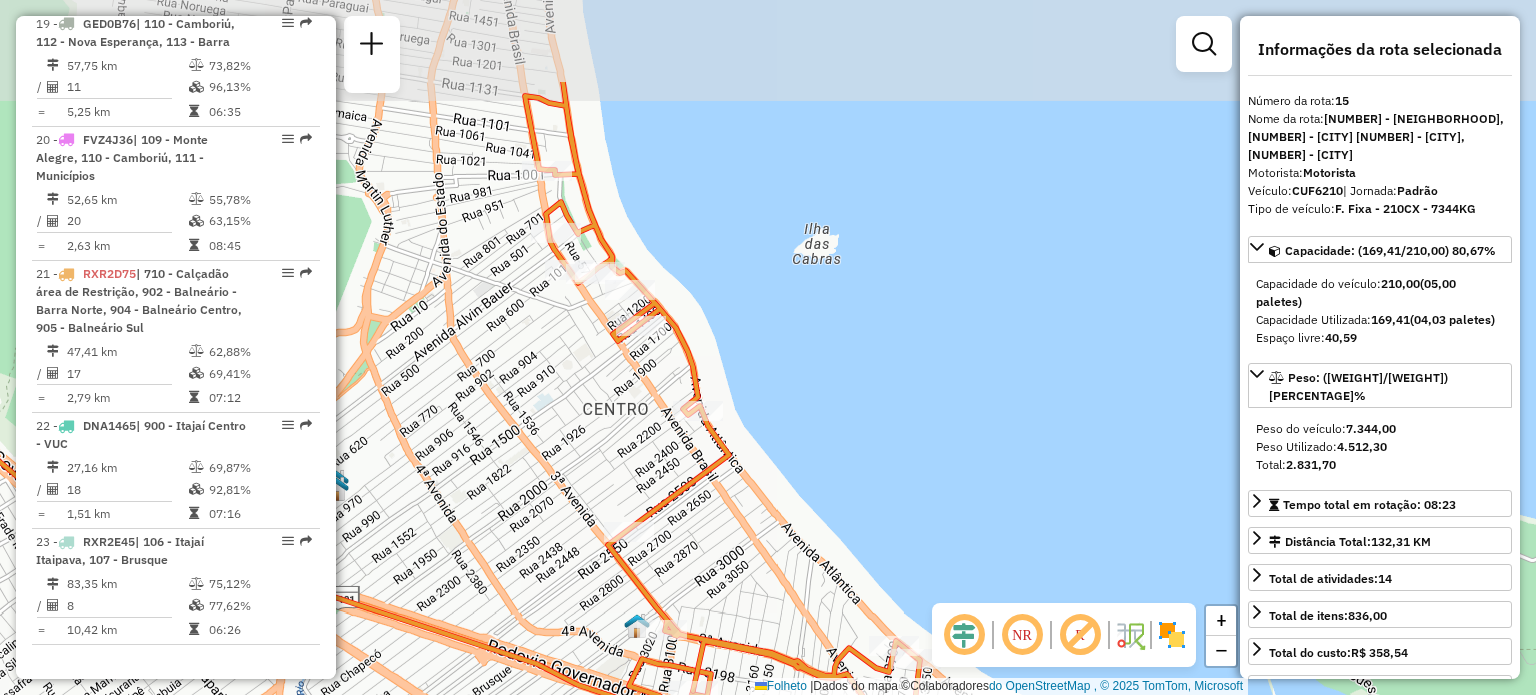 drag, startPoint x: 703, startPoint y: 213, endPoint x: 669, endPoint y: 334, distance: 125.68612 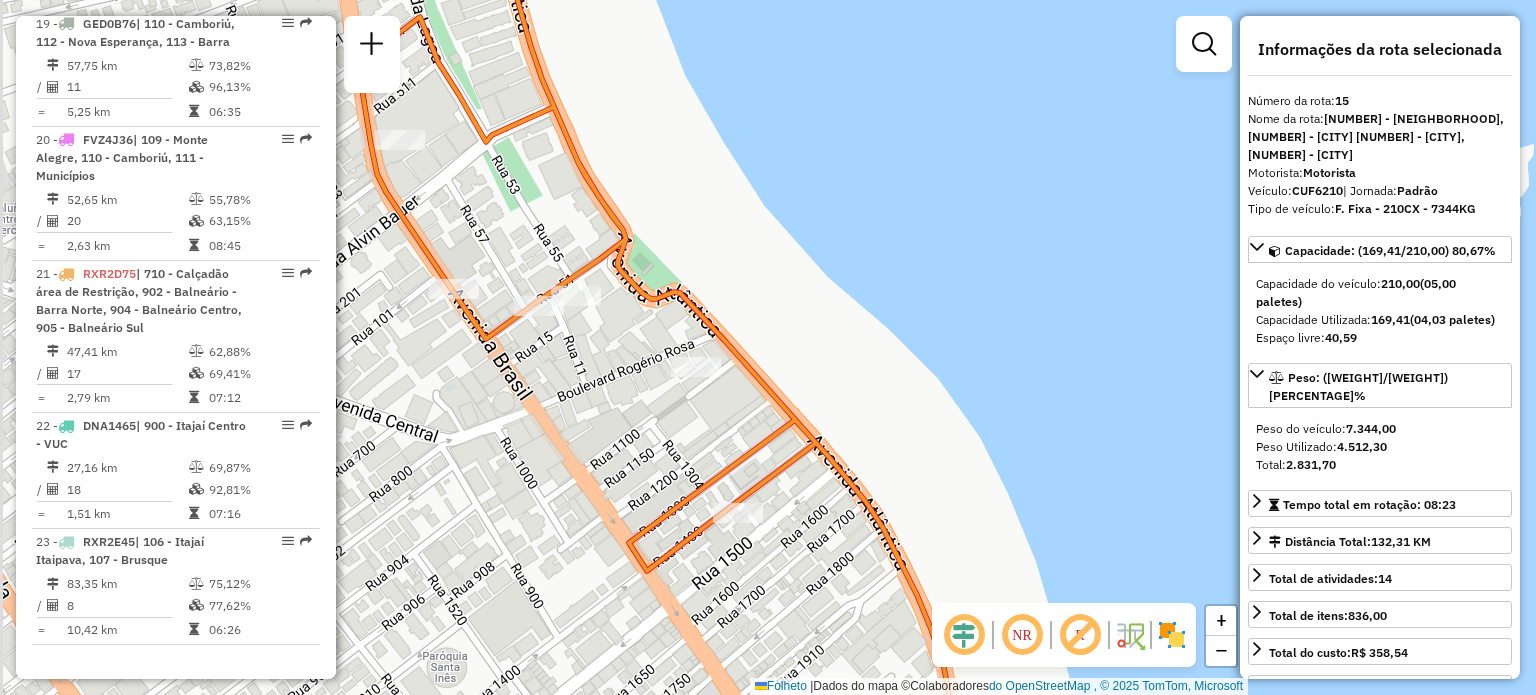 drag, startPoint x: 531, startPoint y: 328, endPoint x: 582, endPoint y: 347, distance: 54.42426 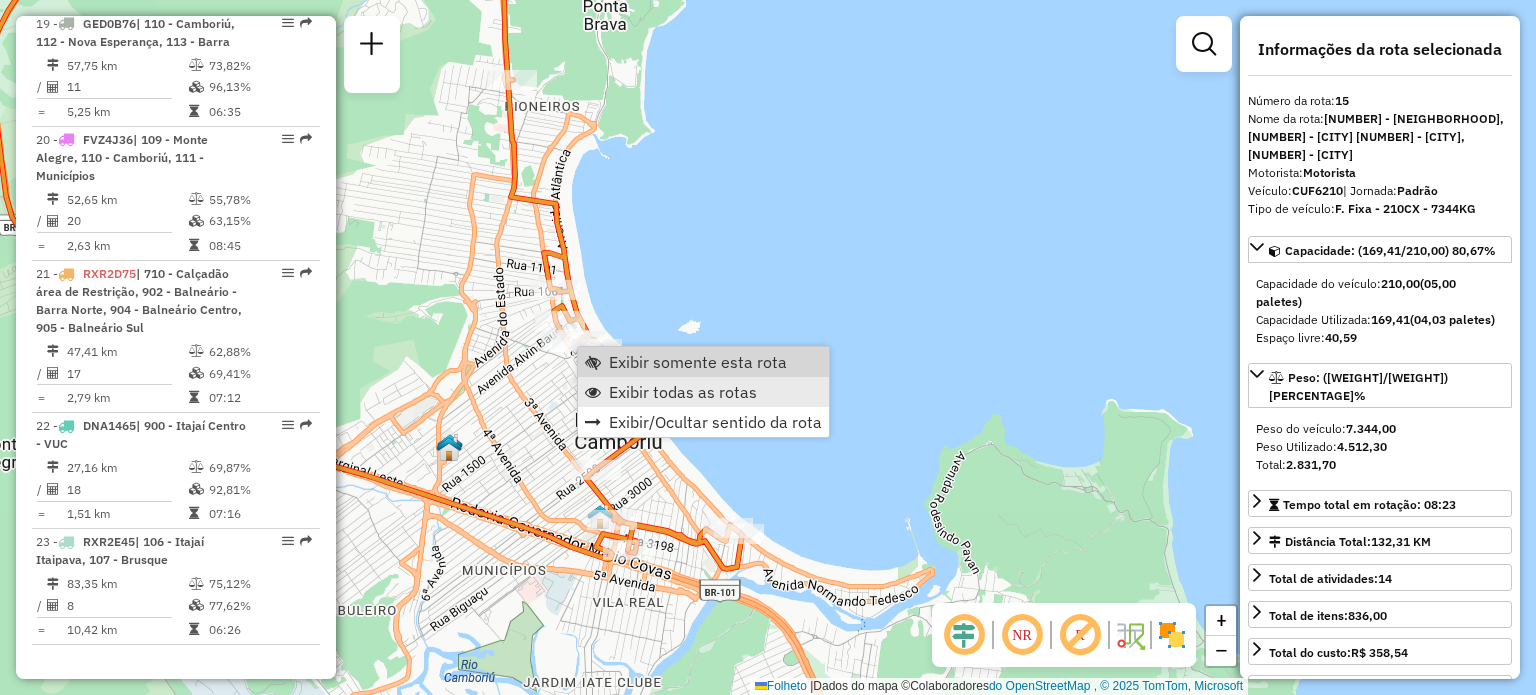 click on "Exibir todas as rotas" at bounding box center [683, 392] 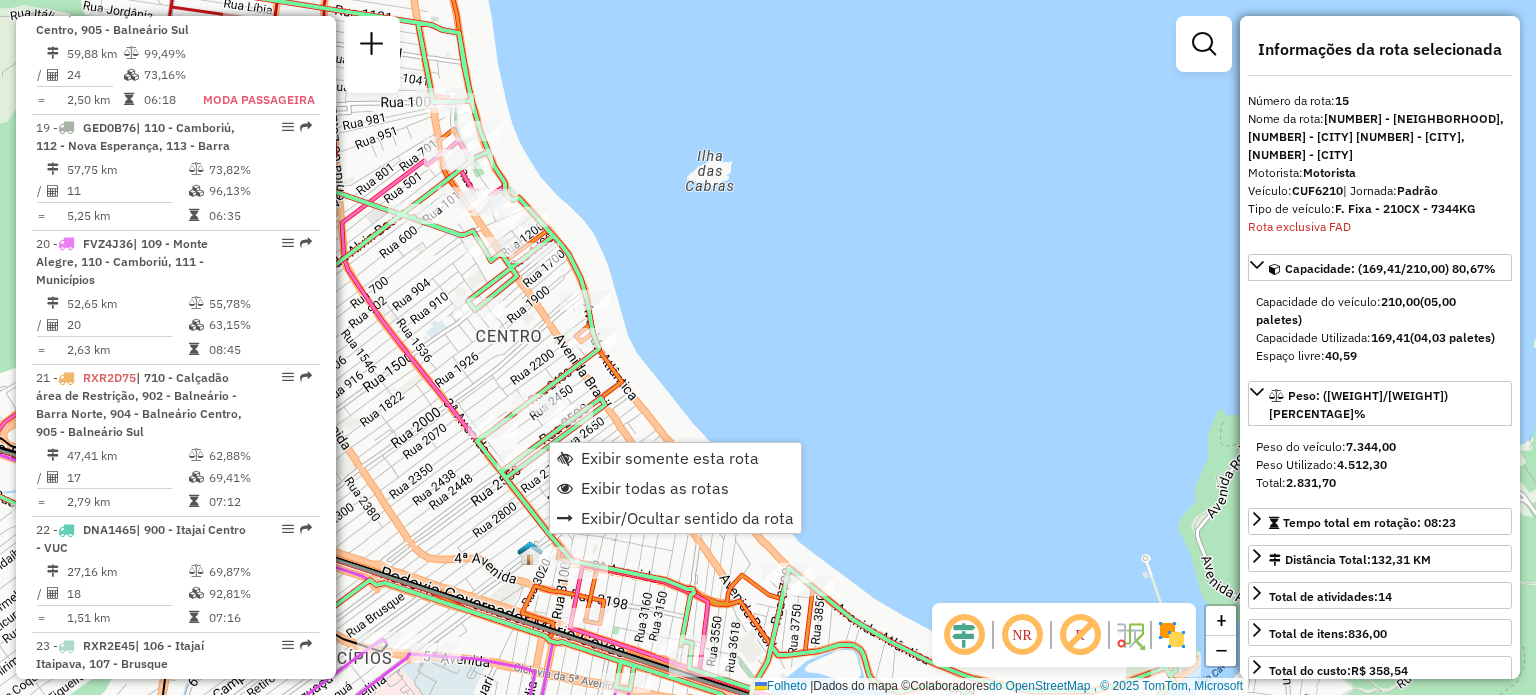 scroll, scrollTop: 2856, scrollLeft: 0, axis: vertical 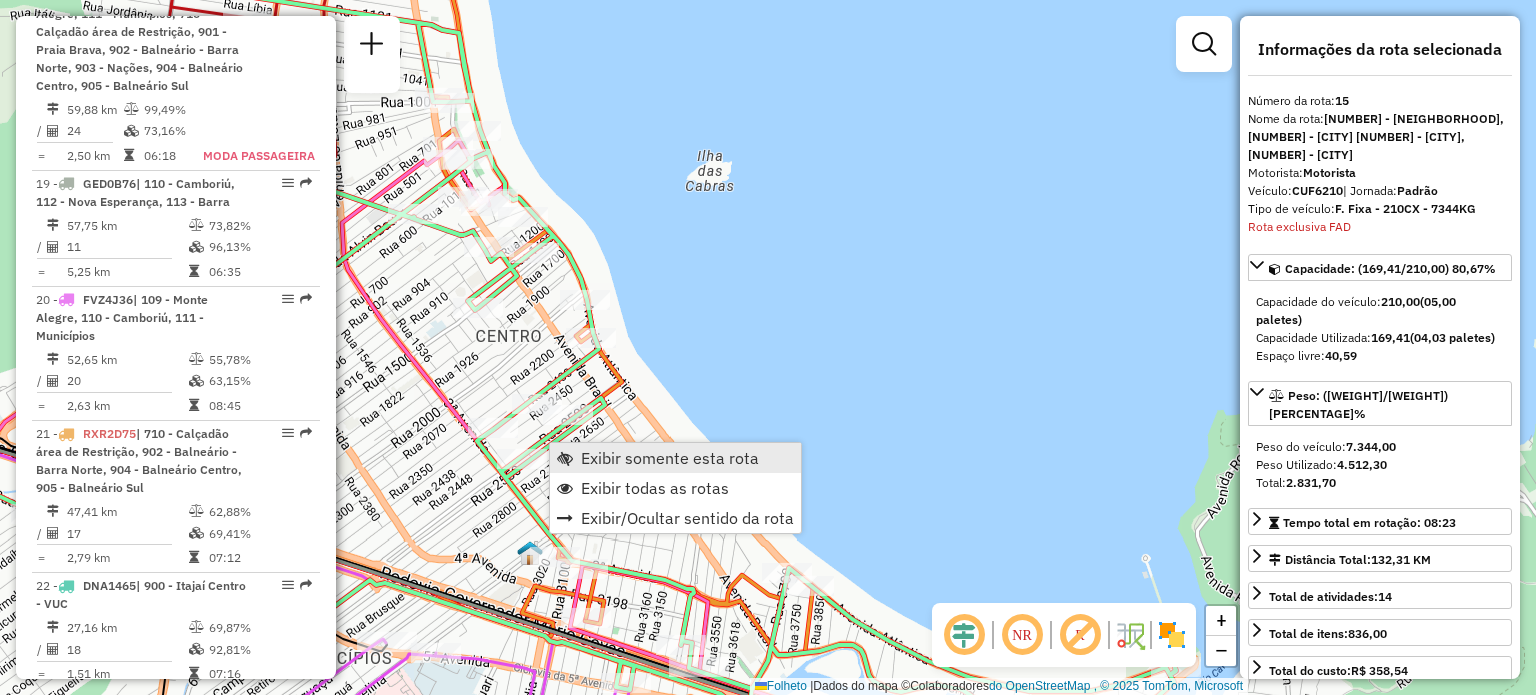 click on "Exibir somente esta rota" at bounding box center [670, 458] 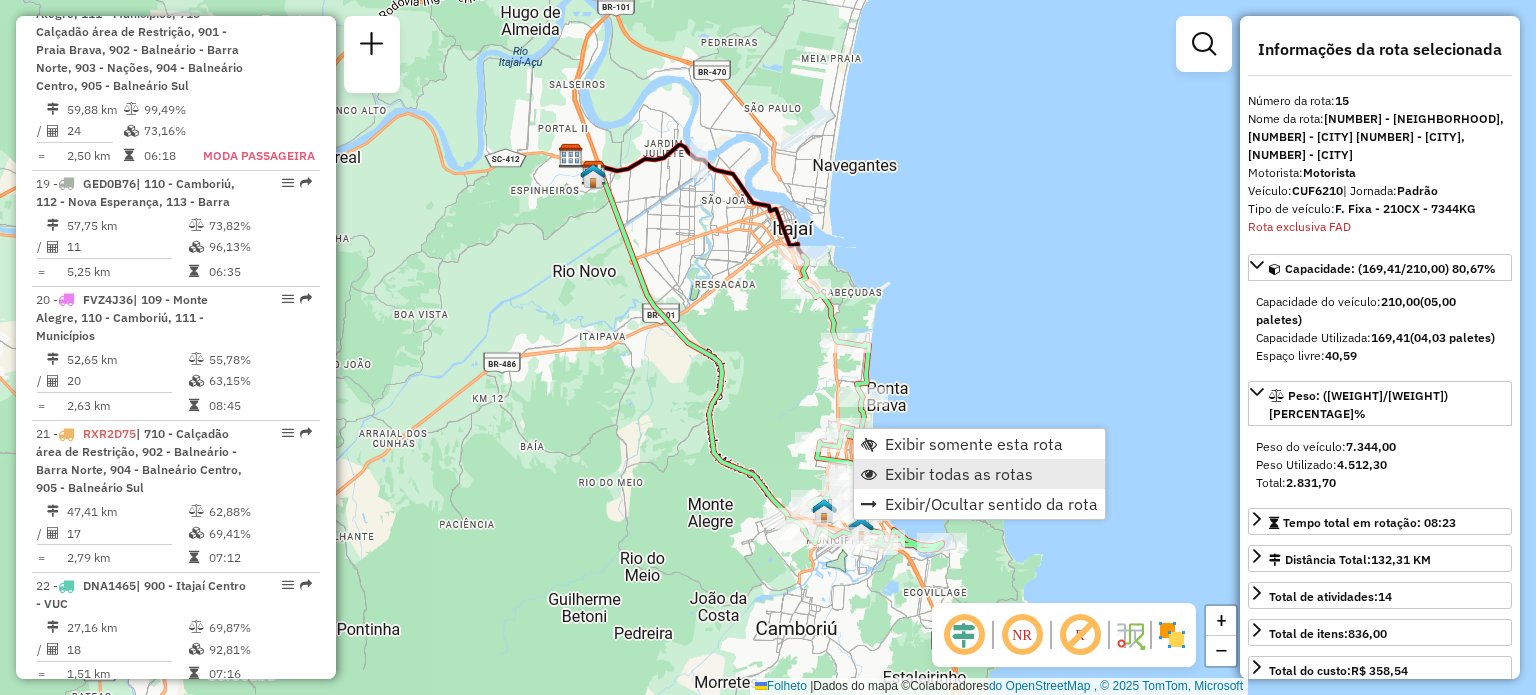 click on "Exibir todas as rotas" at bounding box center (959, 474) 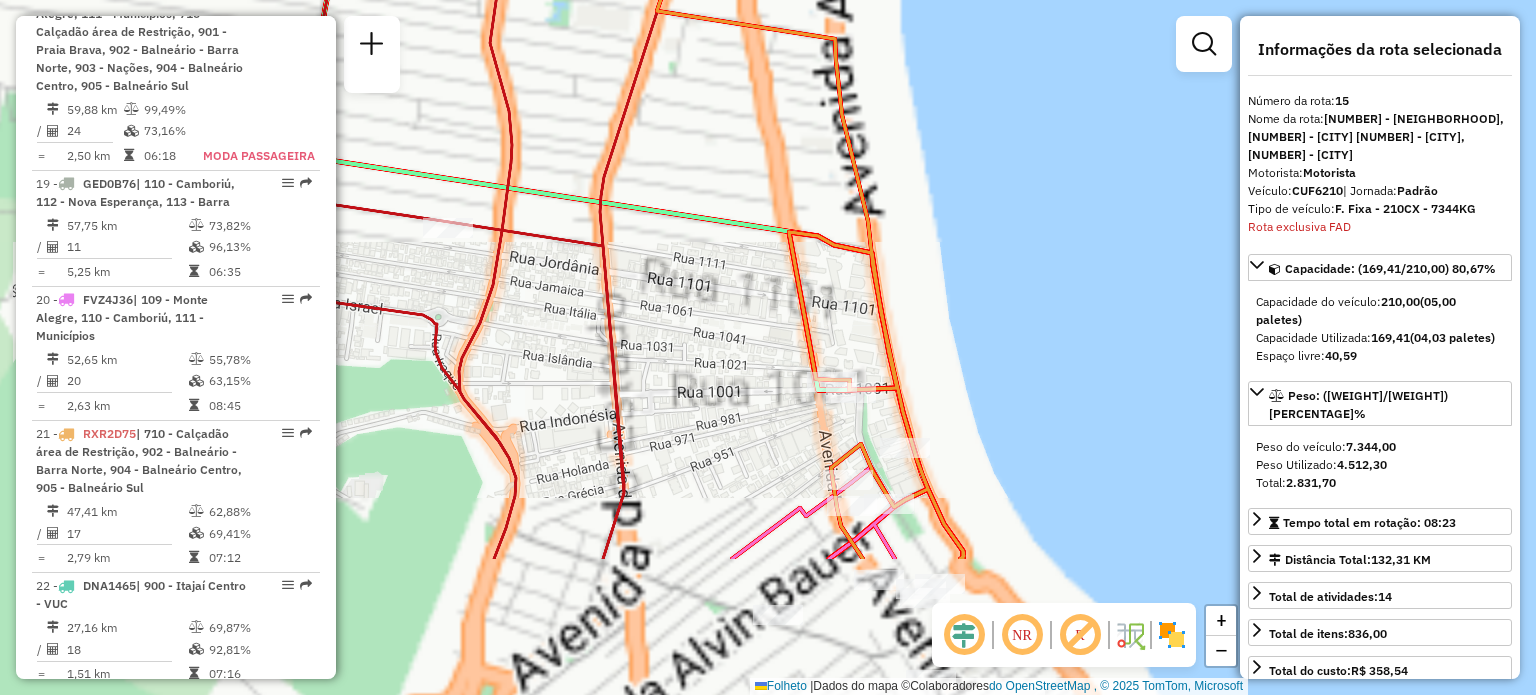drag, startPoint x: 970, startPoint y: 525, endPoint x: 920, endPoint y: 251, distance: 278.5247 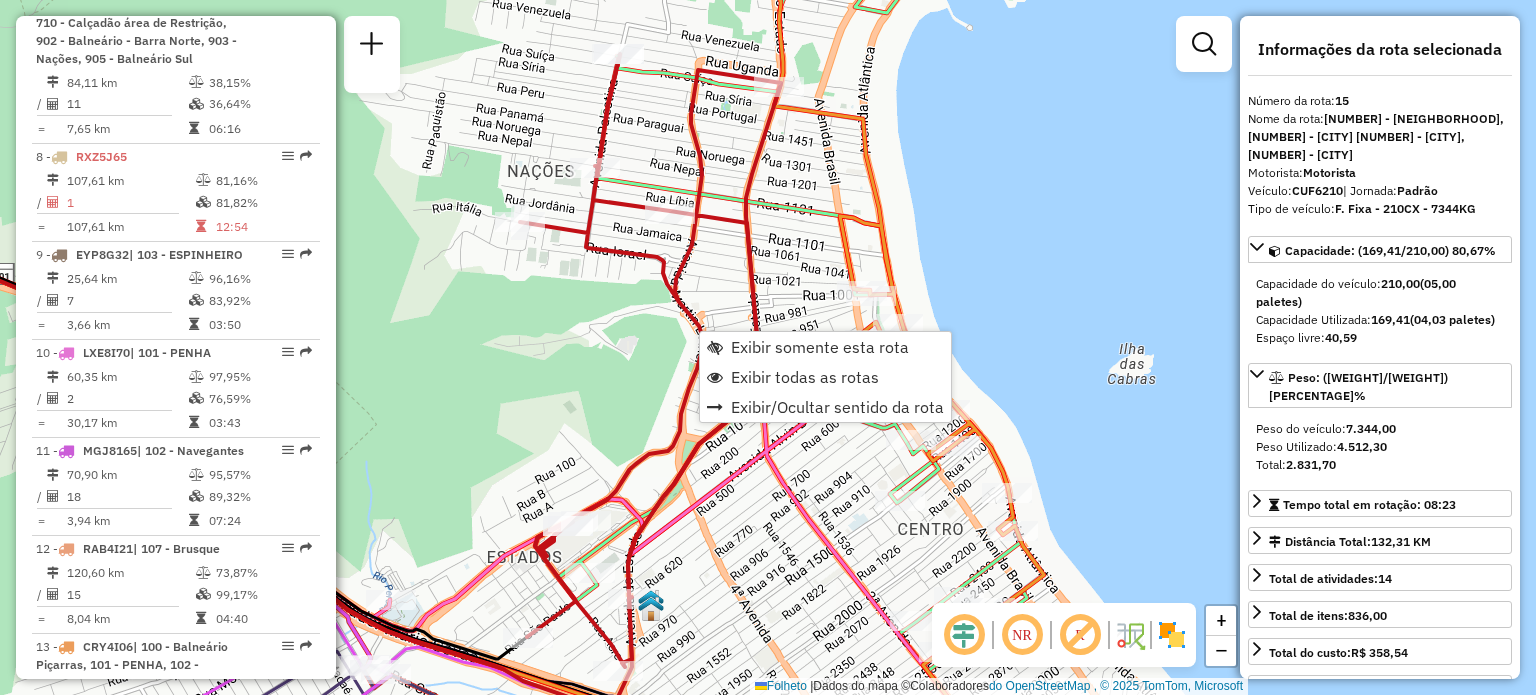 scroll, scrollTop: 1043, scrollLeft: 0, axis: vertical 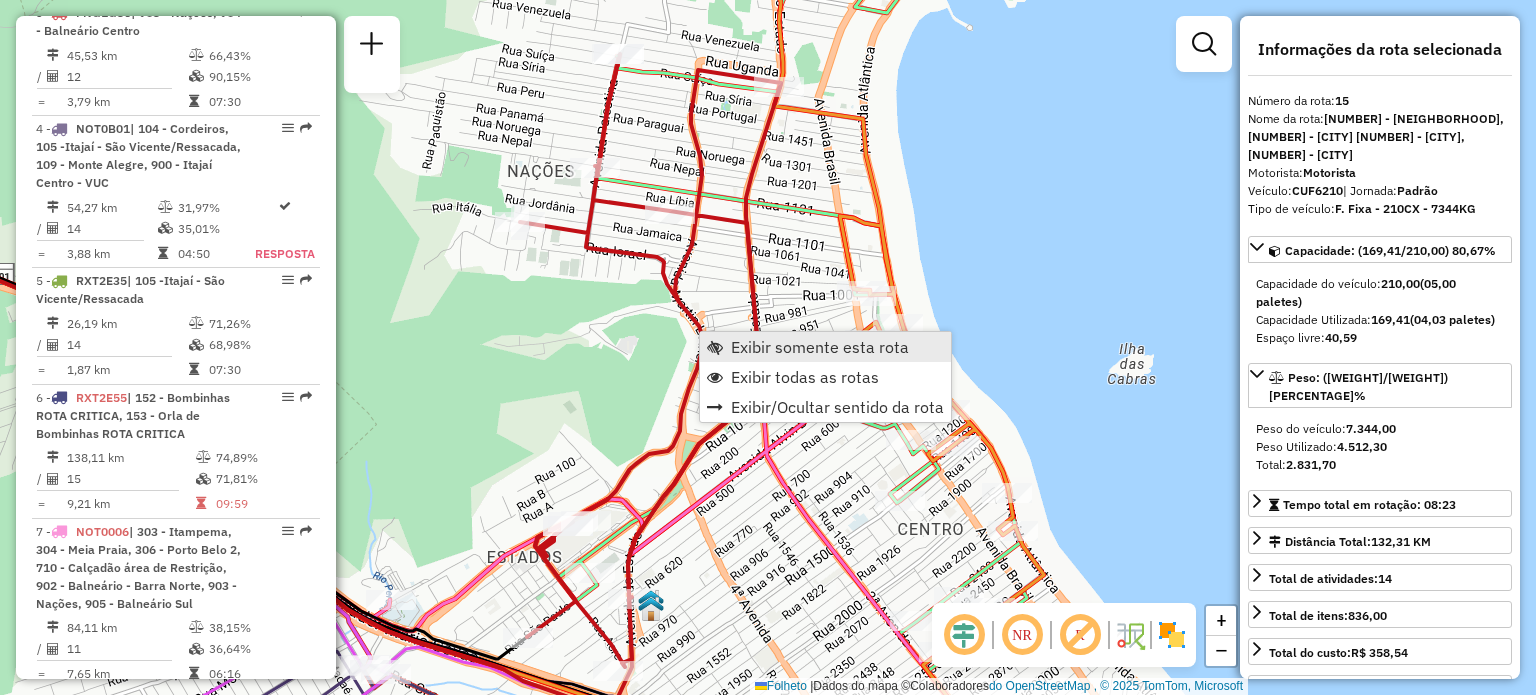 click on "Exibir somente esta rota" at bounding box center (825, 347) 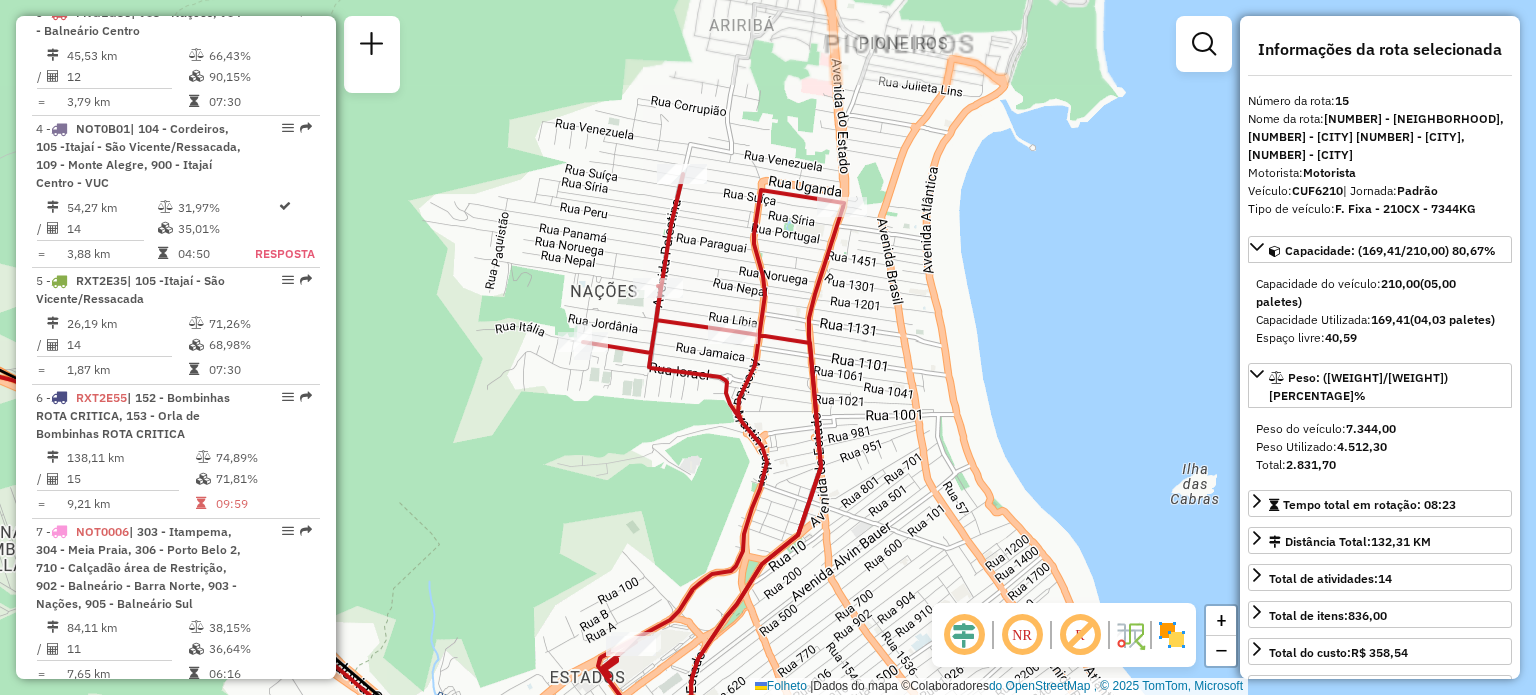 drag, startPoint x: 900, startPoint y: 483, endPoint x: 824, endPoint y: 281, distance: 215.824 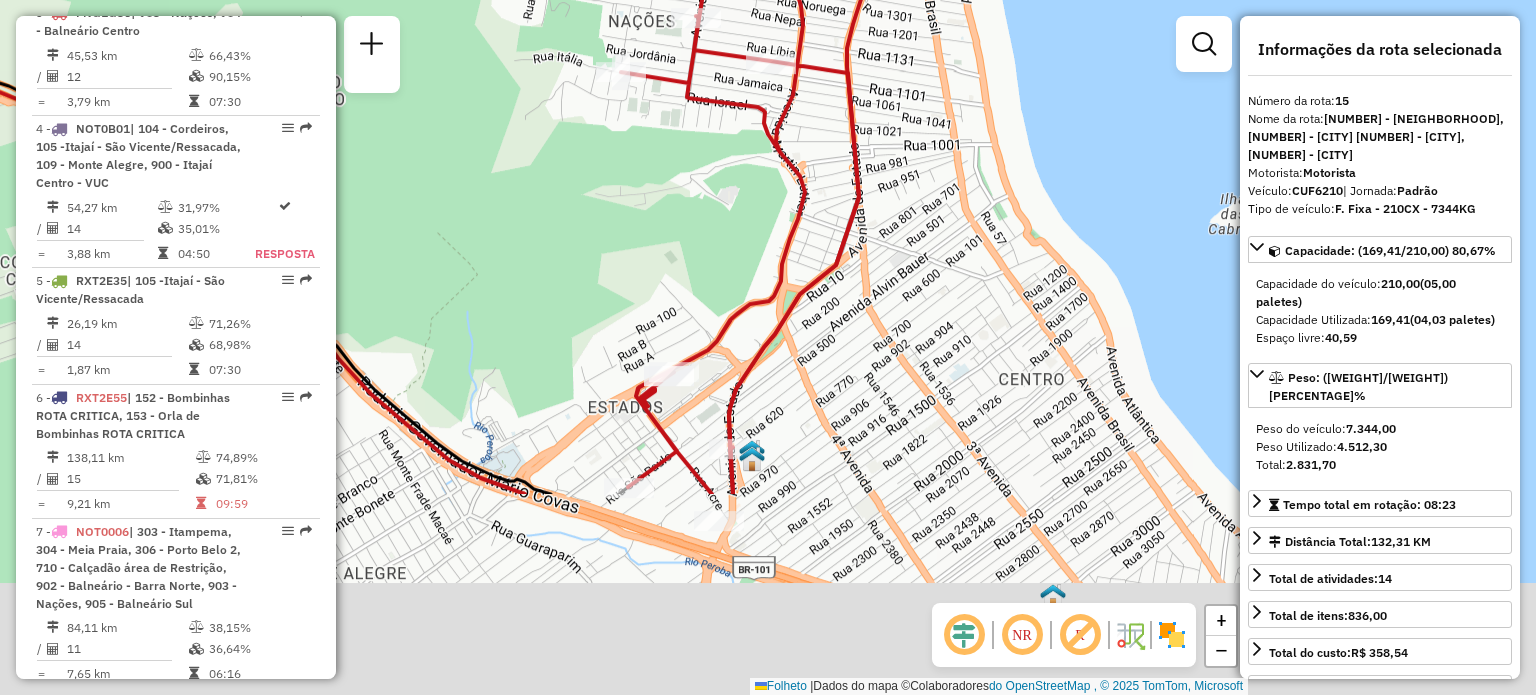 drag, startPoint x: 842, startPoint y: 425, endPoint x: 880, endPoint y: 153, distance: 274.64157 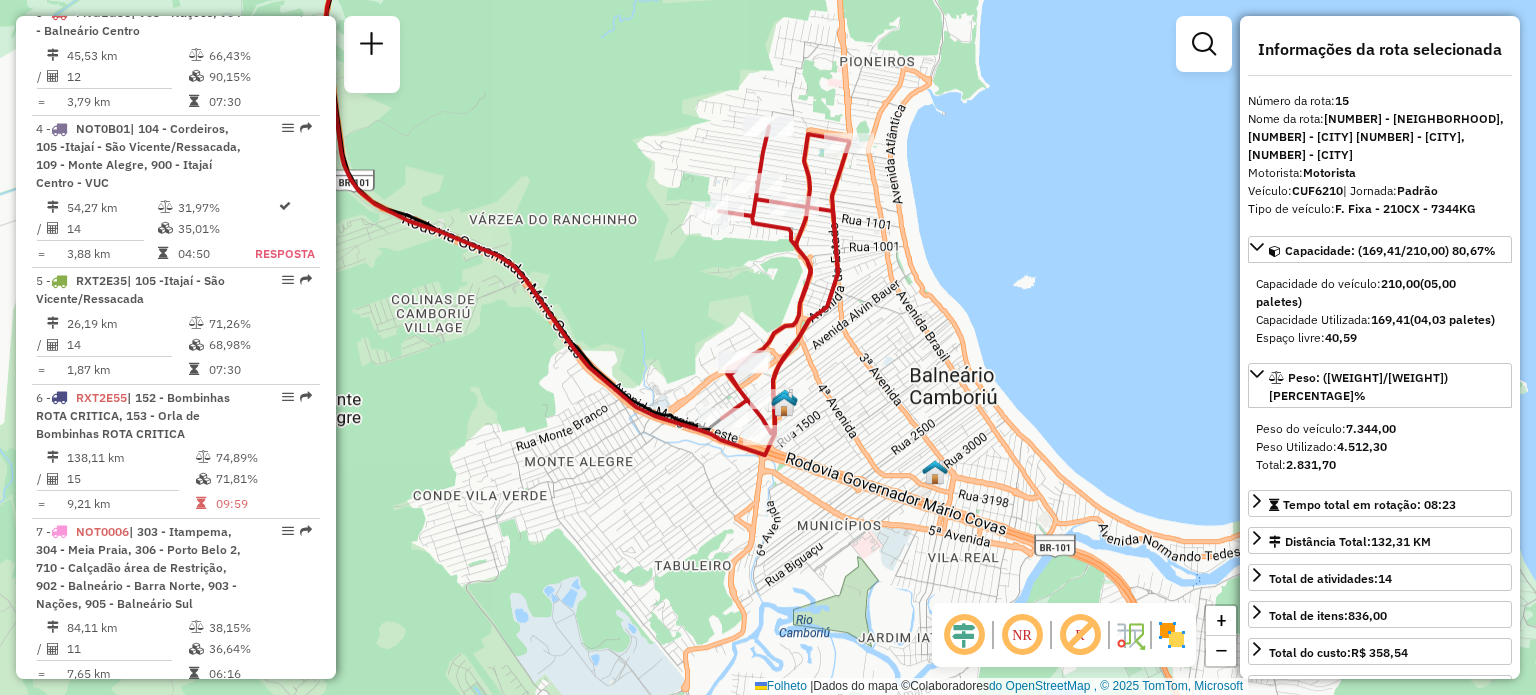 click 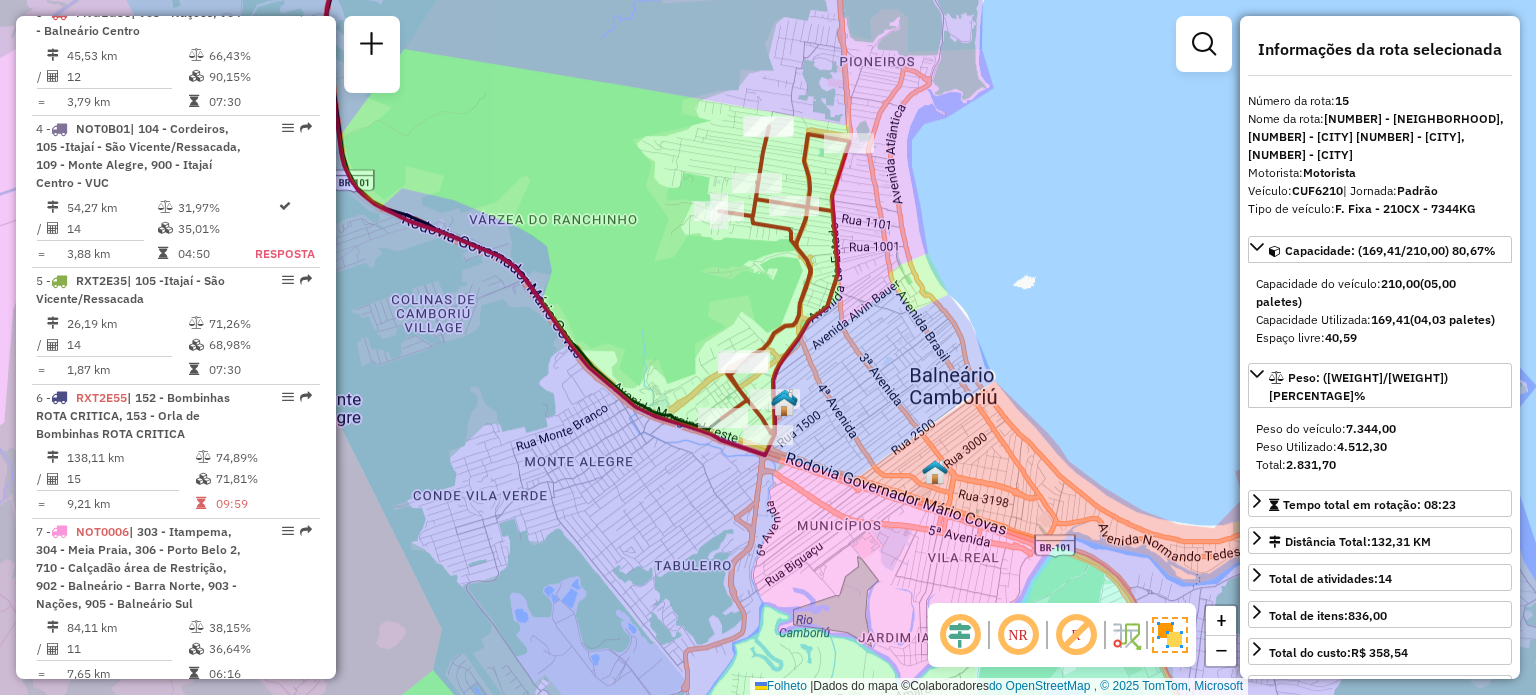 click 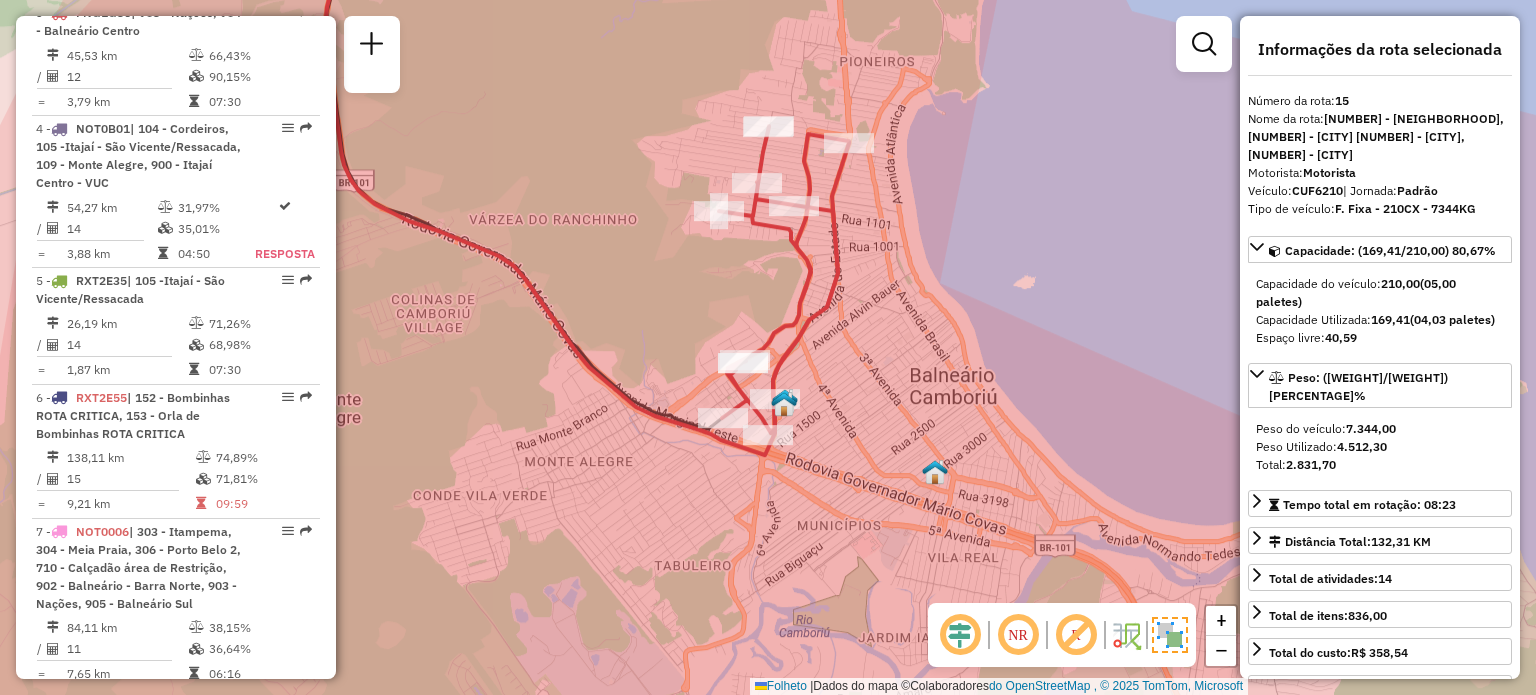 click 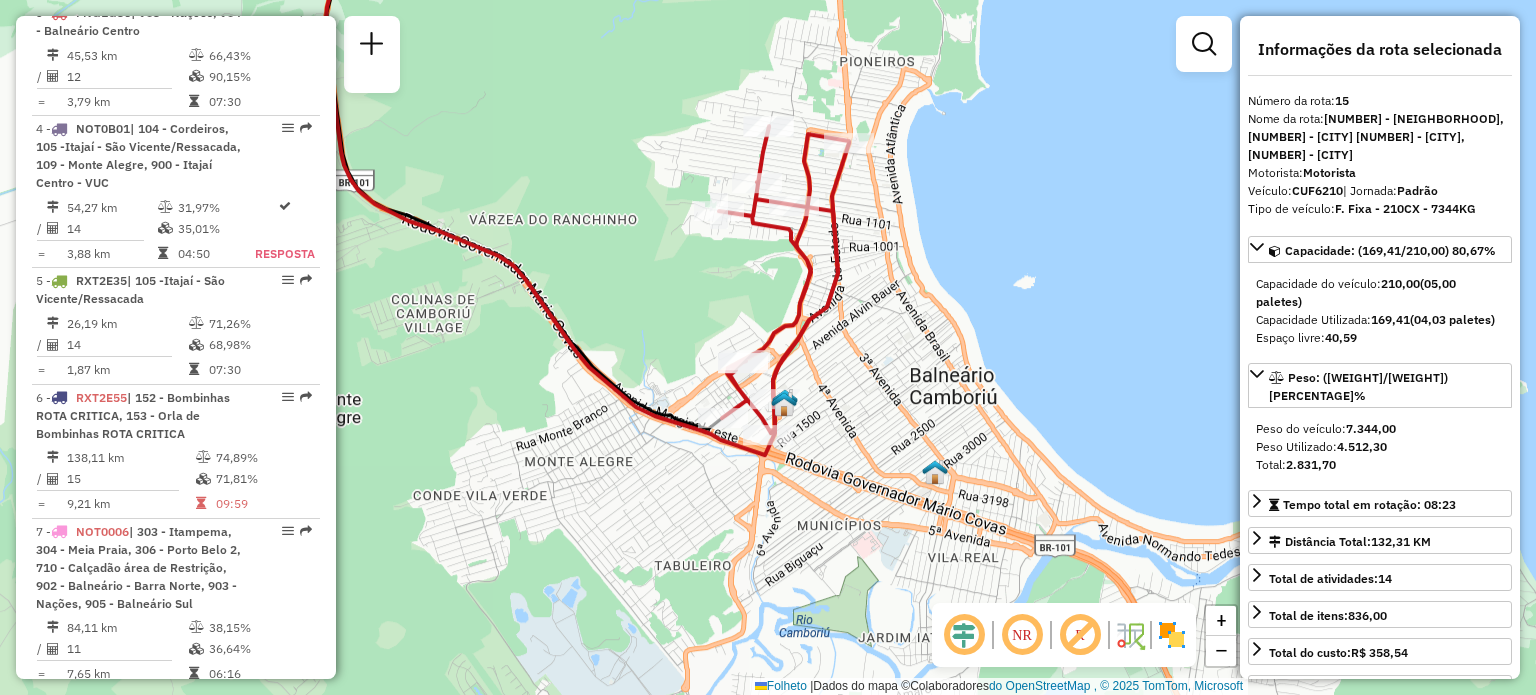 click 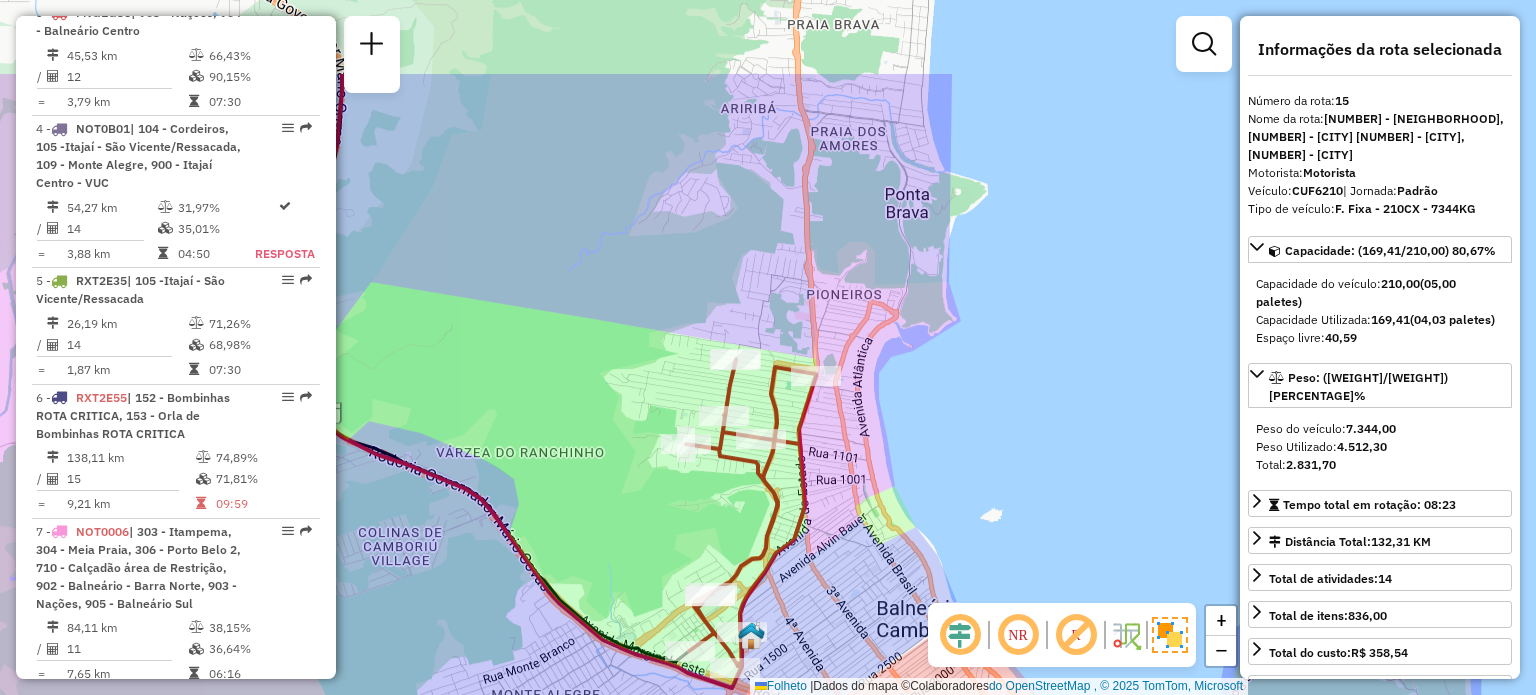 drag, startPoint x: 924, startPoint y: 119, endPoint x: 939, endPoint y: 264, distance: 145.7738 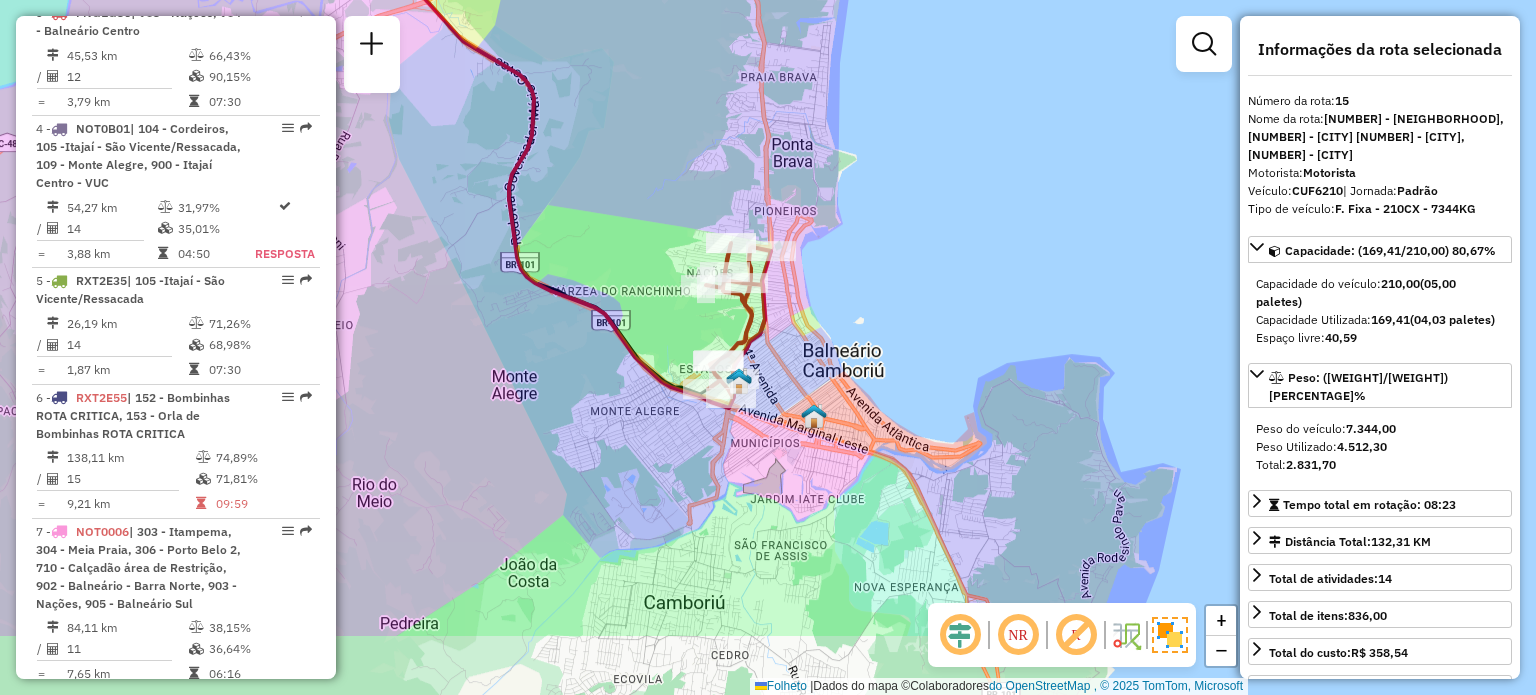 drag, startPoint x: 852, startPoint y: 498, endPoint x: 833, endPoint y: 367, distance: 132.3707 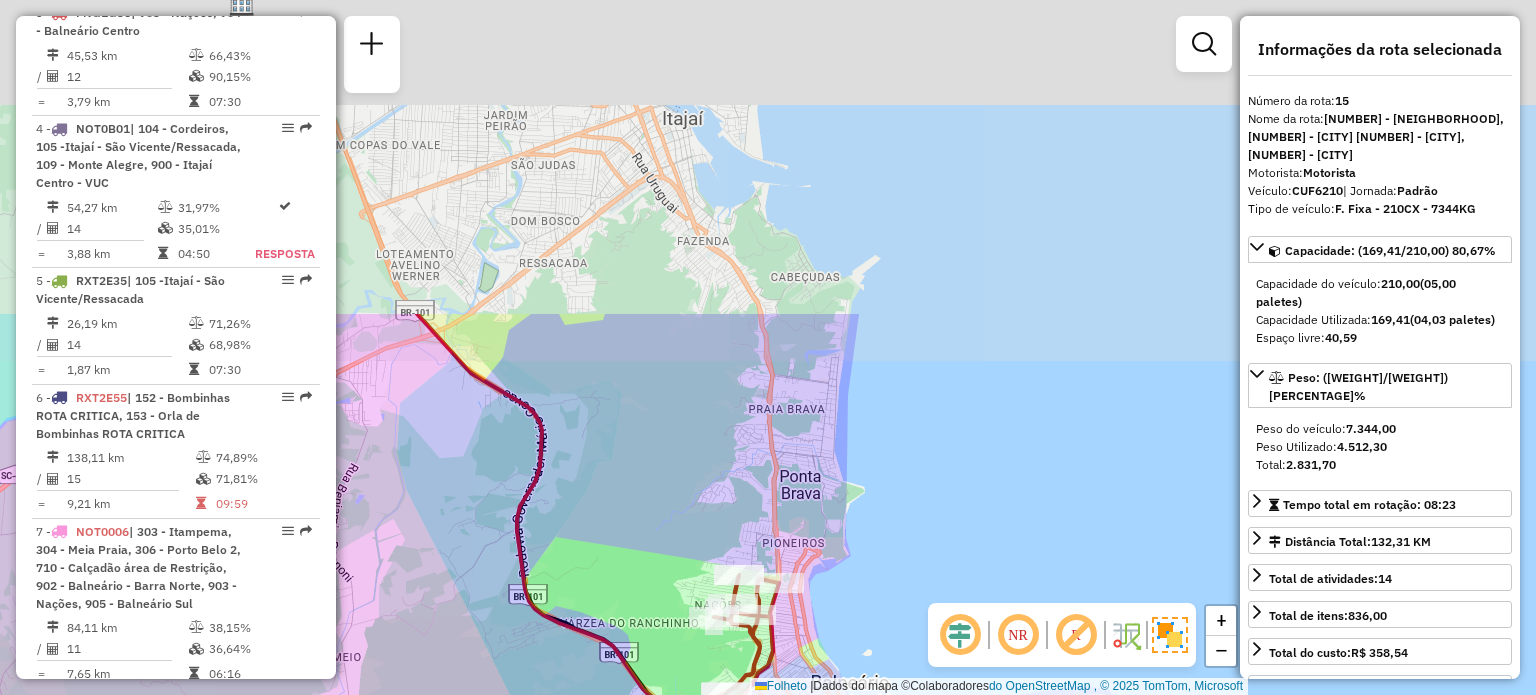 drag, startPoint x: 768, startPoint y: 167, endPoint x: 884, endPoint y: 572, distance: 421.28494 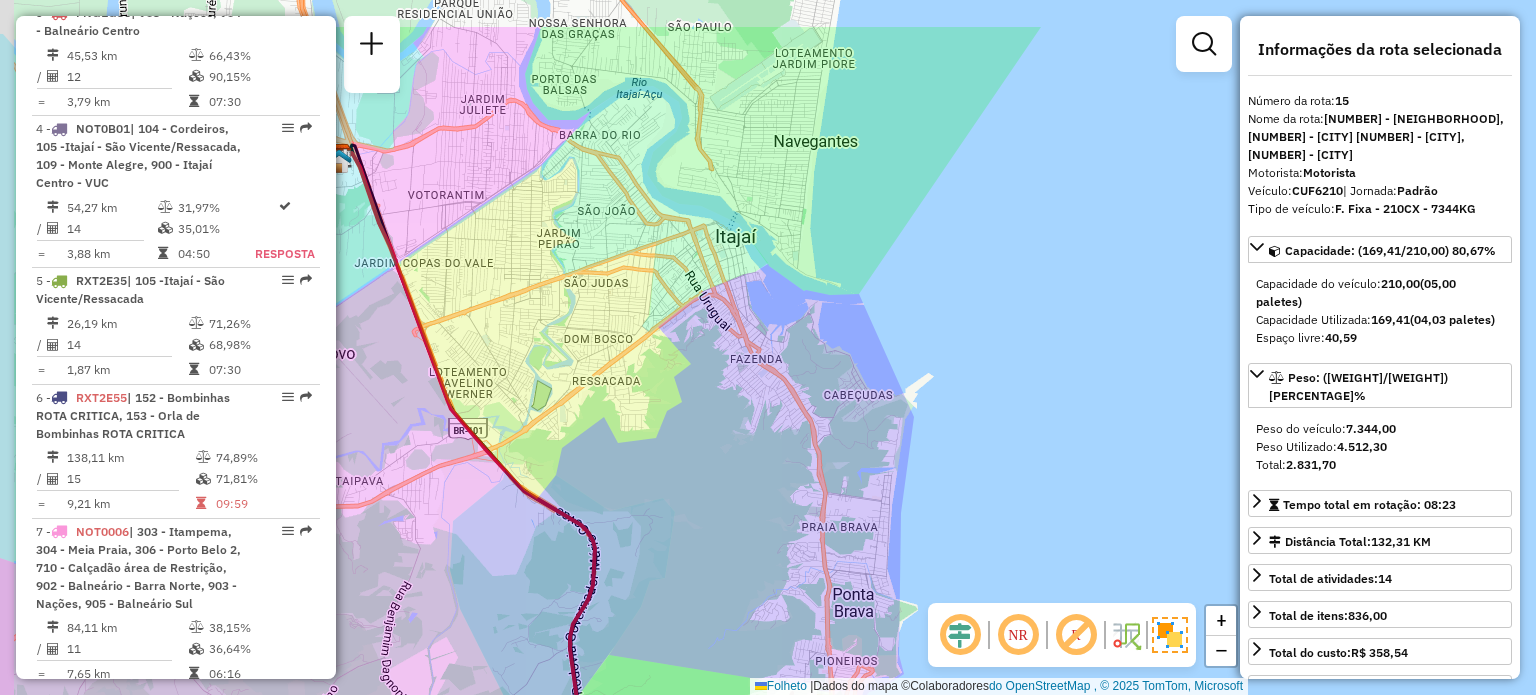 drag, startPoint x: 626, startPoint y: 163, endPoint x: 734, endPoint y: 332, distance: 200.5617 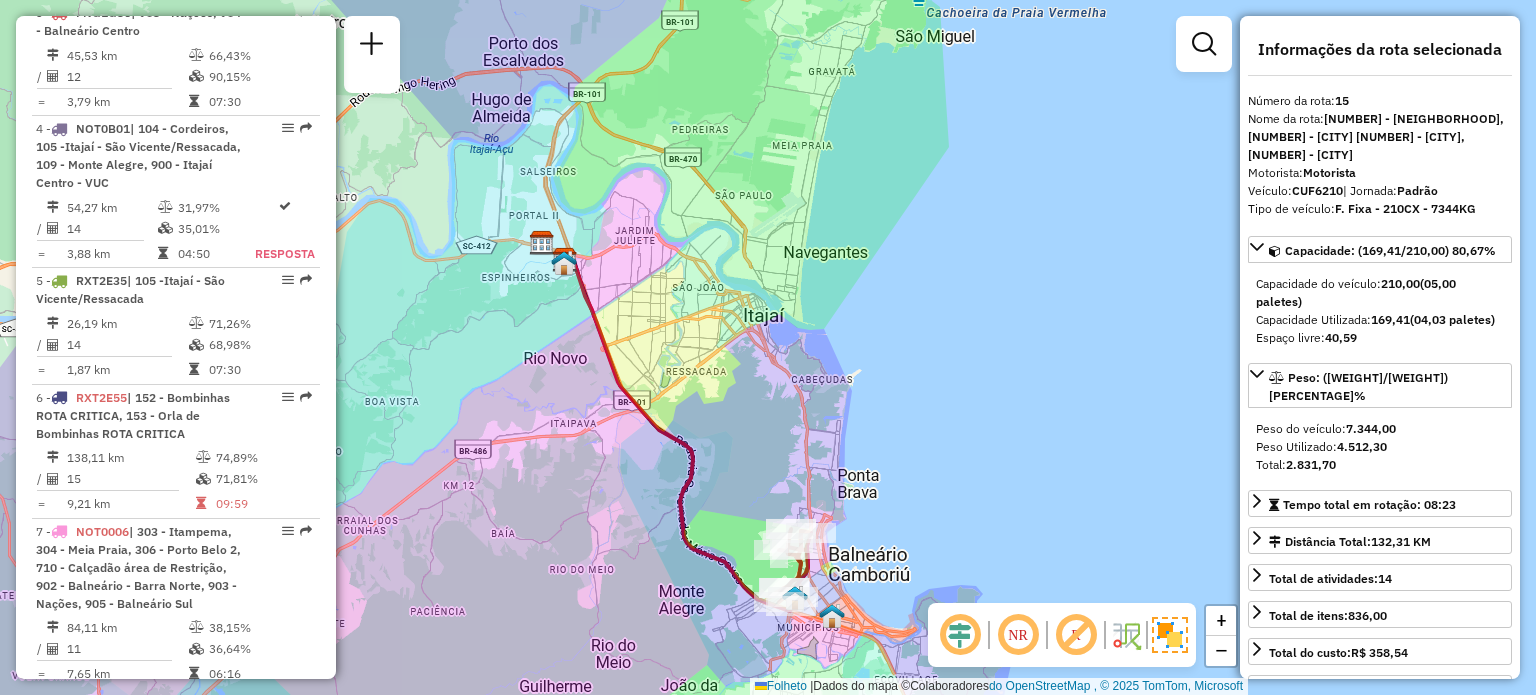 drag, startPoint x: 863, startPoint y: 524, endPoint x: 813, endPoint y: 455, distance: 85.2115 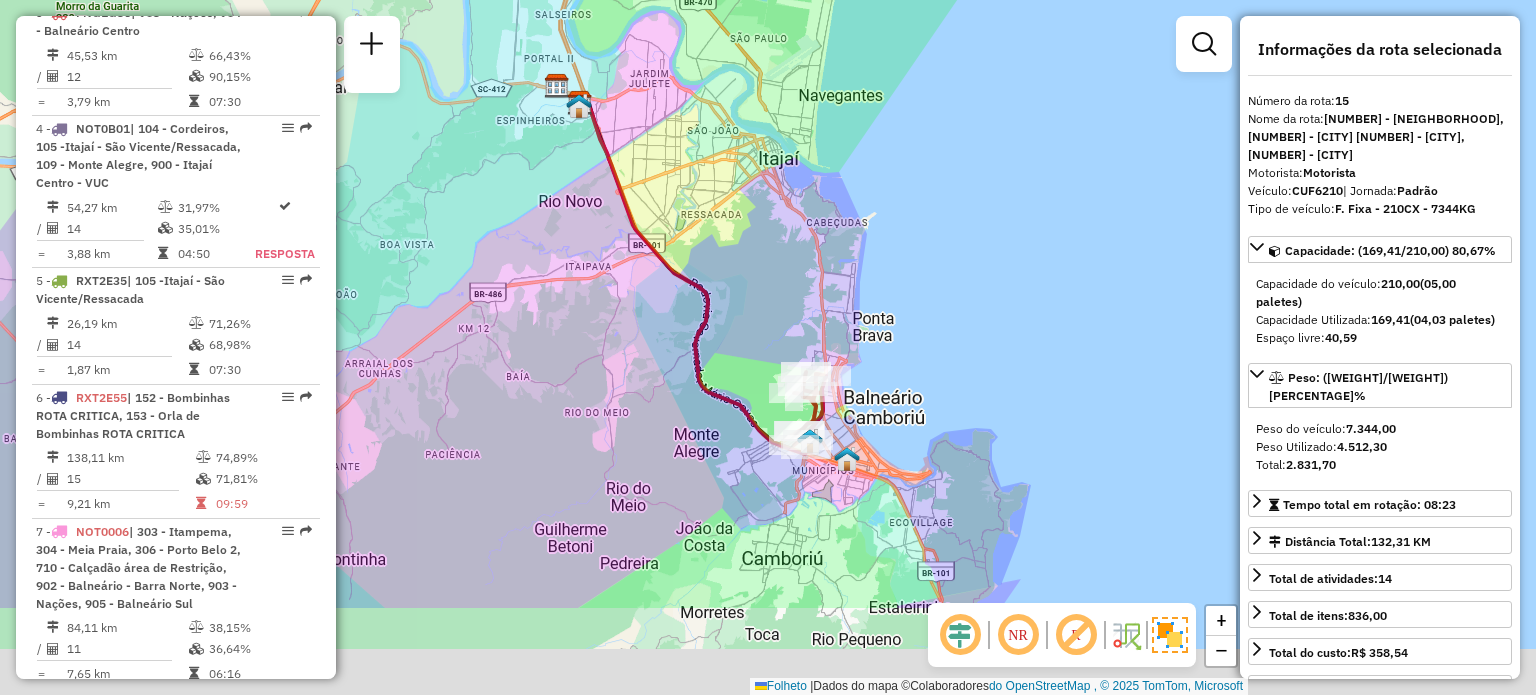 drag, startPoint x: 818, startPoint y: 464, endPoint x: 833, endPoint y: 307, distance: 157.71494 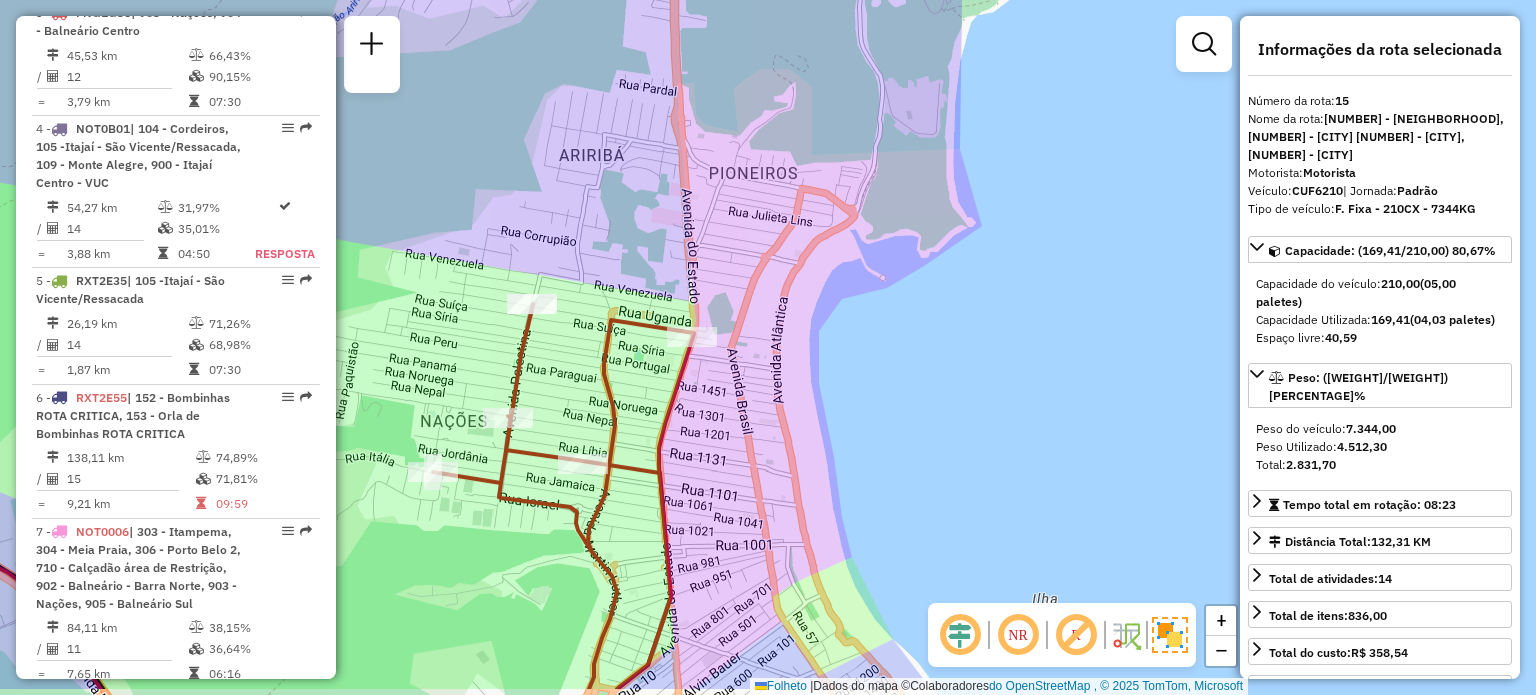 drag, startPoint x: 903, startPoint y: 510, endPoint x: 872, endPoint y: 288, distance: 224.15396 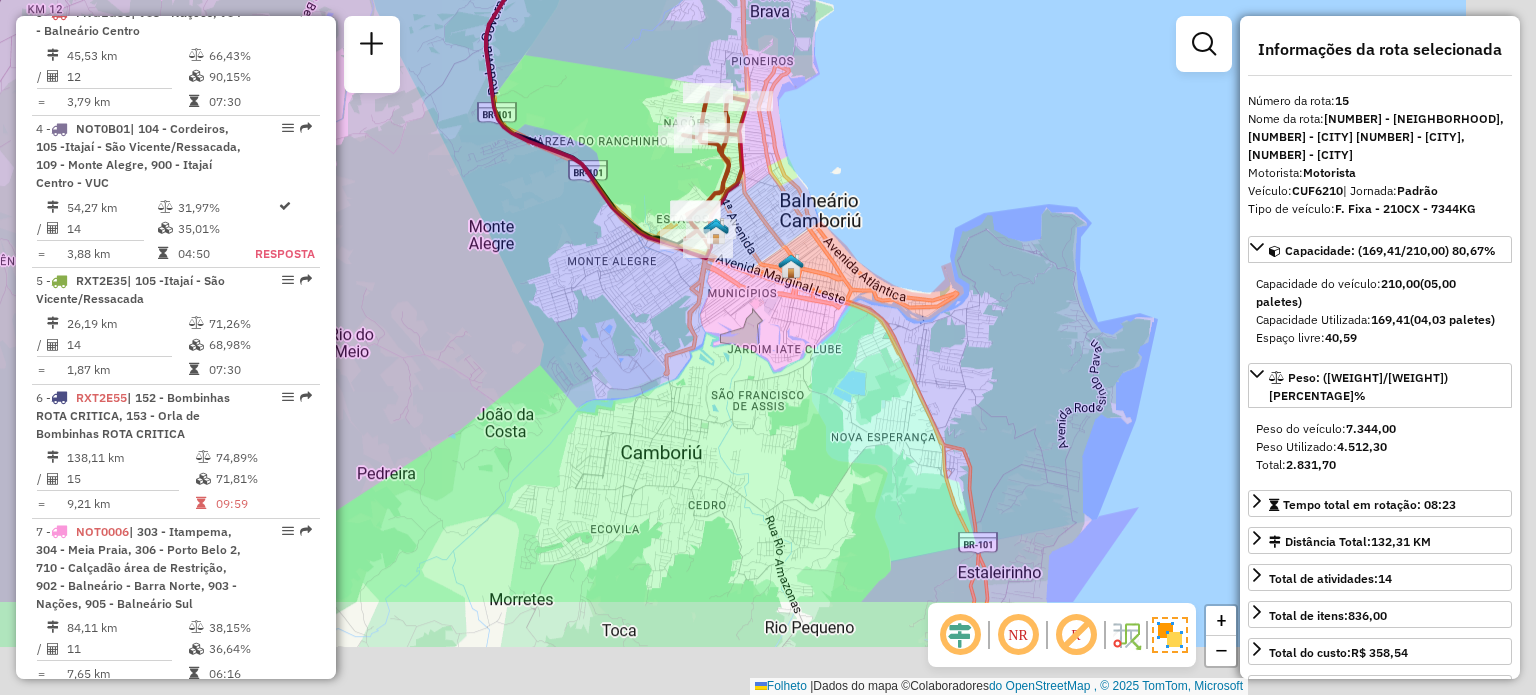 drag, startPoint x: 853, startPoint y: 365, endPoint x: 780, endPoint y: 203, distance: 177.68793 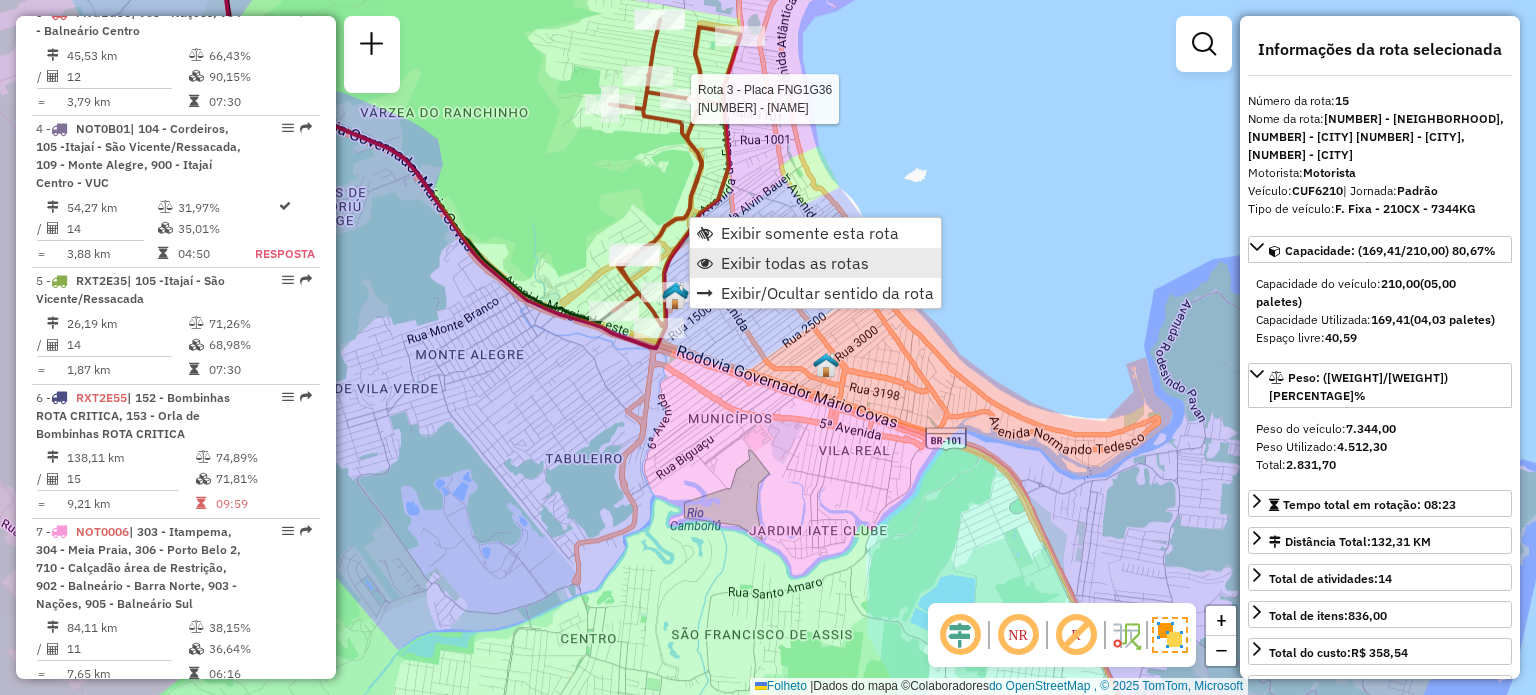 click on "Exibir todas as rotas" at bounding box center [795, 263] 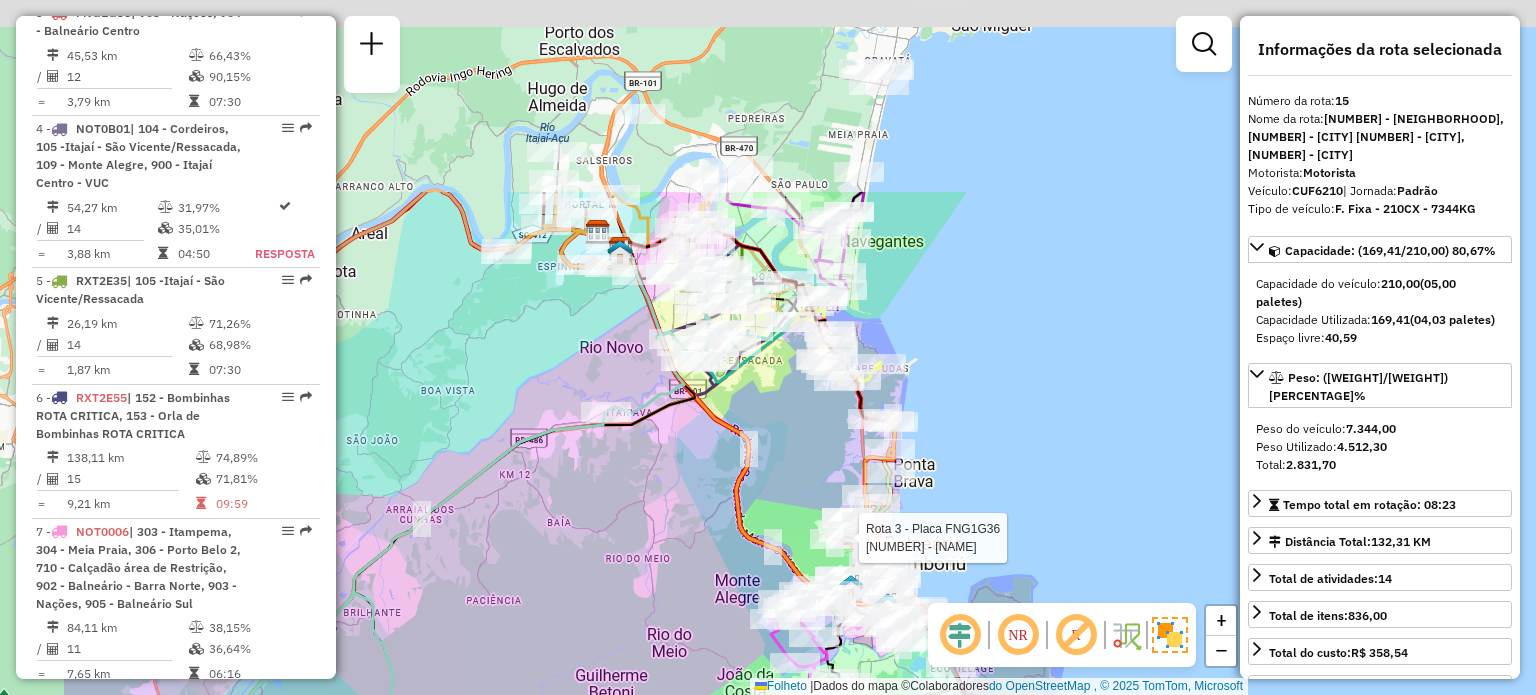 drag, startPoint x: 588, startPoint y: 269, endPoint x: 727, endPoint y: 435, distance: 216.51097 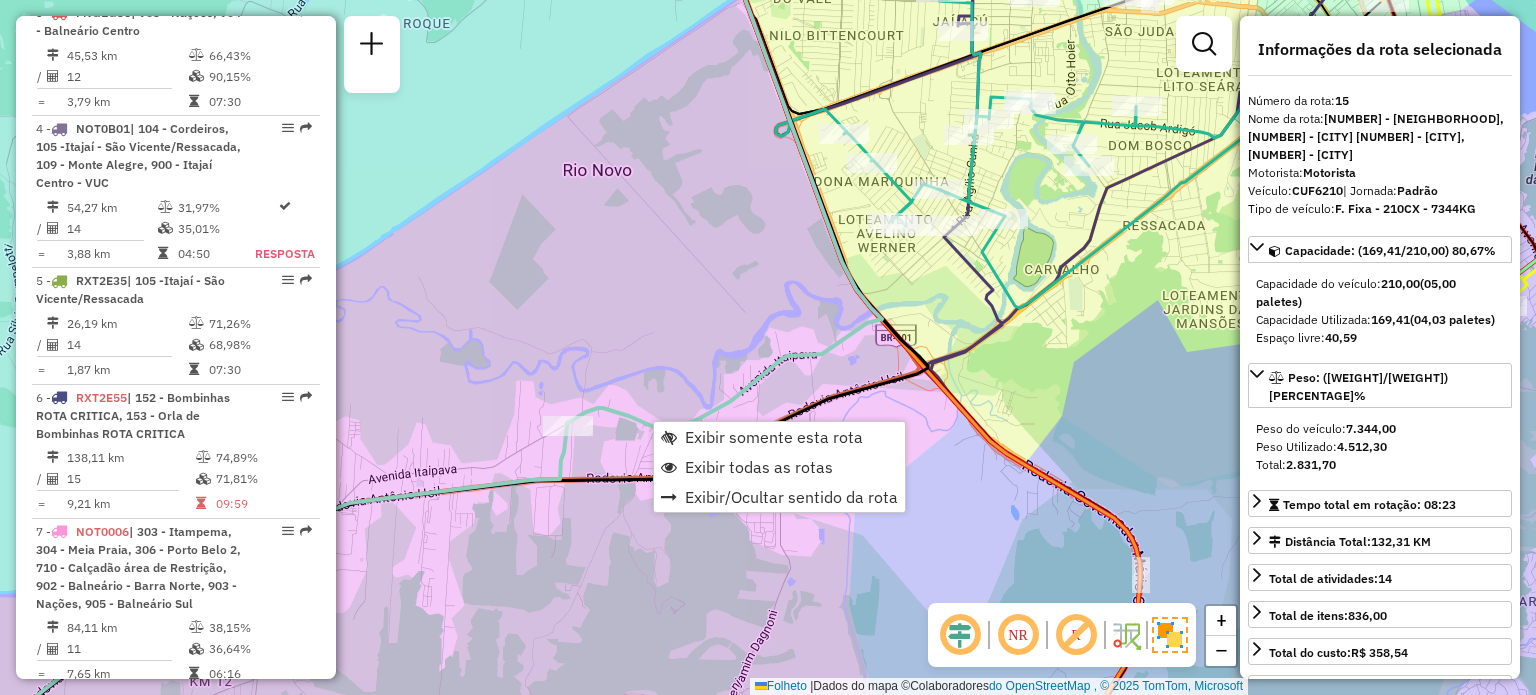scroll, scrollTop: 3043, scrollLeft: 0, axis: vertical 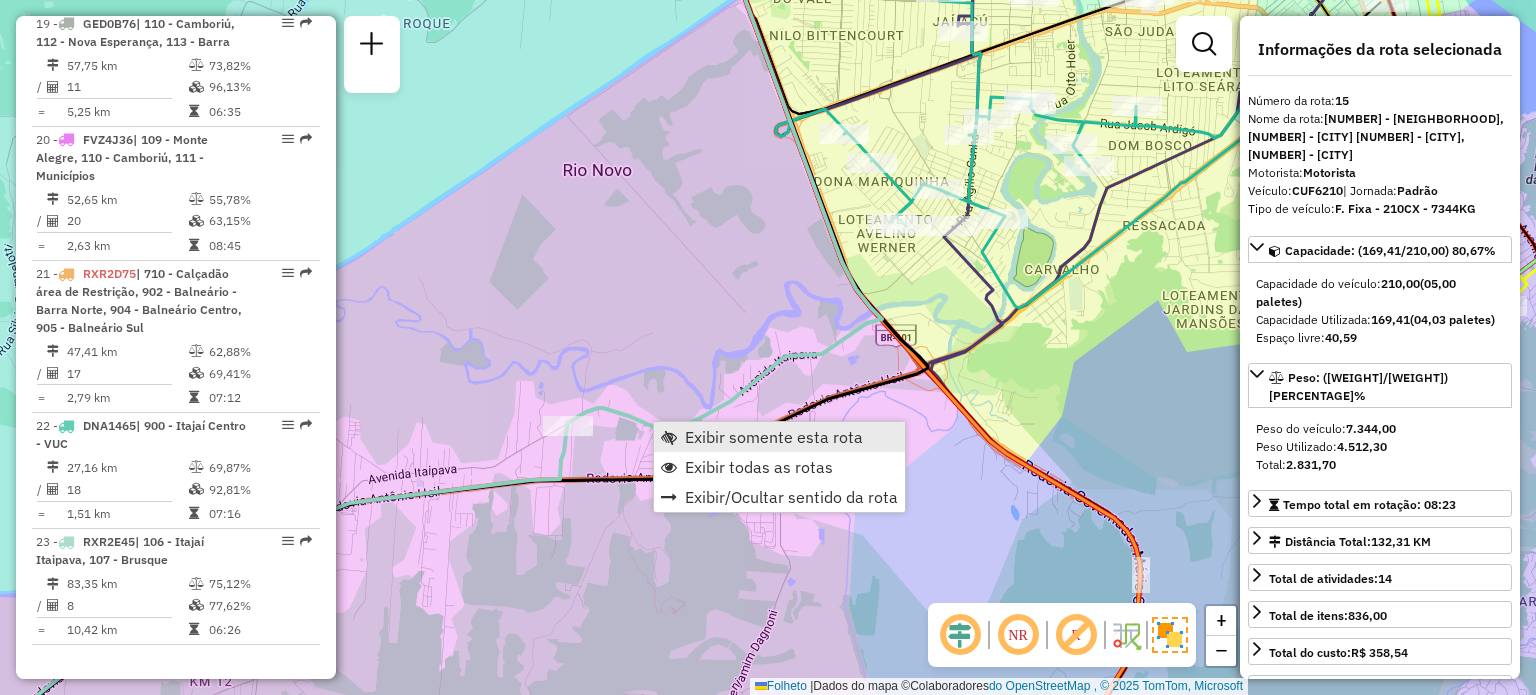 click on "Exibir somente esta rota" at bounding box center [774, 437] 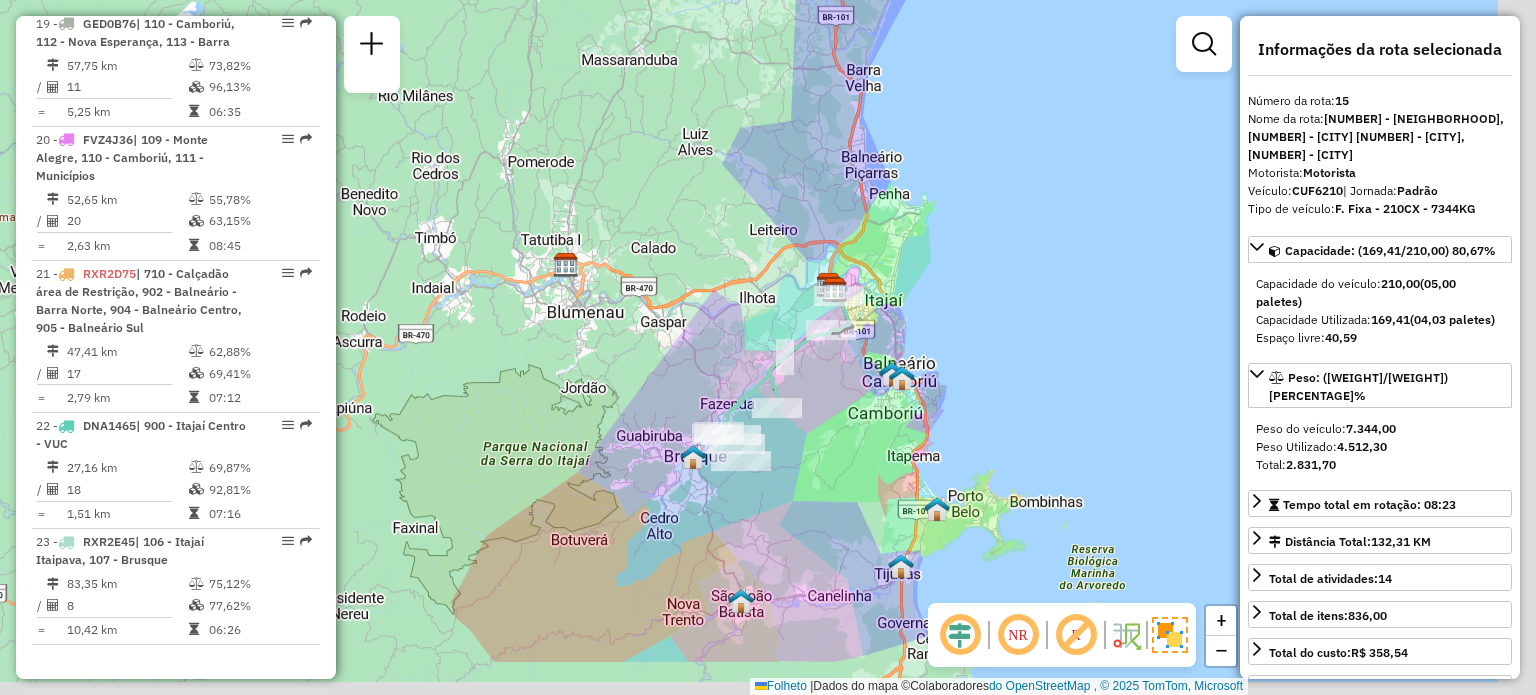 drag, startPoint x: 966, startPoint y: 530, endPoint x: 864, endPoint y: 436, distance: 138.70833 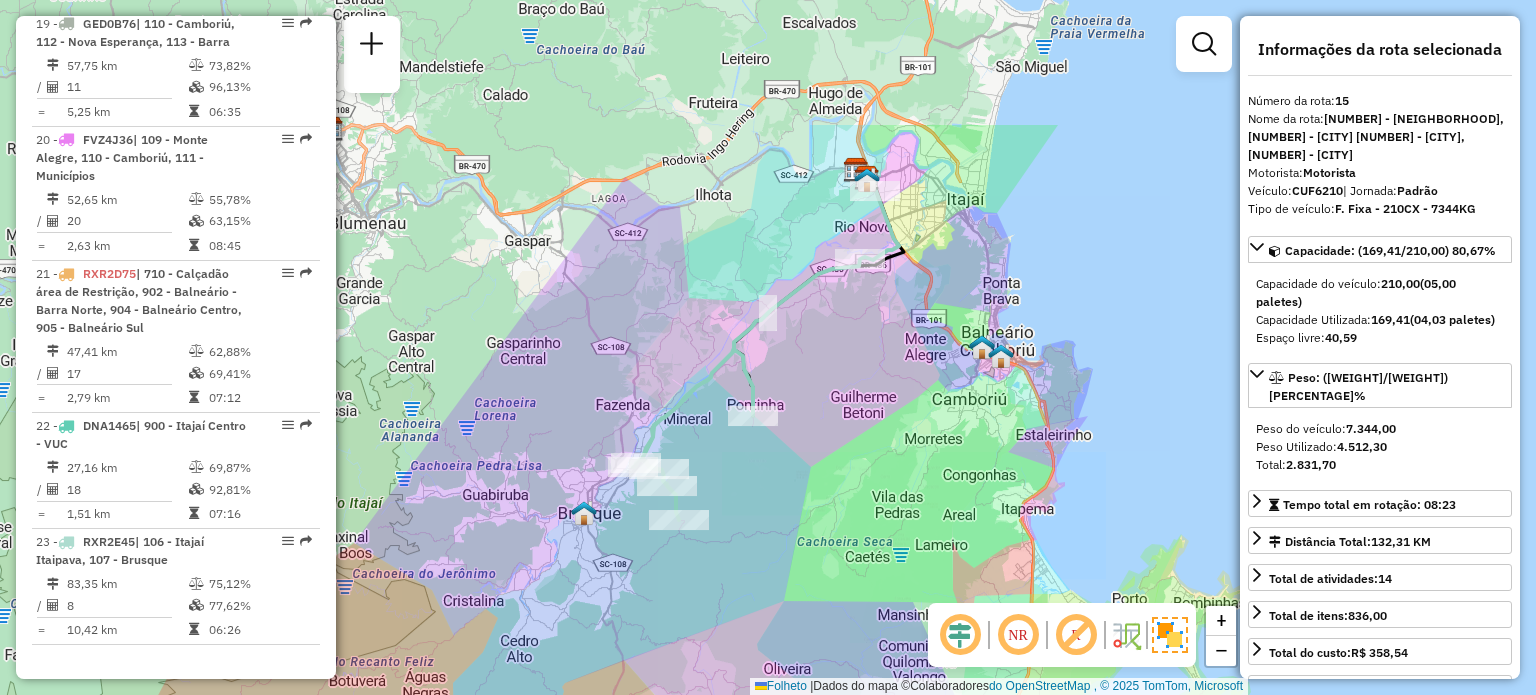 drag, startPoint x: 797, startPoint y: 143, endPoint x: 900, endPoint y: 465, distance: 338.07248 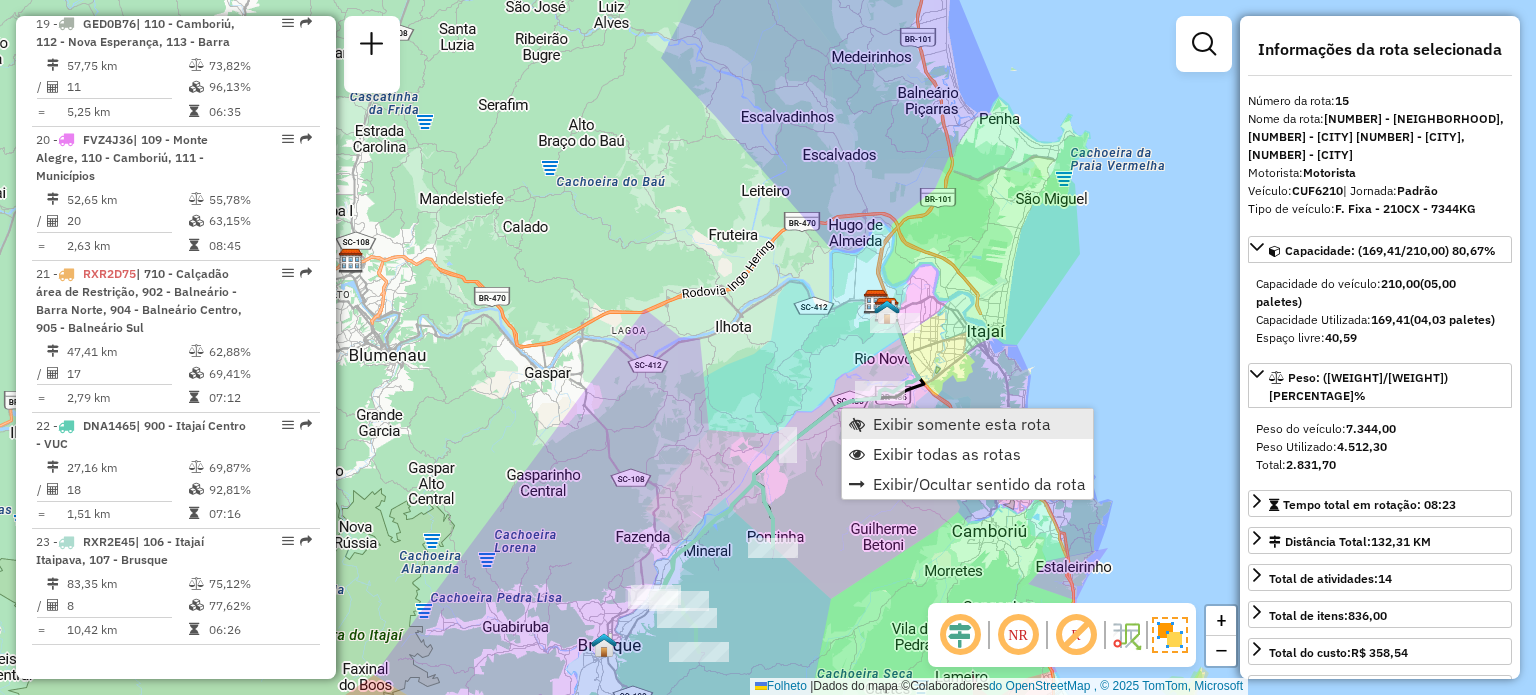 click on "Exibir somente esta rota" at bounding box center (962, 424) 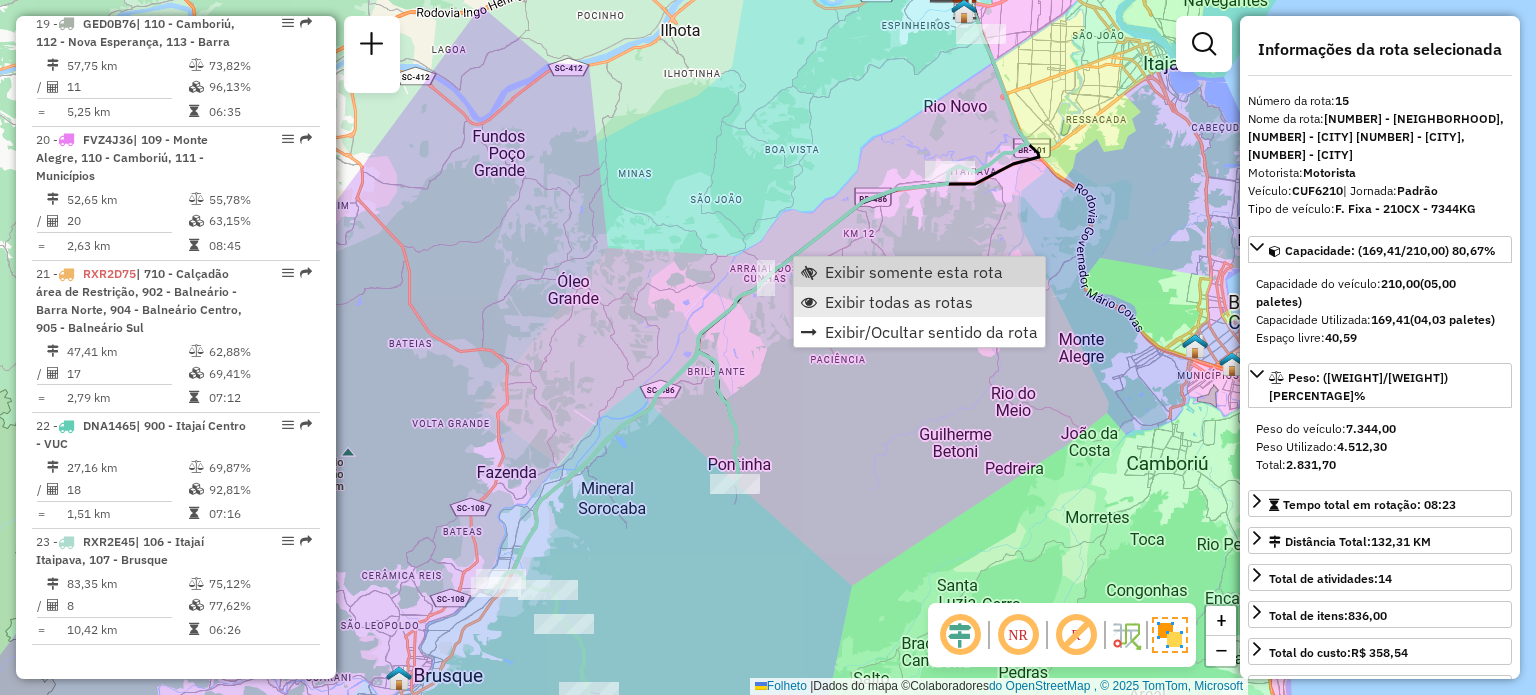 click on "Exibir todas as rotas" at bounding box center [899, 302] 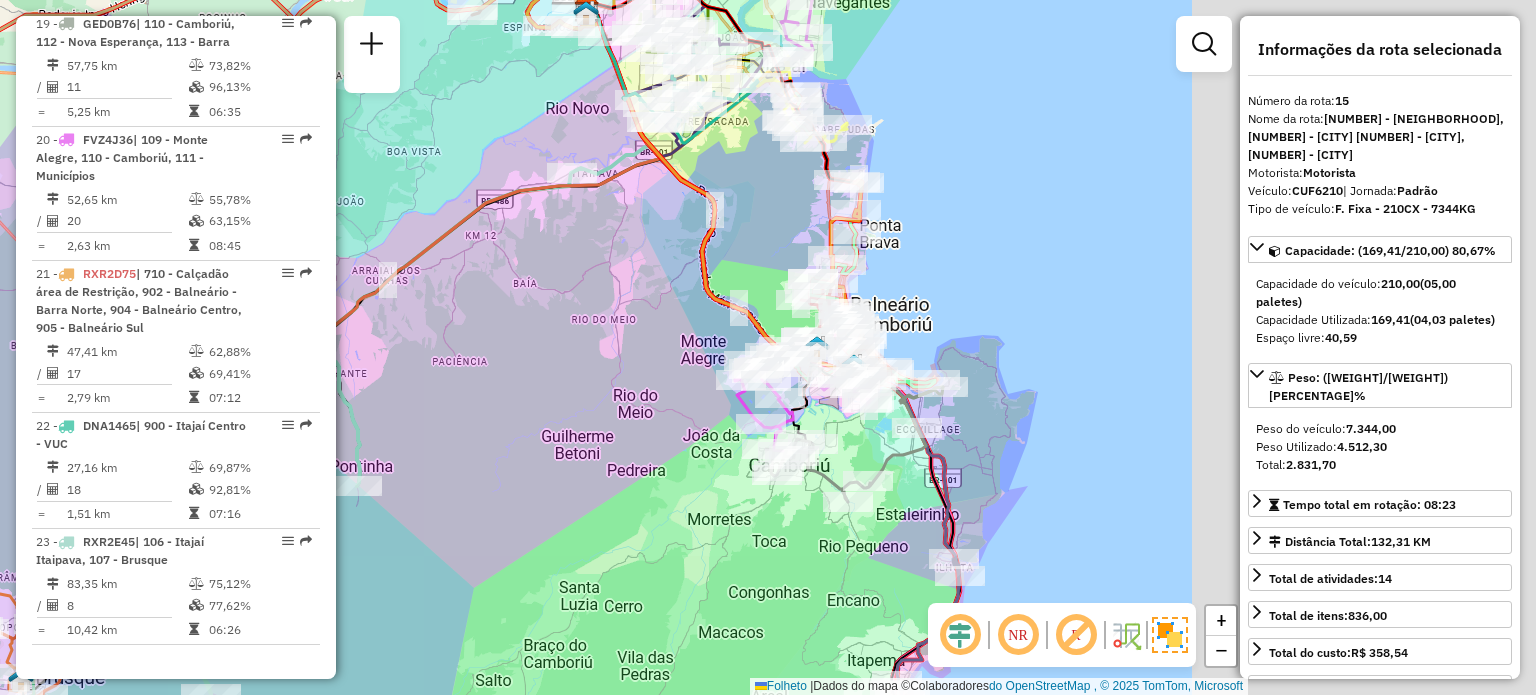 drag, startPoint x: 1089, startPoint y: 449, endPoint x: 711, endPoint y: 451, distance: 378.00528 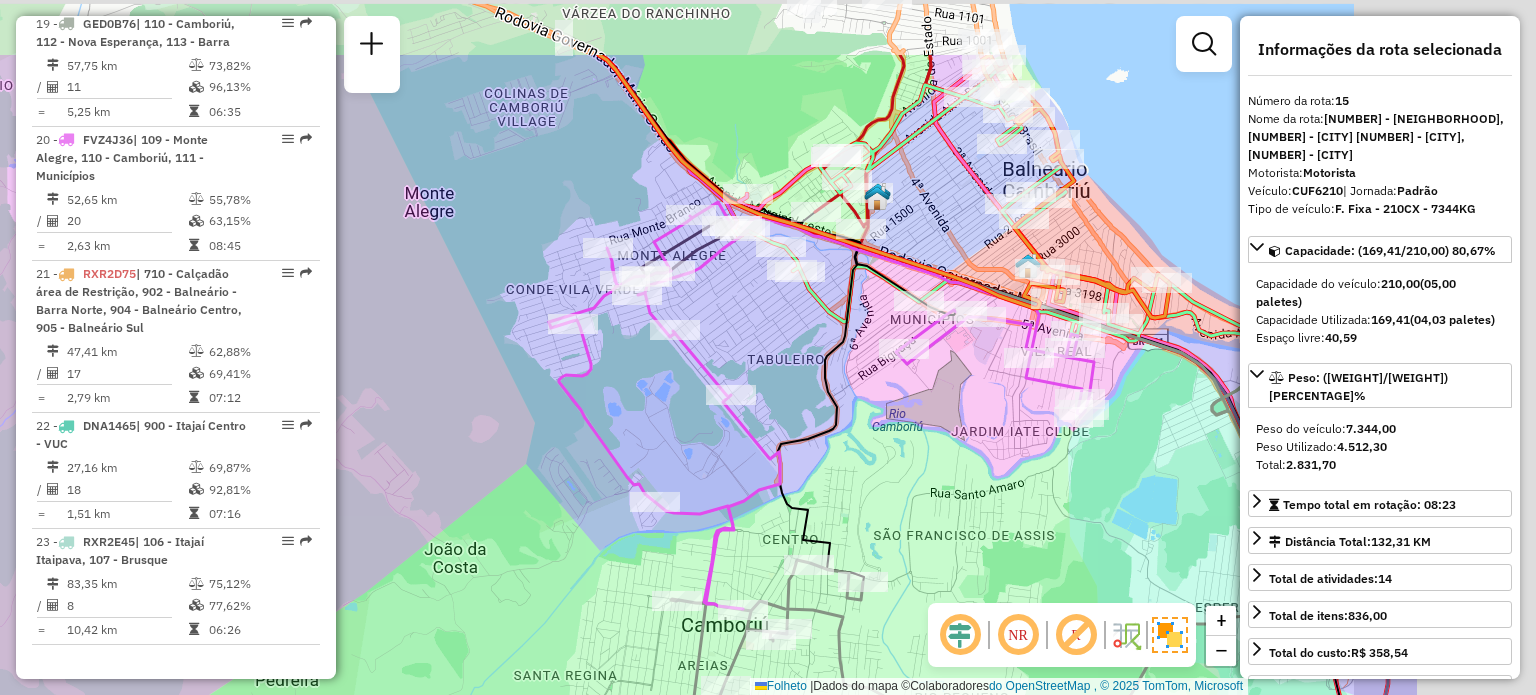 drag, startPoint x: 1110, startPoint y: 396, endPoint x: 838, endPoint y: 520, distance: 298.93143 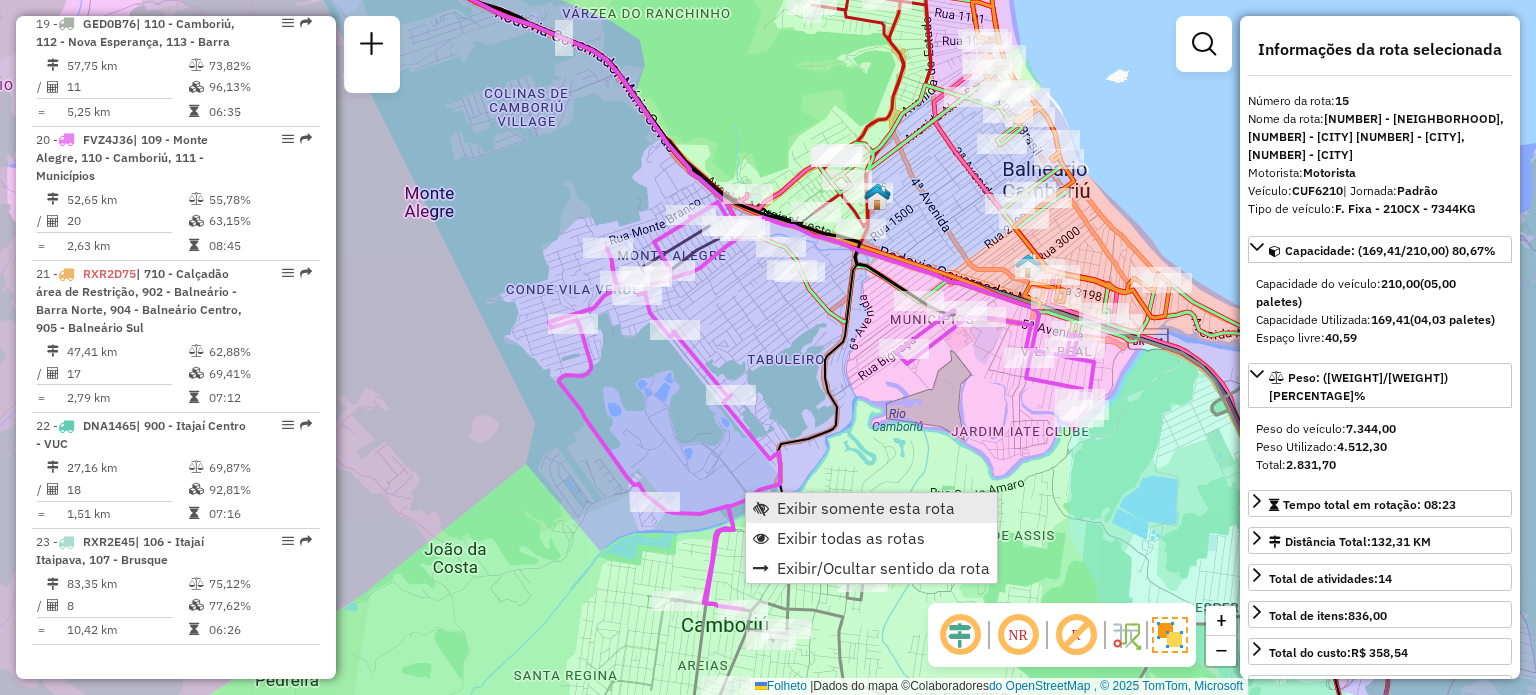 click on "Exibir somente esta rota" at bounding box center [866, 508] 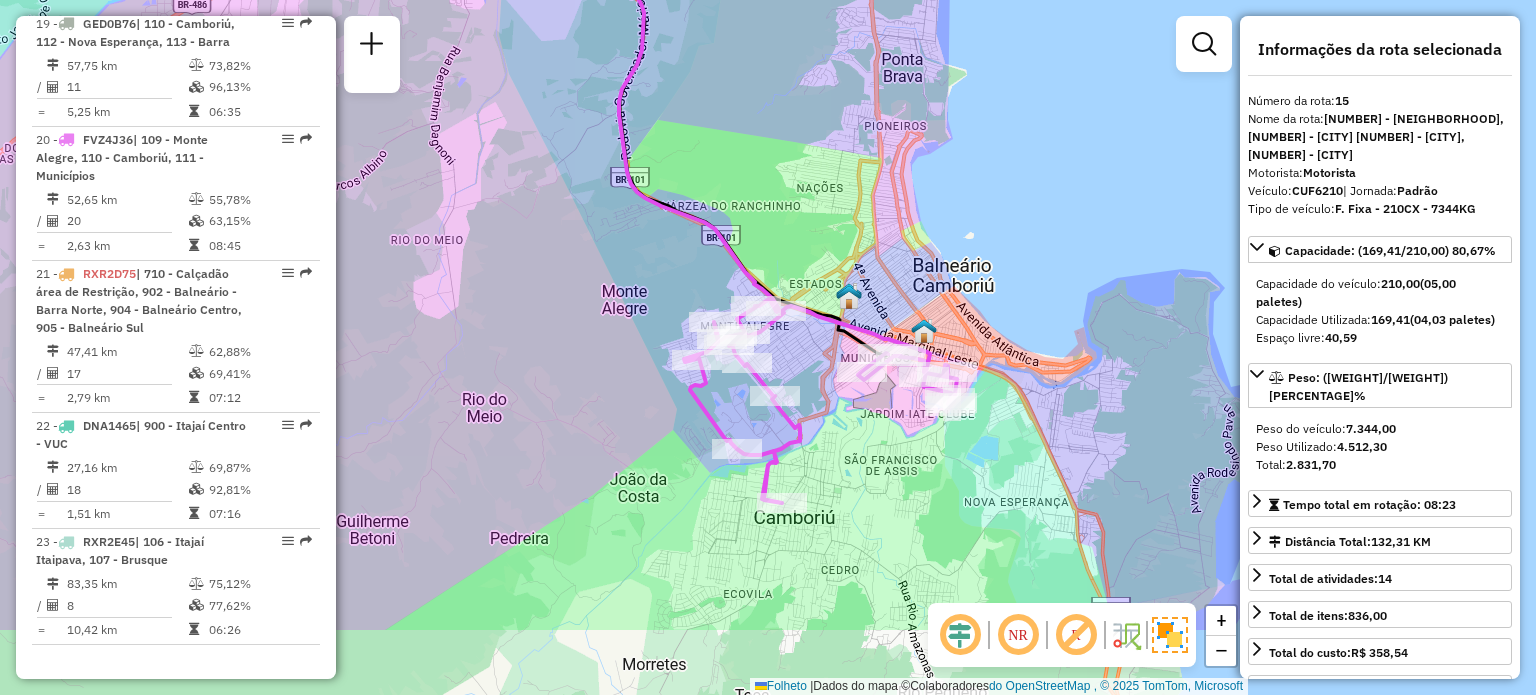 drag, startPoint x: 964, startPoint y: 583, endPoint x: 912, endPoint y: 448, distance: 144.6686 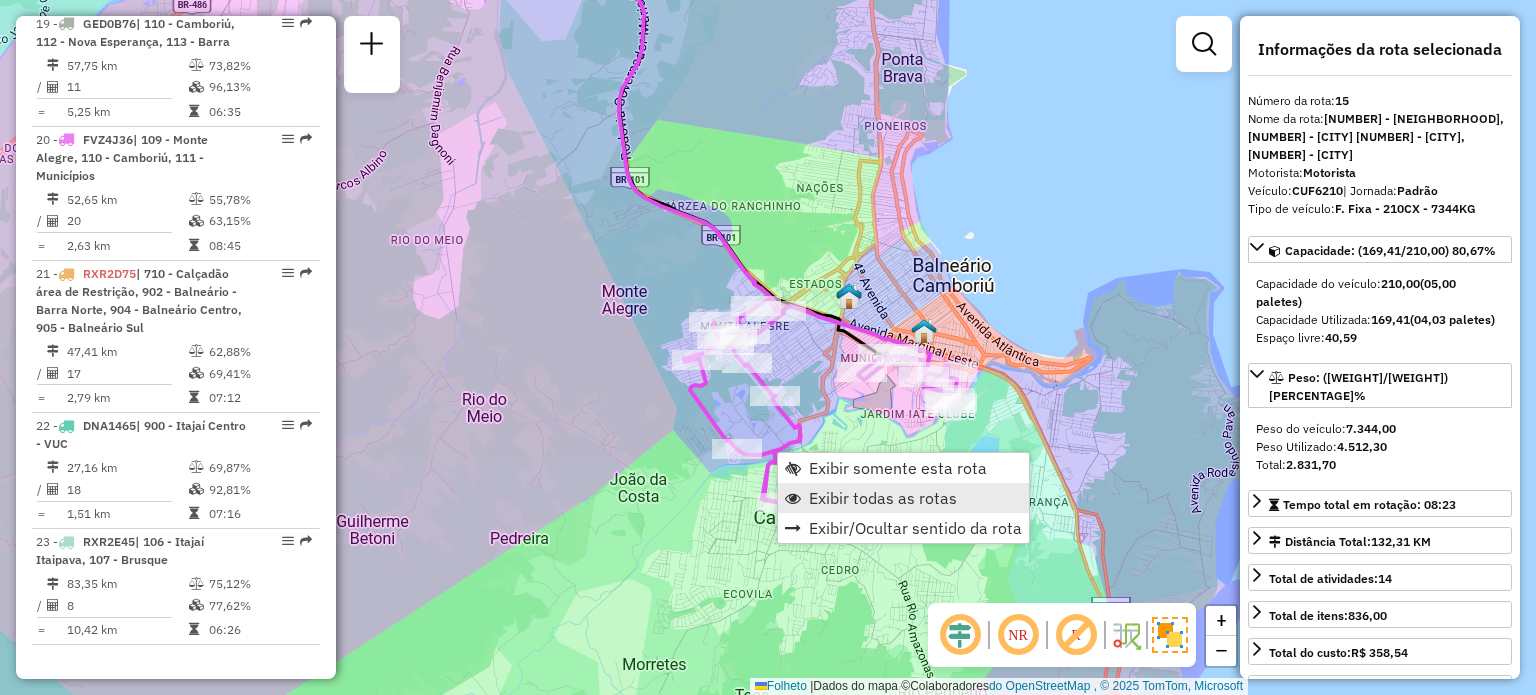 click on "Exibir todas as rotas" at bounding box center (883, 498) 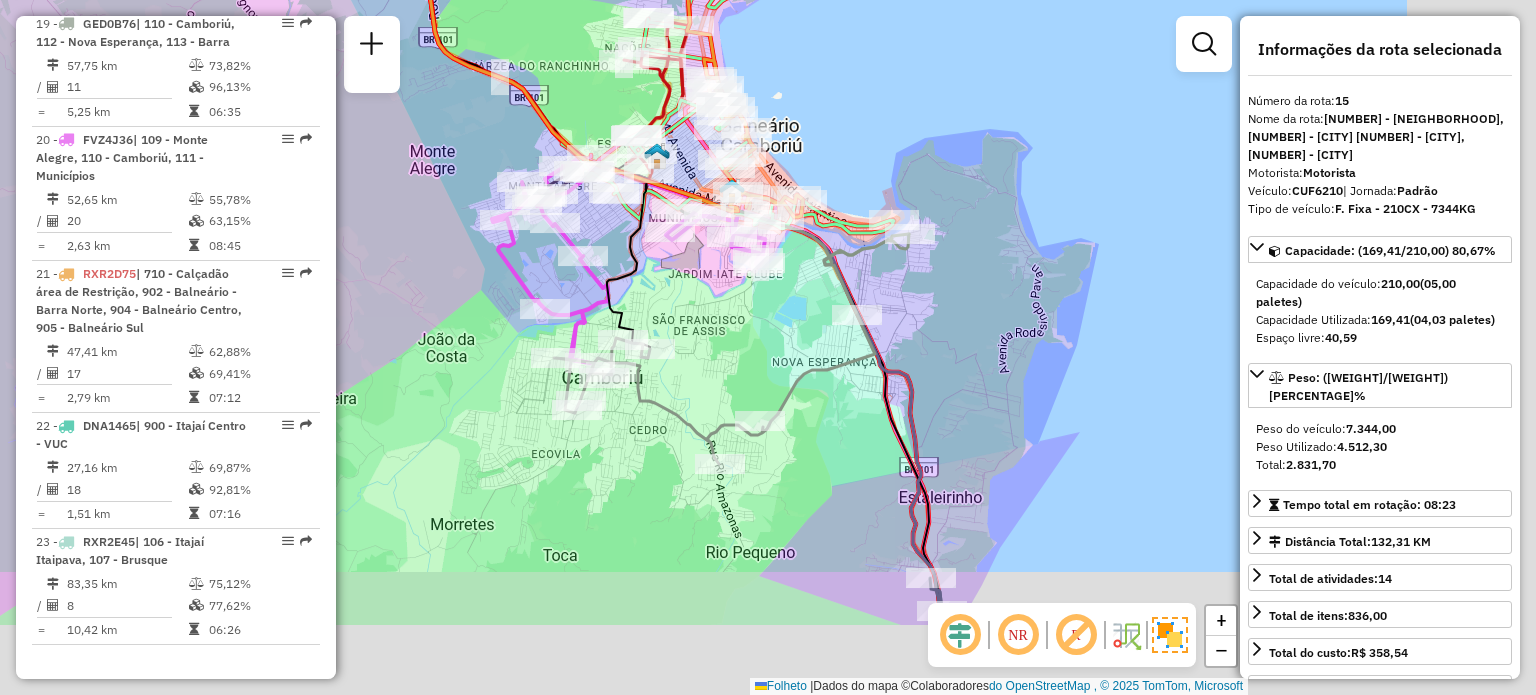 drag, startPoint x: 1088, startPoint y: 515, endPoint x: 825, endPoint y: 304, distance: 337.17947 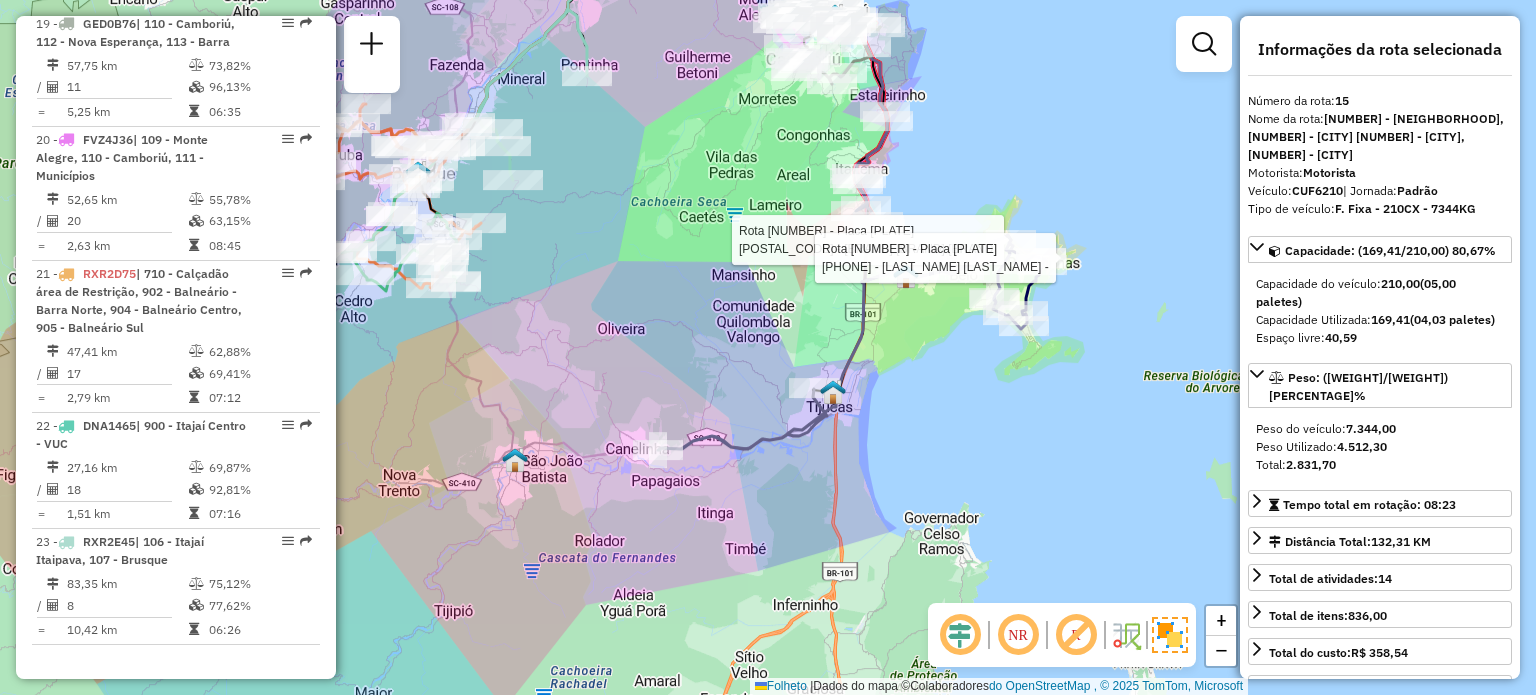 click 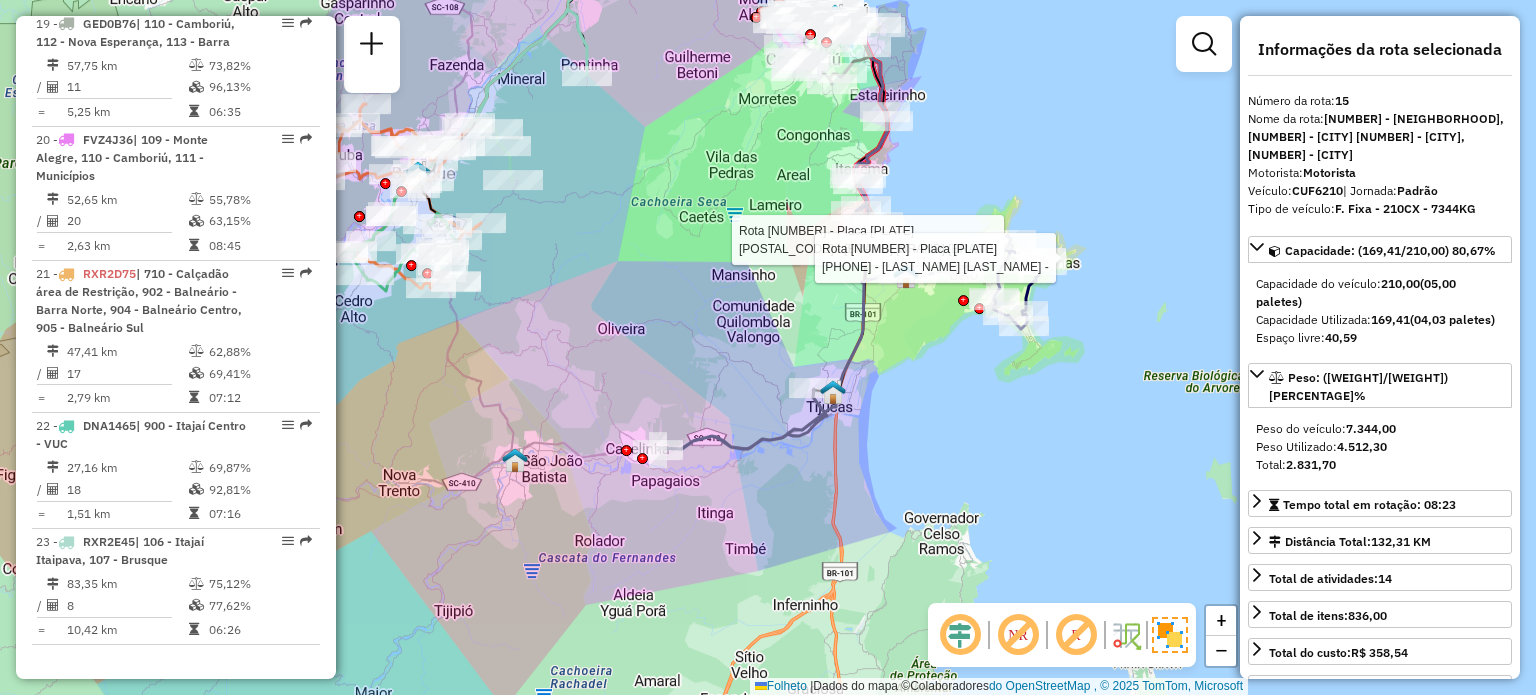click 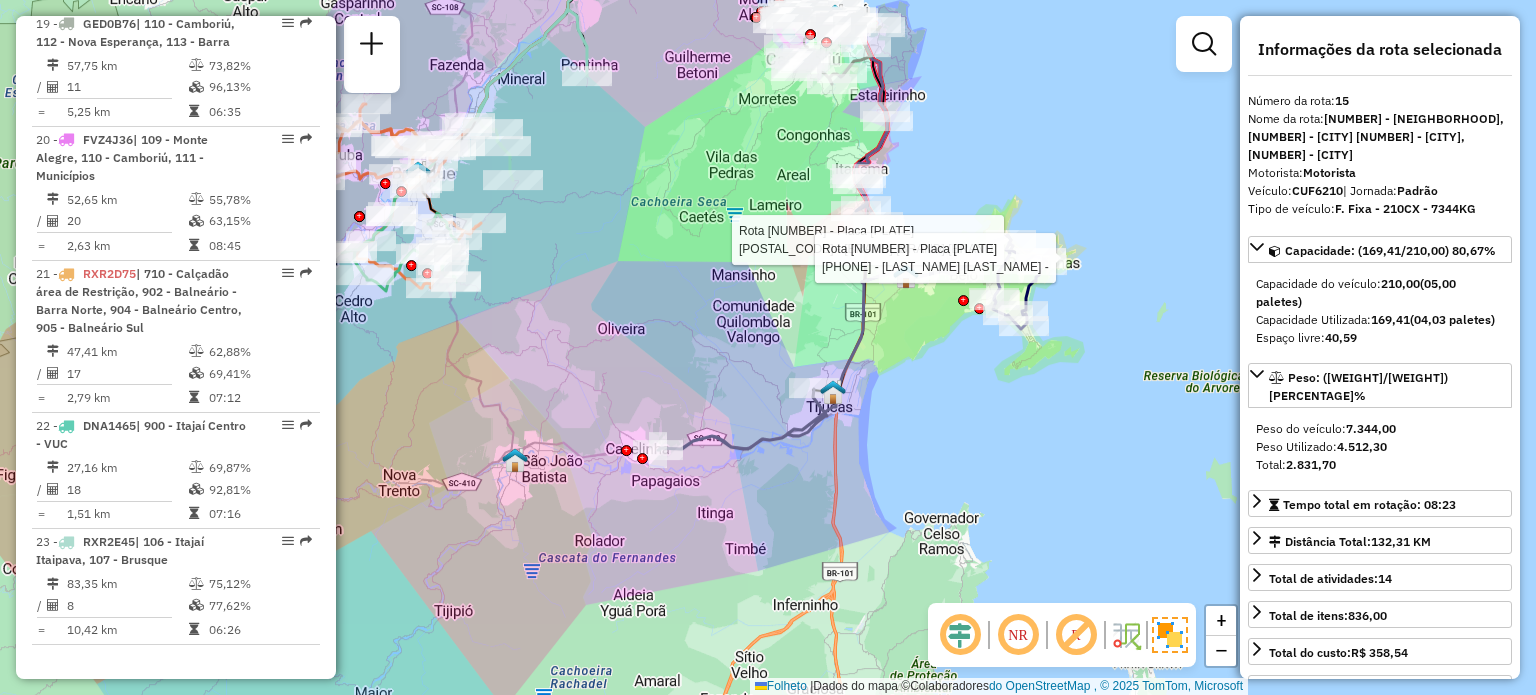 click 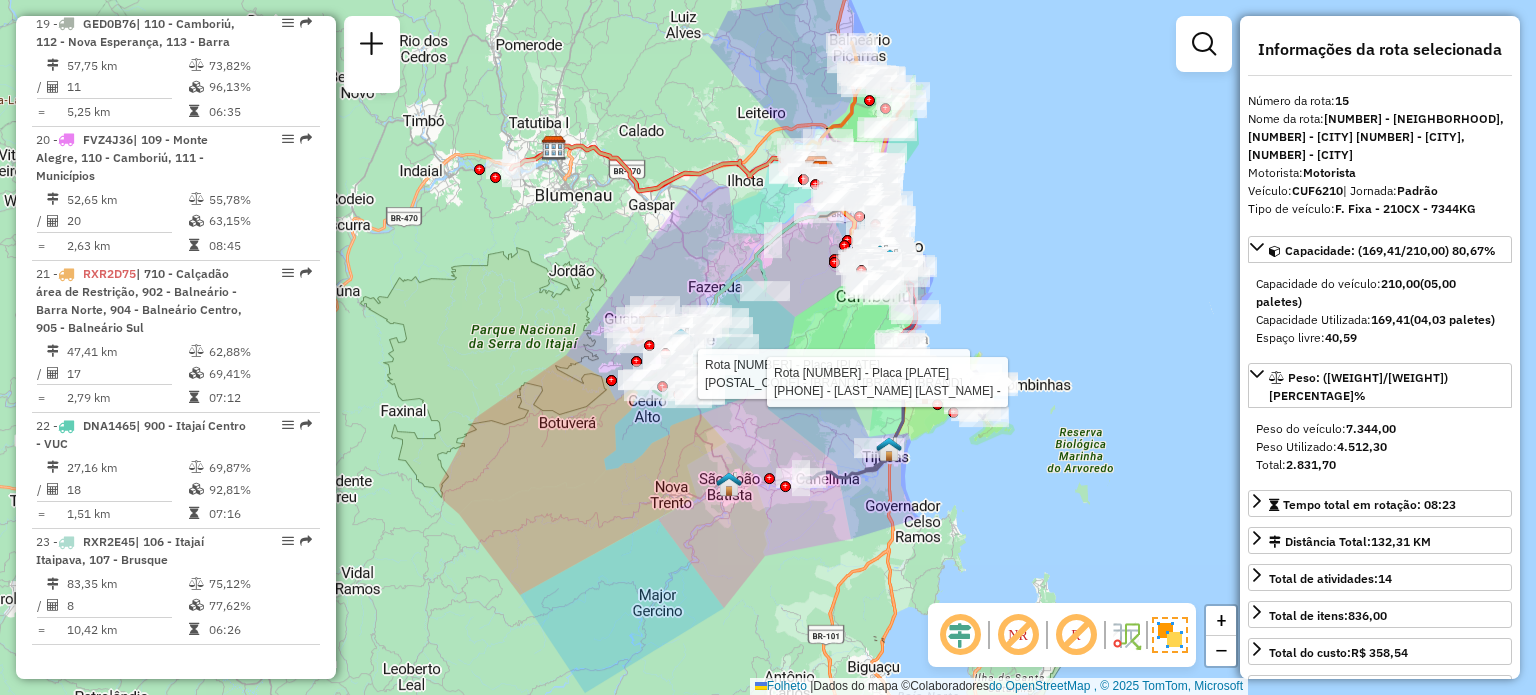 drag, startPoint x: 590, startPoint y: 471, endPoint x: 765, endPoint y: 503, distance: 177.90166 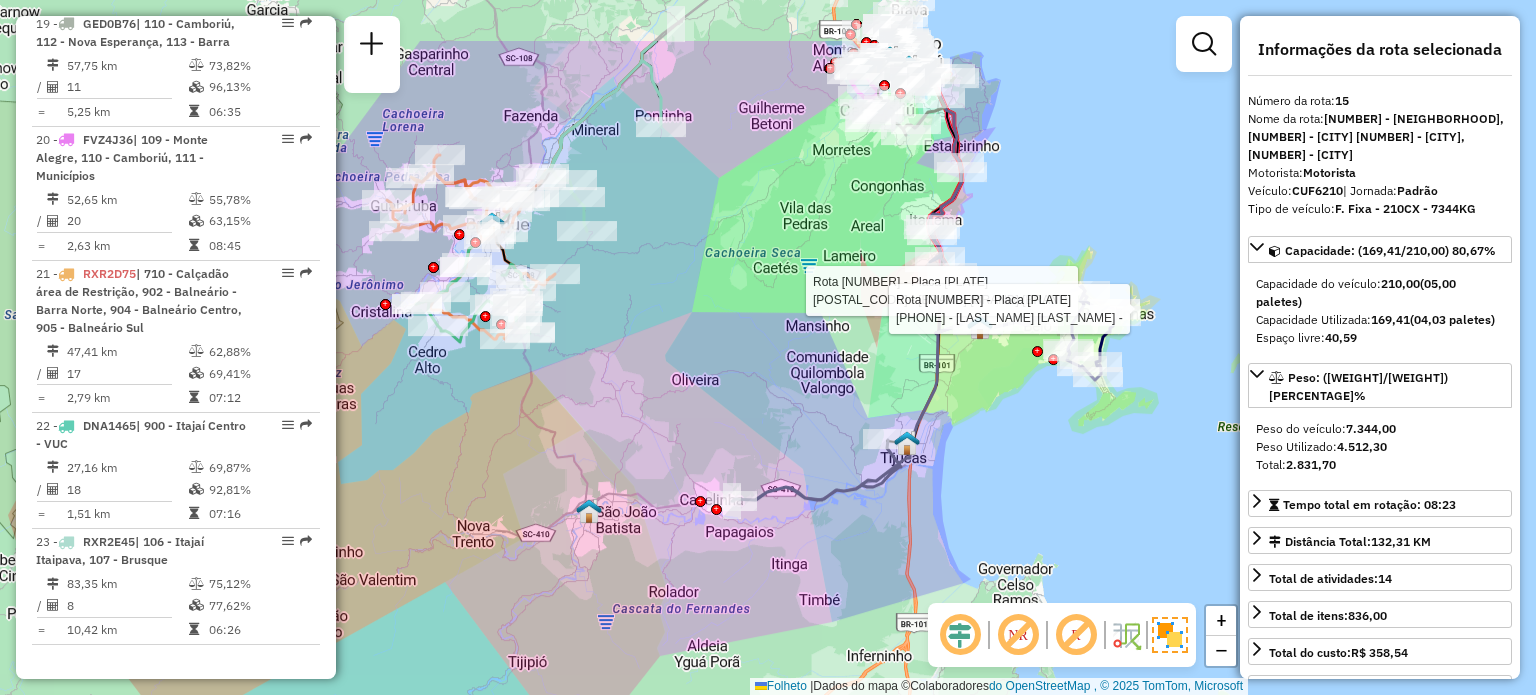 drag, startPoint x: 1141, startPoint y: 305, endPoint x: 909, endPoint y: 416, distance: 257.1867 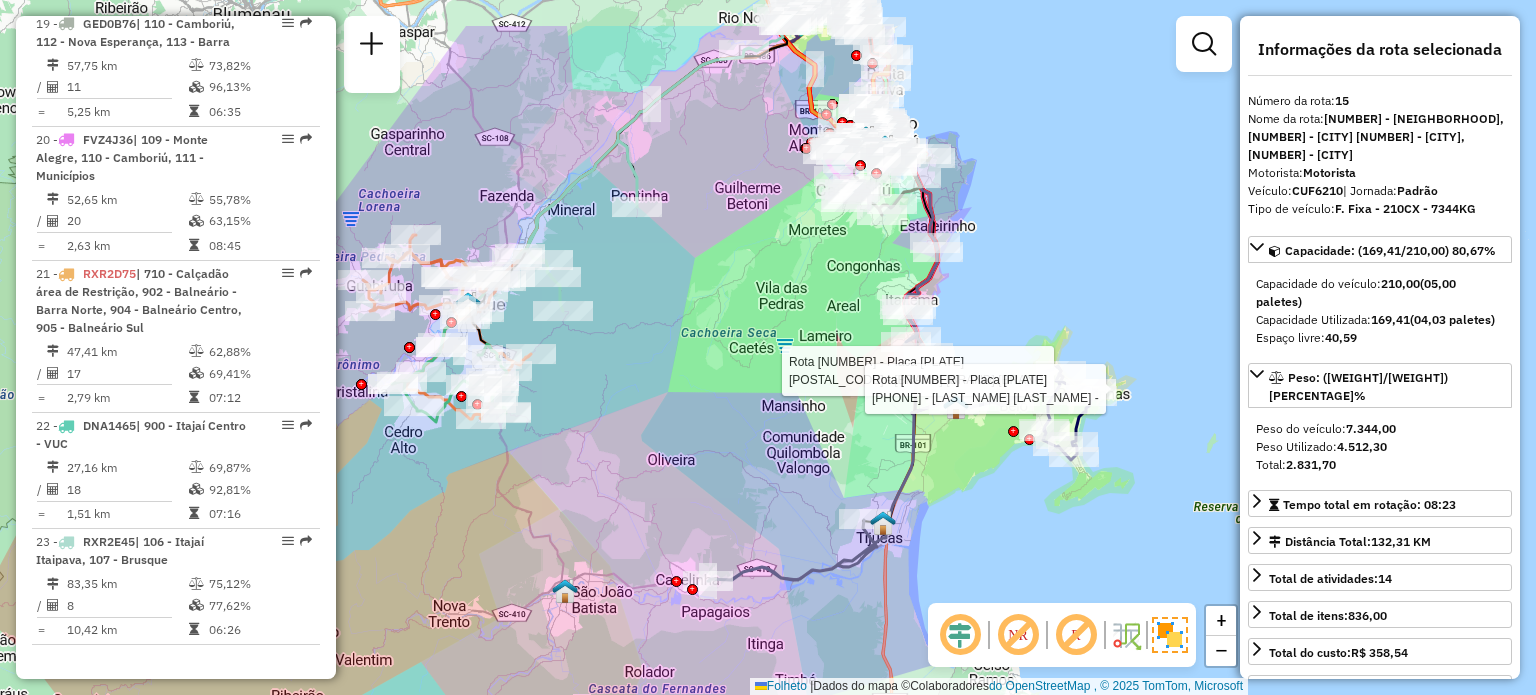 drag, startPoint x: 939, startPoint y: 339, endPoint x: 894, endPoint y: 253, distance: 97.06184 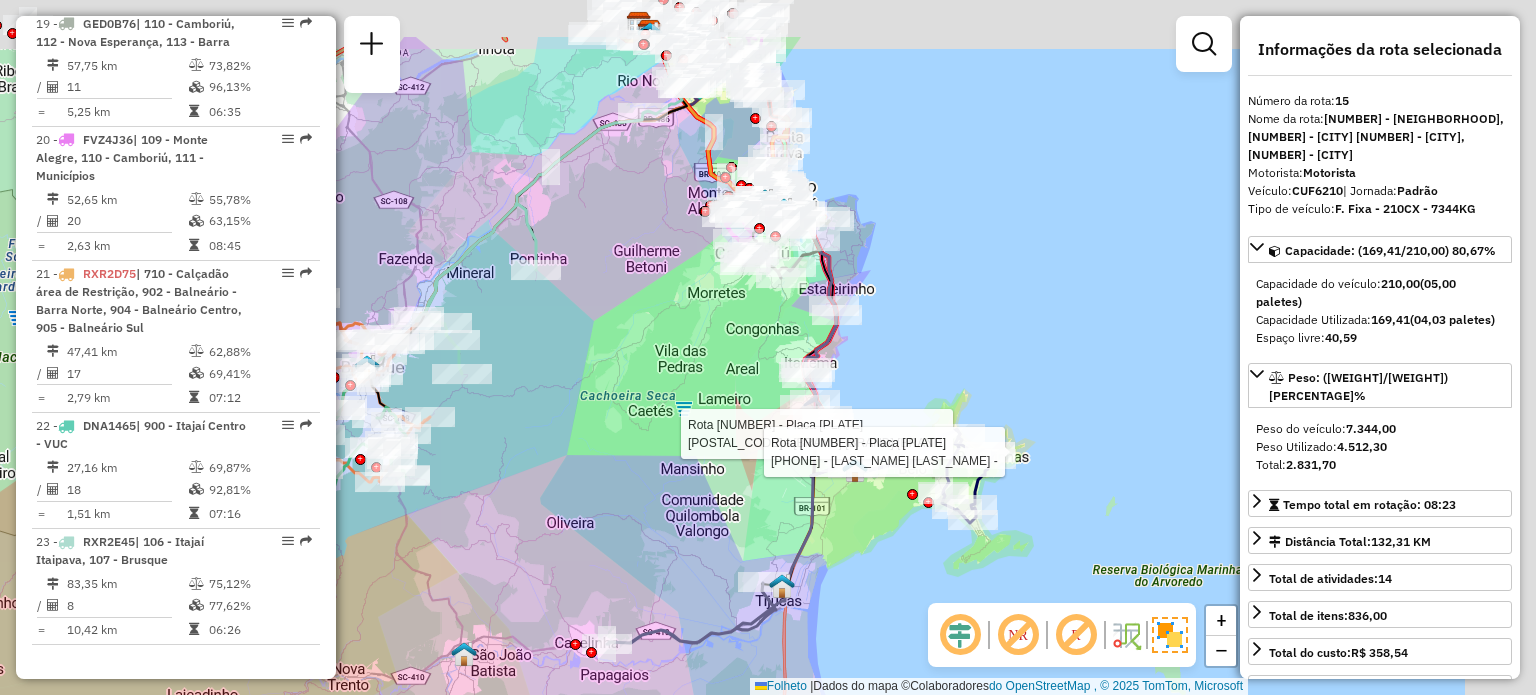 drag, startPoint x: 1232, startPoint y: 211, endPoint x: 886, endPoint y: 348, distance: 372.13574 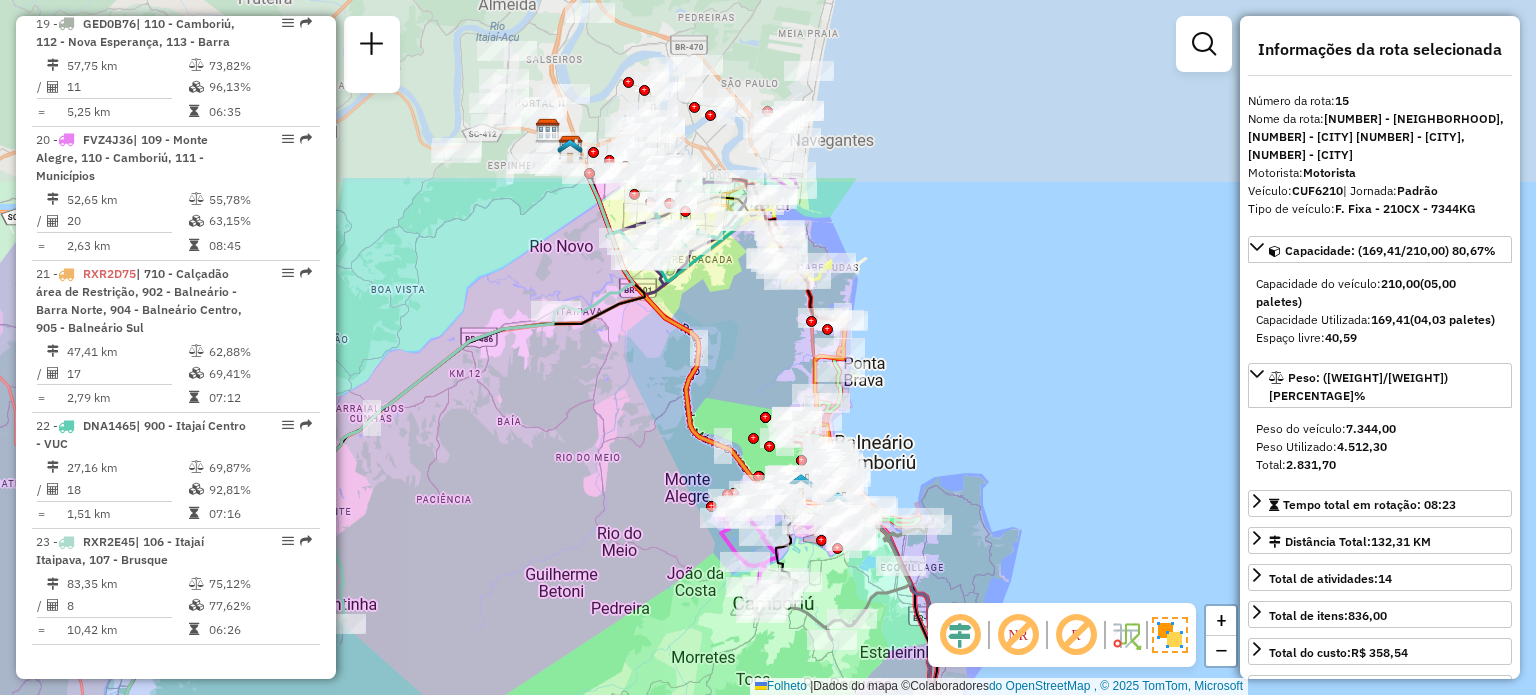drag, startPoint x: 700, startPoint y: 107, endPoint x: 765, endPoint y: 355, distance: 256.37668 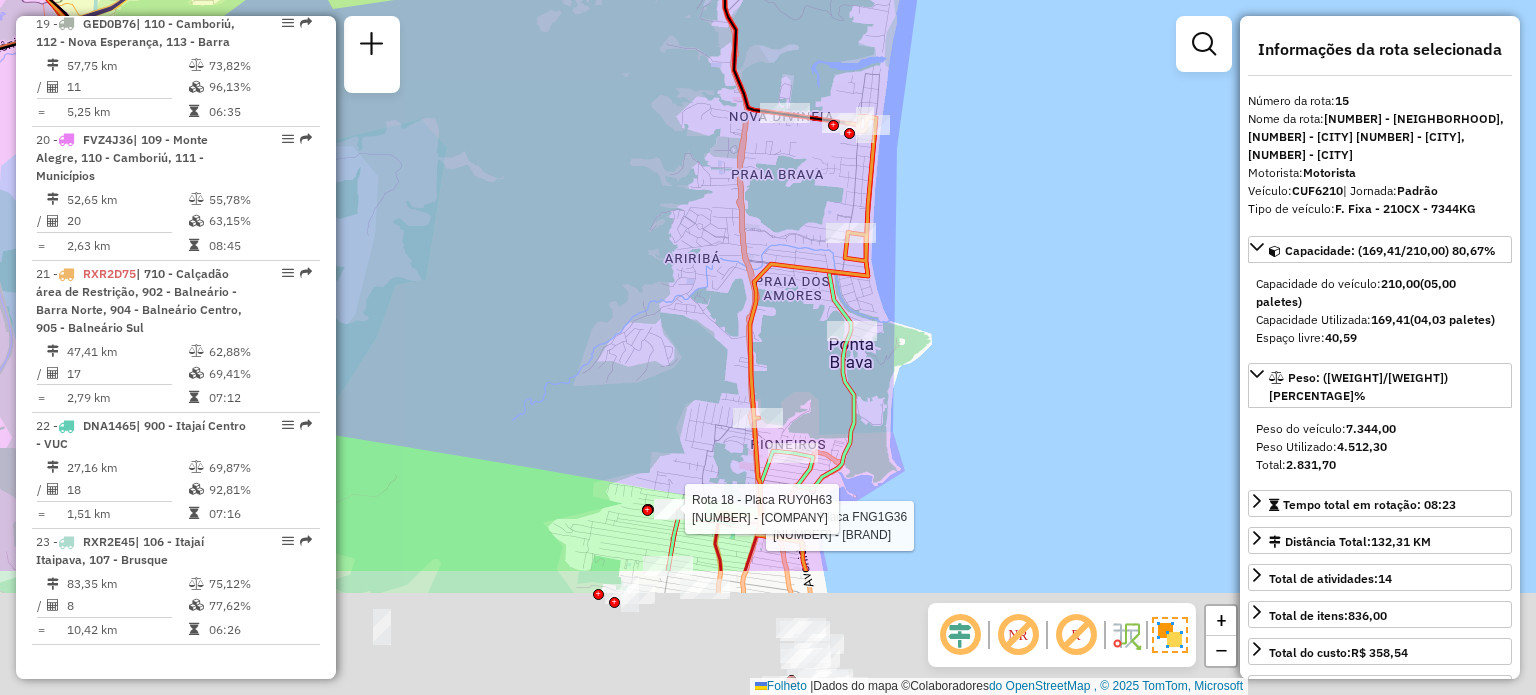 drag, startPoint x: 977, startPoint y: 519, endPoint x: 1036, endPoint y: 325, distance: 202.77327 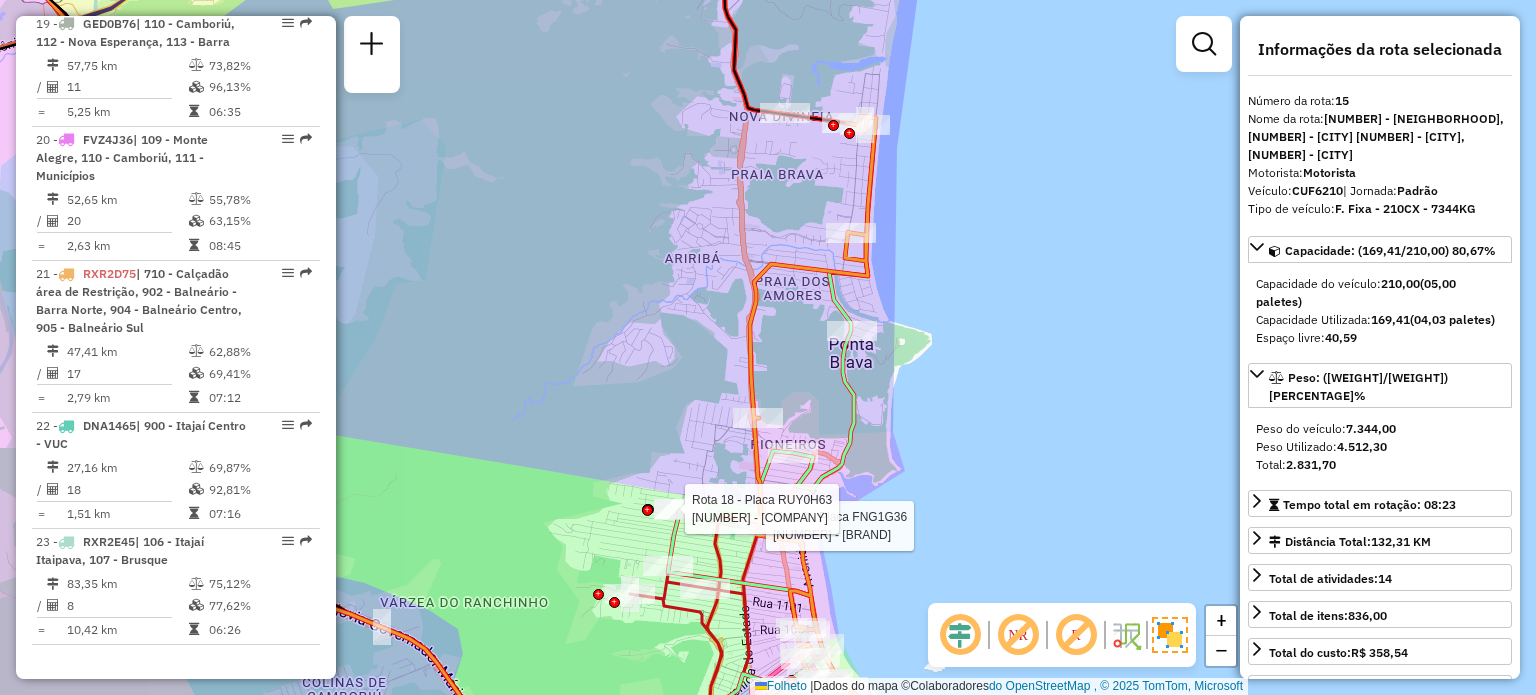 click on "Rota [NUMBER] - Placa [PLATE] [NUMBER] - [COMPANY] Rota [NUMBER] - Placa [PLATE] [NUMBER] - [NAME] - Rota [NUMBER] - Placa [PLATE] [NUMBER] - [COMPANY] Rota [NUMBER] - Placa [PLATE] [NUMBER] - [COMPANY] Janela de atendimento Grau de atendimento Capacidade Transportadoras Veículos Cliente Pedidos Rotas Selecione os dias da semana para filtrar as janelas de atendimento Segmento Ter Qua Qui Sexo Sáb Dom Informe o período da janela de atendimento: De: [TIME] Comeu: [TIME] Filtrar exatamente a janela do cliente Considerar janela de atendimento padrão Selecione os dias da semana para filtrar as notas de atendimento Segmento Ter Qua Qui Sexo Sáb Dom Considerar clientes sem dia de atendimento cadastrado Clientes fora do dia de atendimento selecionado Filtre as atividades entre os valores definidos abaixo: Peso mínimo: [WEIGHT] Peso máximo: [WEIGHT] Cubagem mínima: [VOLUME] Cubagem máxima: [VOLUME] De: [TIME] Comeu: [TIME] Filtre as atividades entre o tempo de atendimento definido abaixo: De: [TIME] Comeu: [TIME] Considerar capacidade total de clientes não roteirizados +" 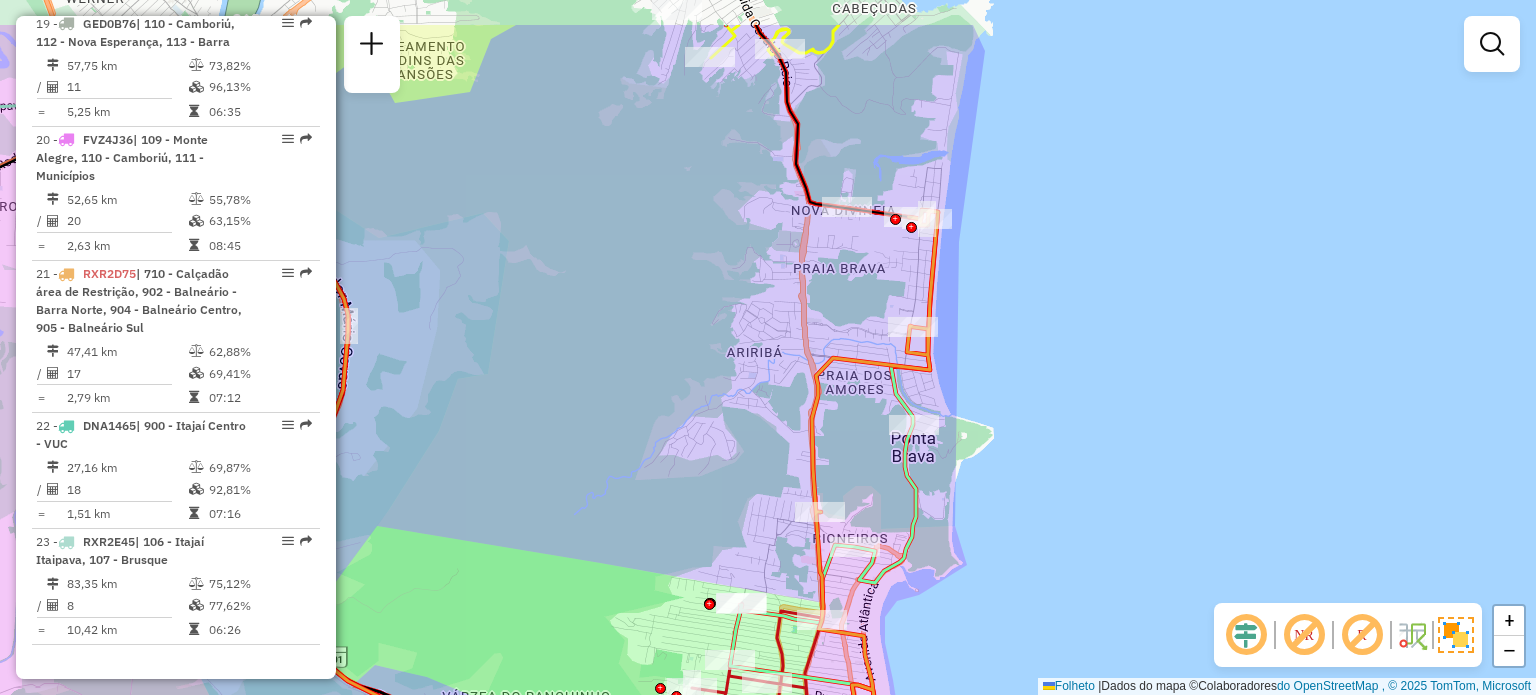 drag, startPoint x: 976, startPoint y: 505, endPoint x: 1040, endPoint y: 605, distance: 118.72658 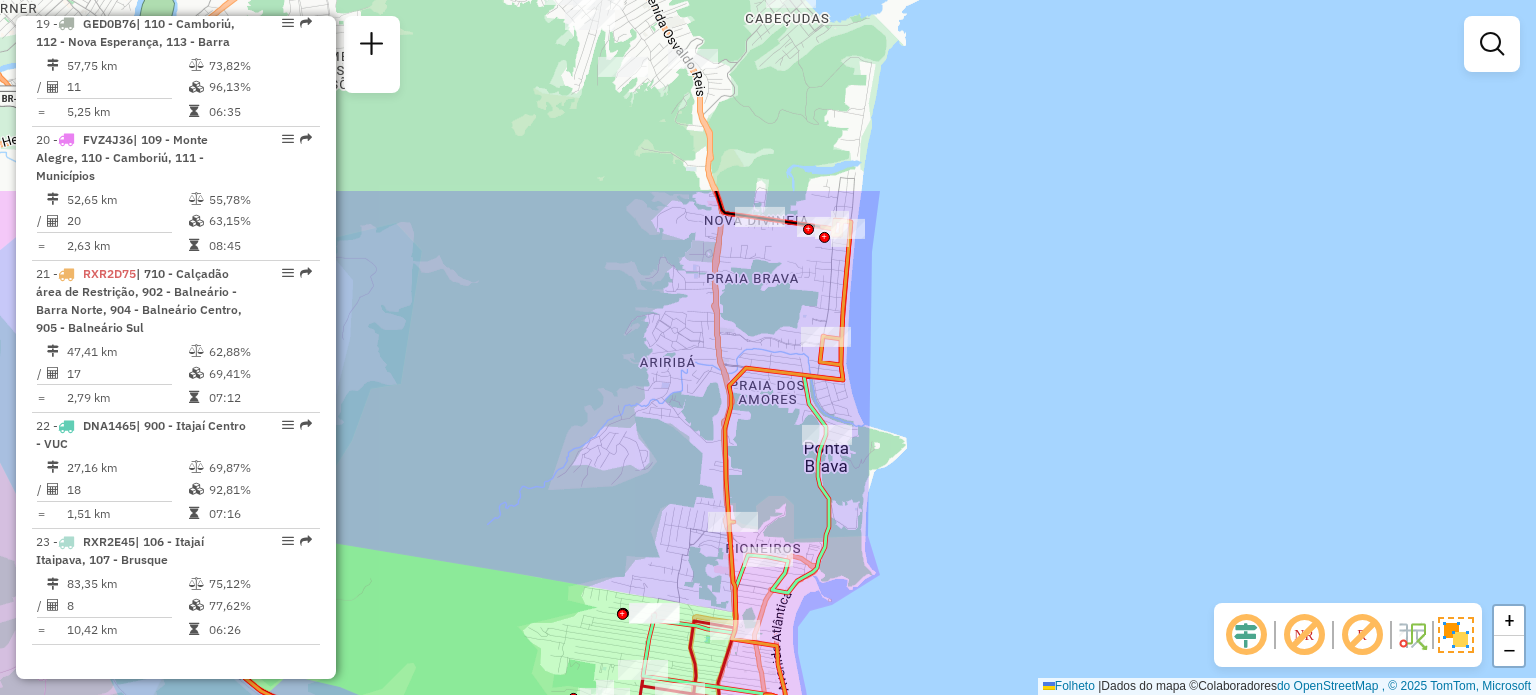 drag, startPoint x: 945, startPoint y: 95, endPoint x: 873, endPoint y: 368, distance: 282.3349 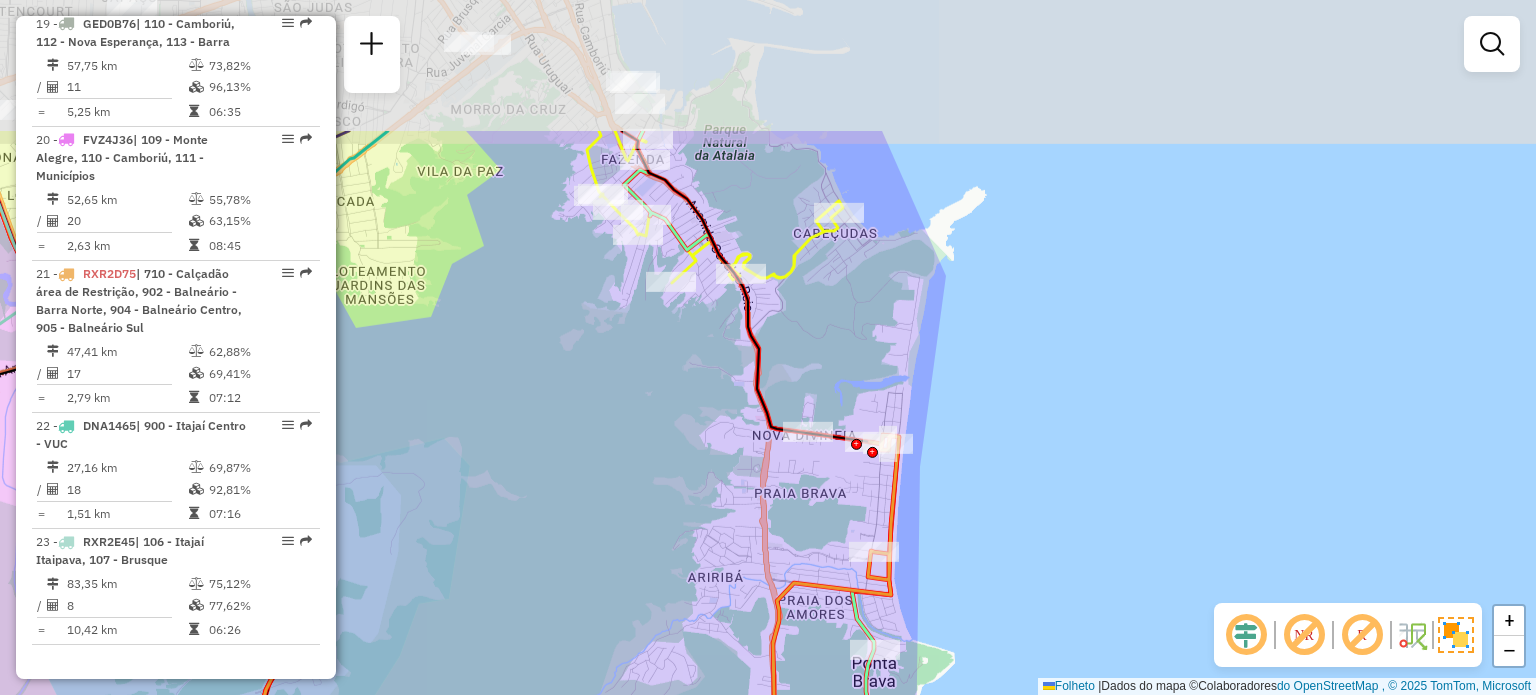 drag, startPoint x: 972, startPoint y: 235, endPoint x: 1014, endPoint y: 385, distance: 155.76906 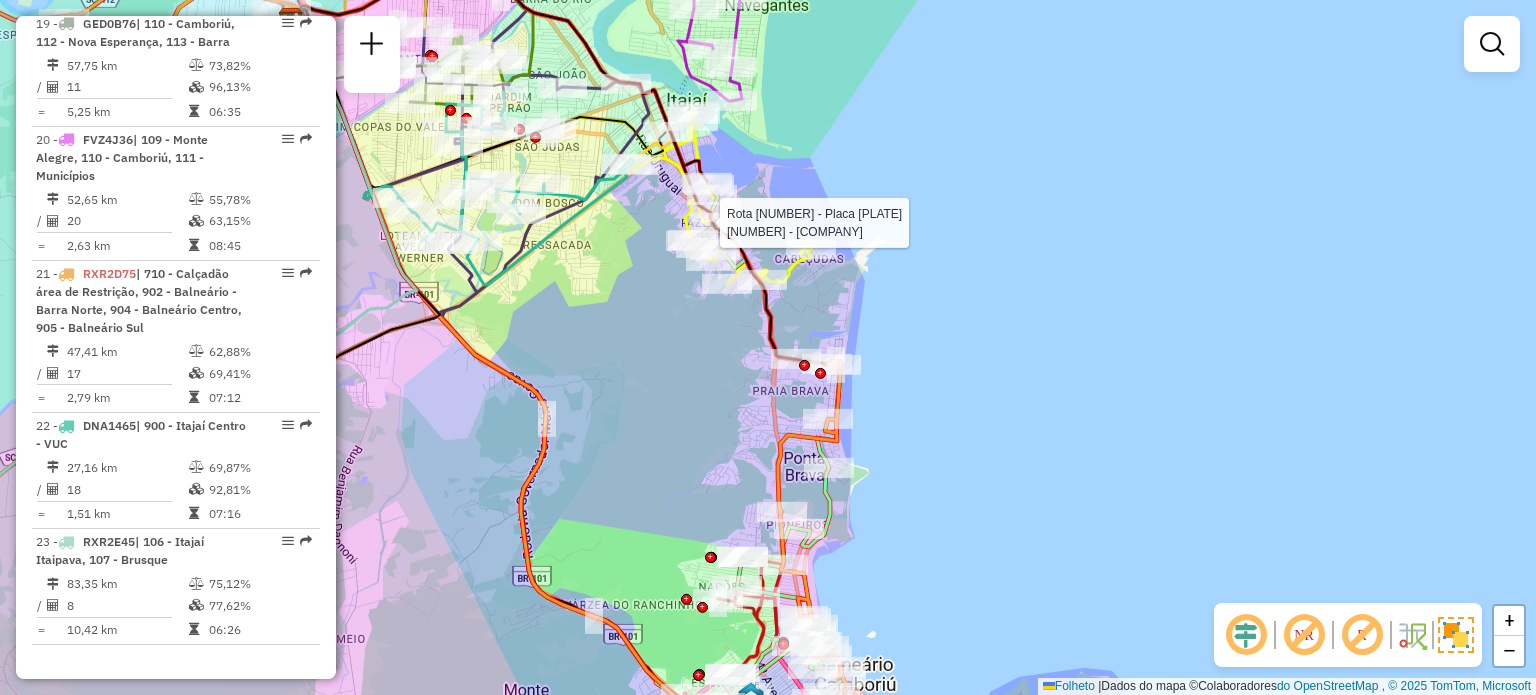 select on "**********" 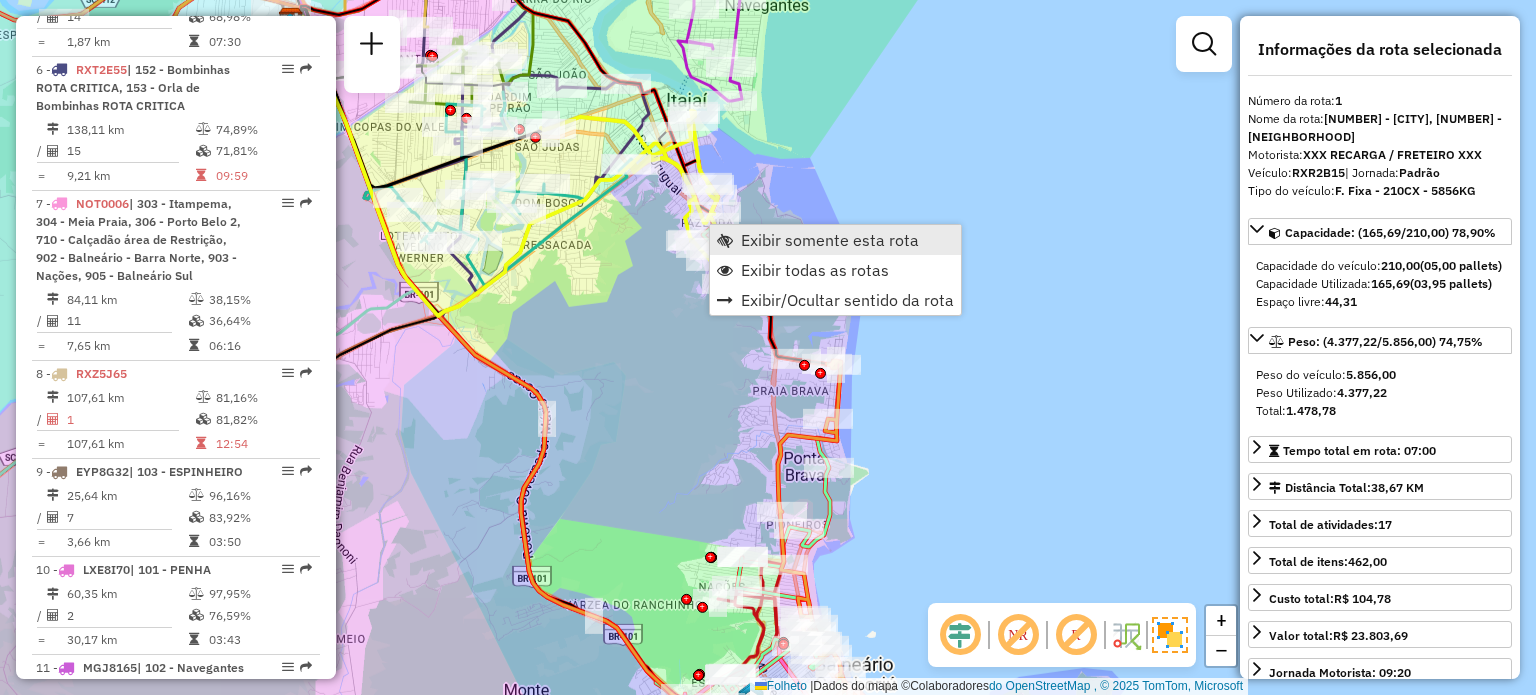 scroll, scrollTop: 812, scrollLeft: 0, axis: vertical 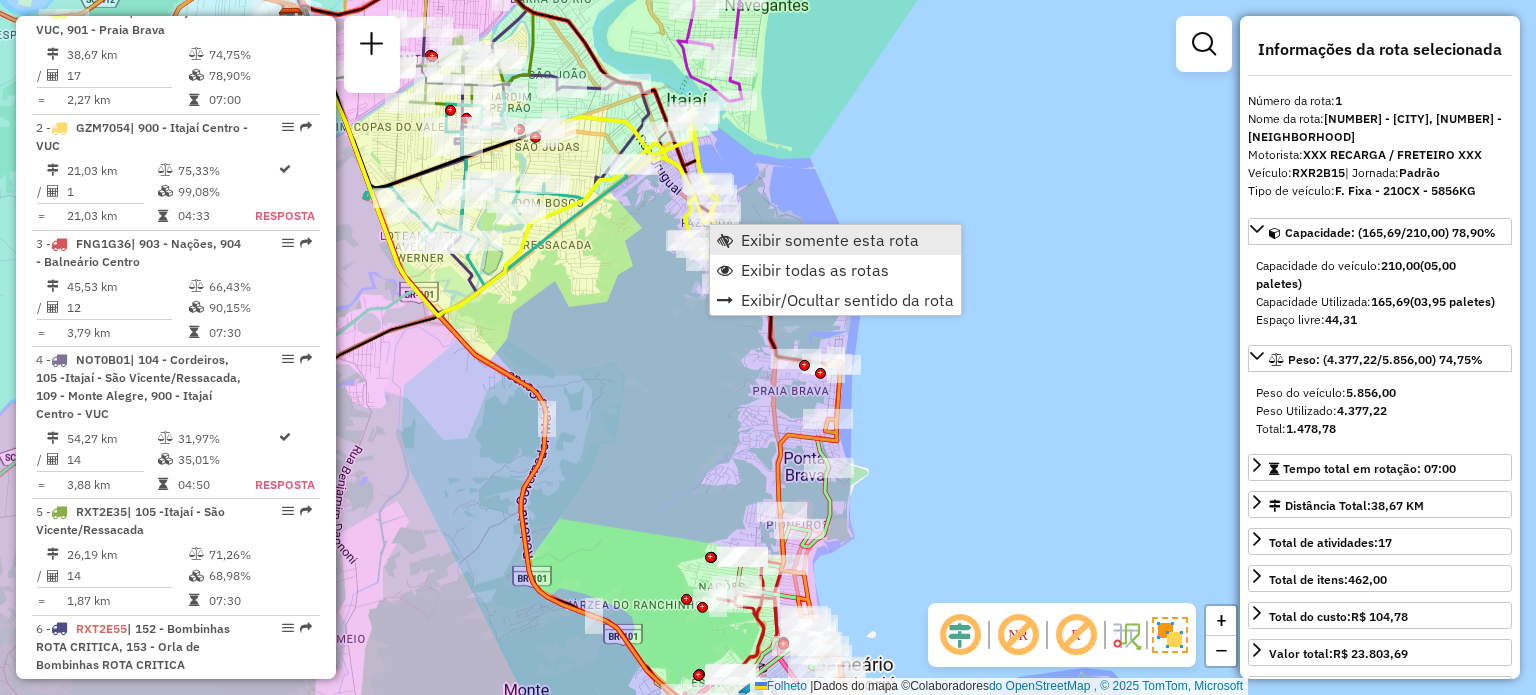 click on "Exibir somente esta rota" at bounding box center (830, 240) 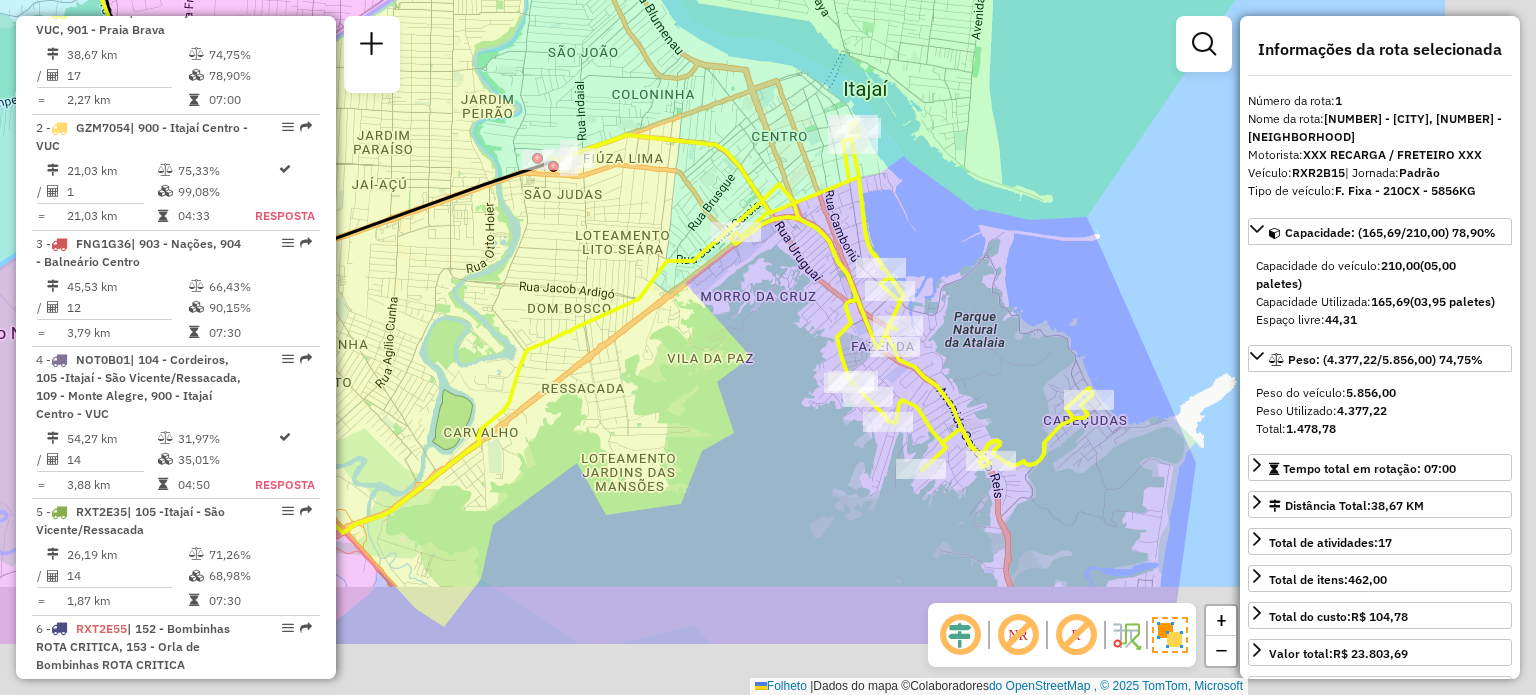 drag, startPoint x: 932, startPoint y: 440, endPoint x: 594, endPoint y: 250, distance: 387.7422 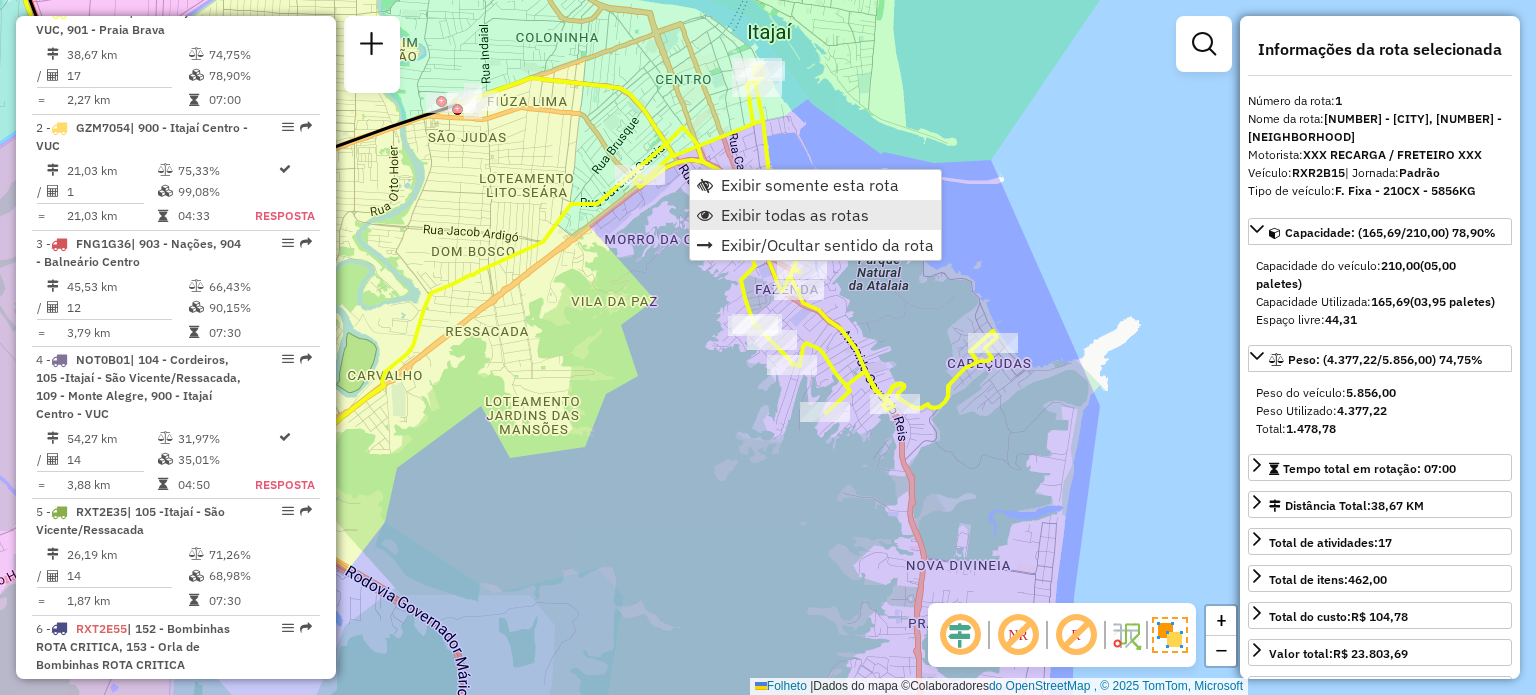 drag, startPoint x: 746, startPoint y: 199, endPoint x: 760, endPoint y: 211, distance: 18.439089 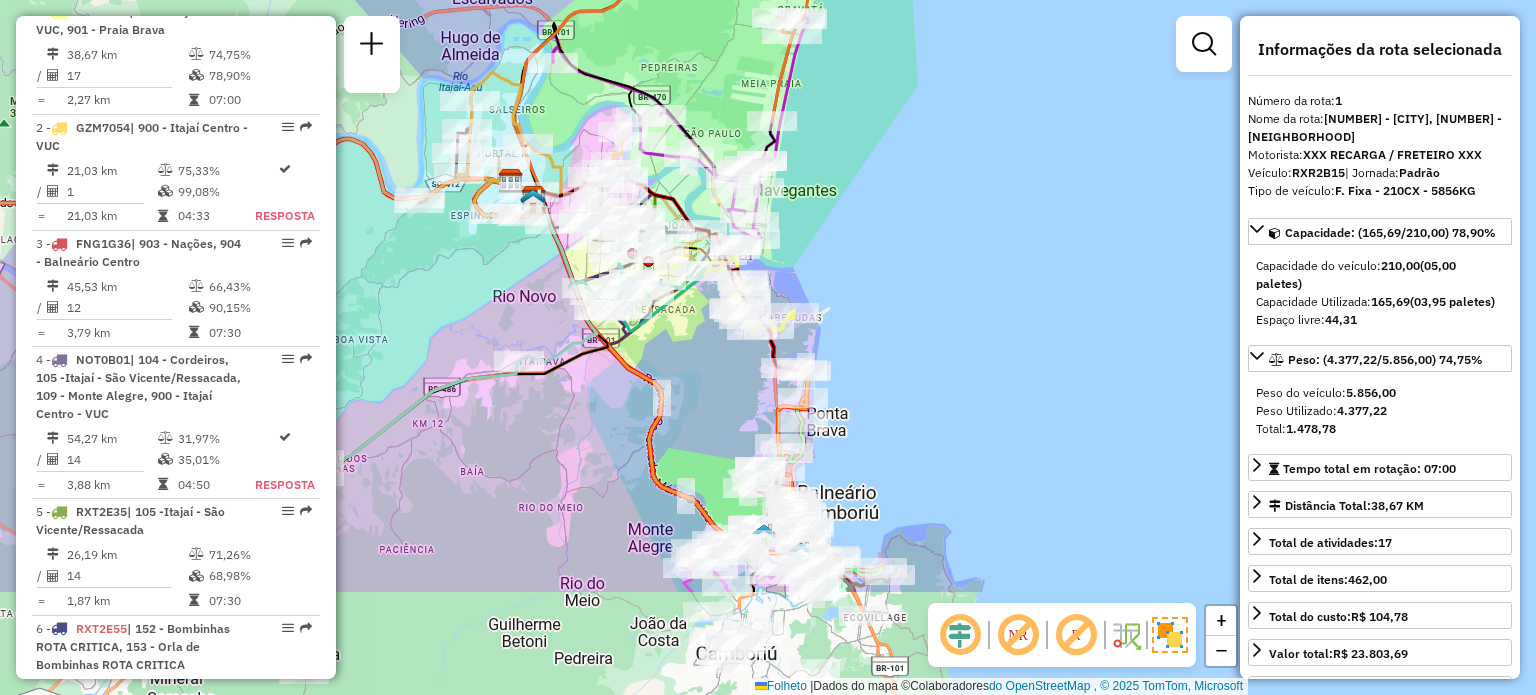 drag, startPoint x: 999, startPoint y: 531, endPoint x: 870, endPoint y: 358, distance: 215.80083 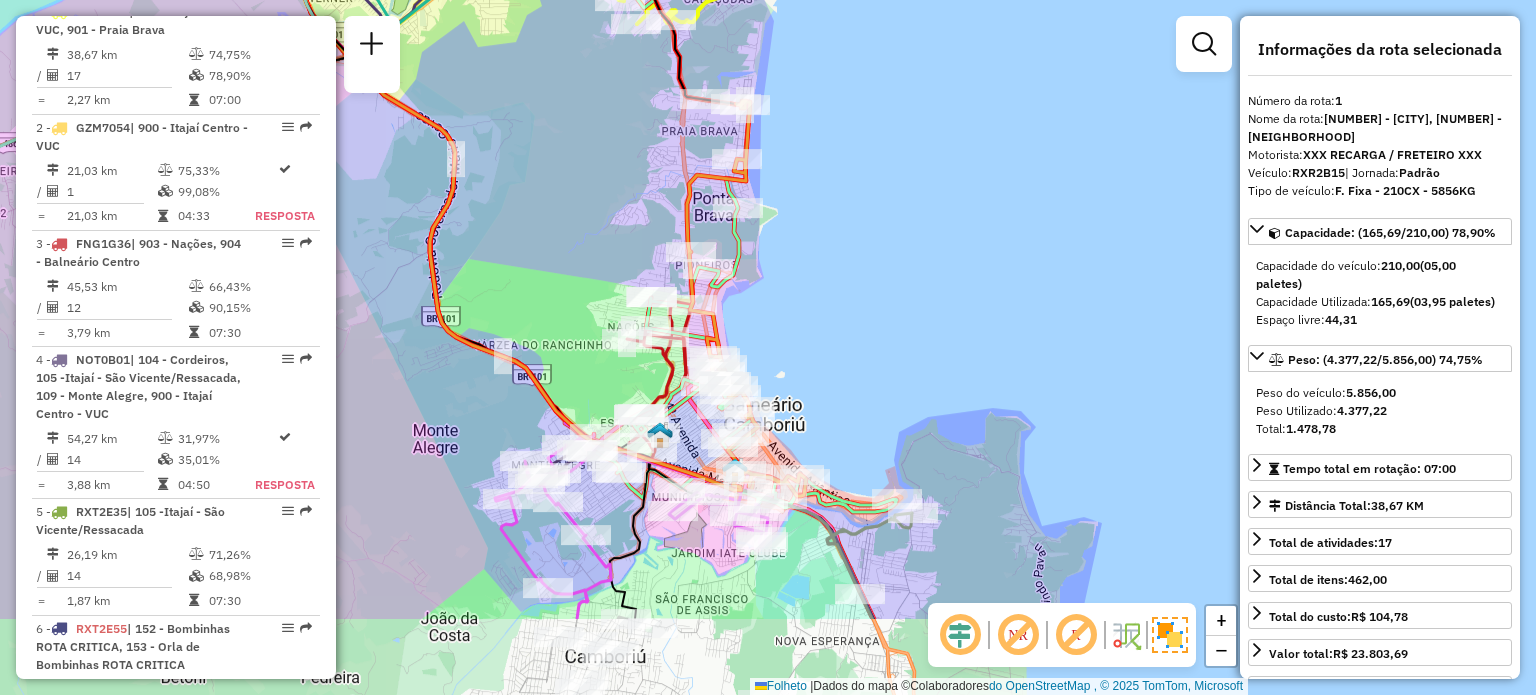 drag, startPoint x: 864, startPoint y: 611, endPoint x: 840, endPoint y: 466, distance: 146.9728 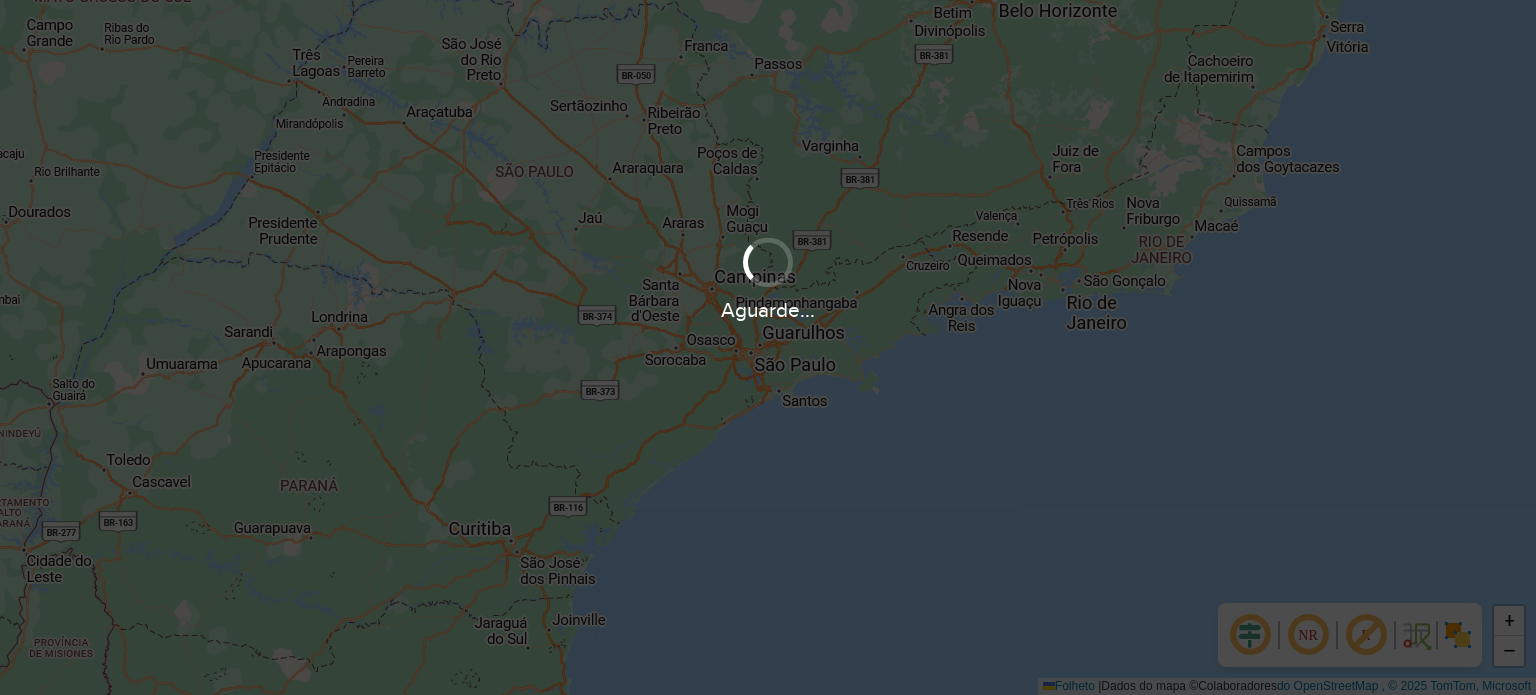 scroll, scrollTop: 0, scrollLeft: 0, axis: both 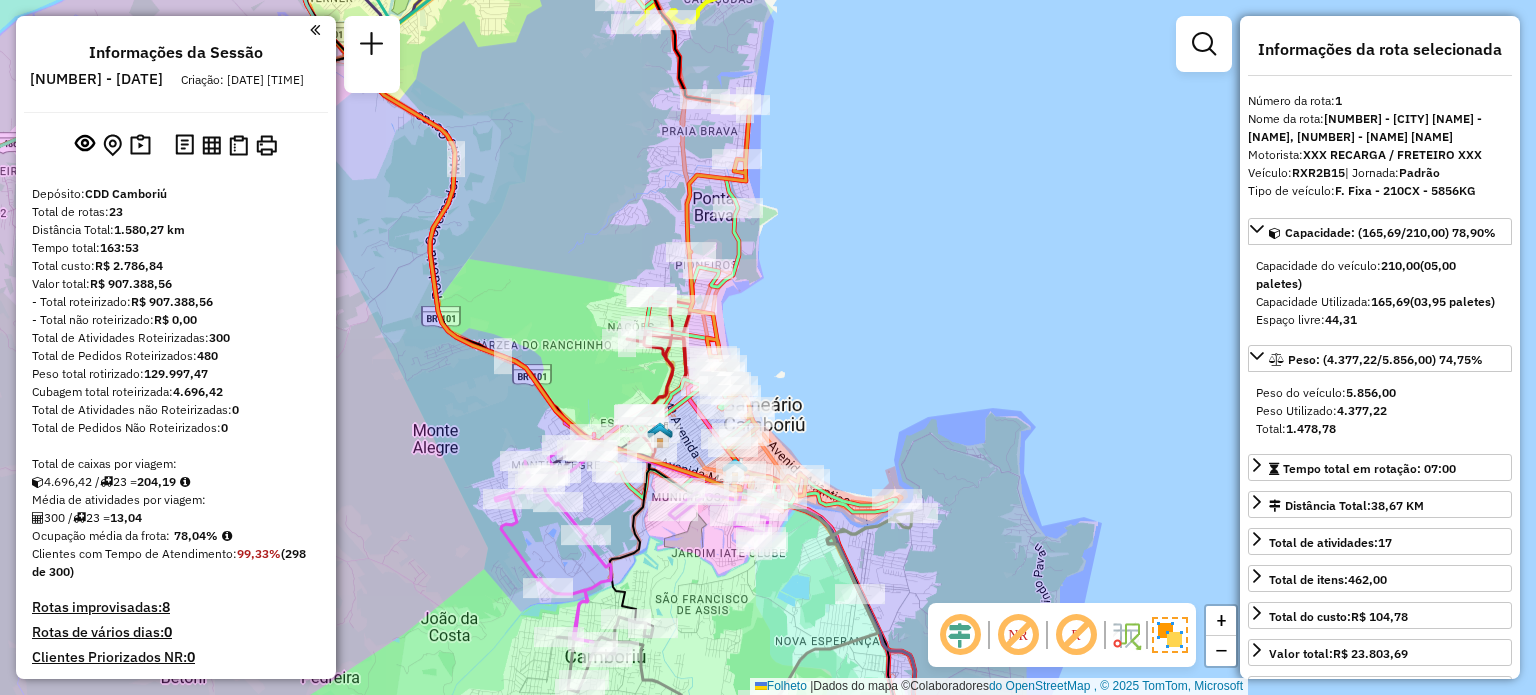 select on "**********" 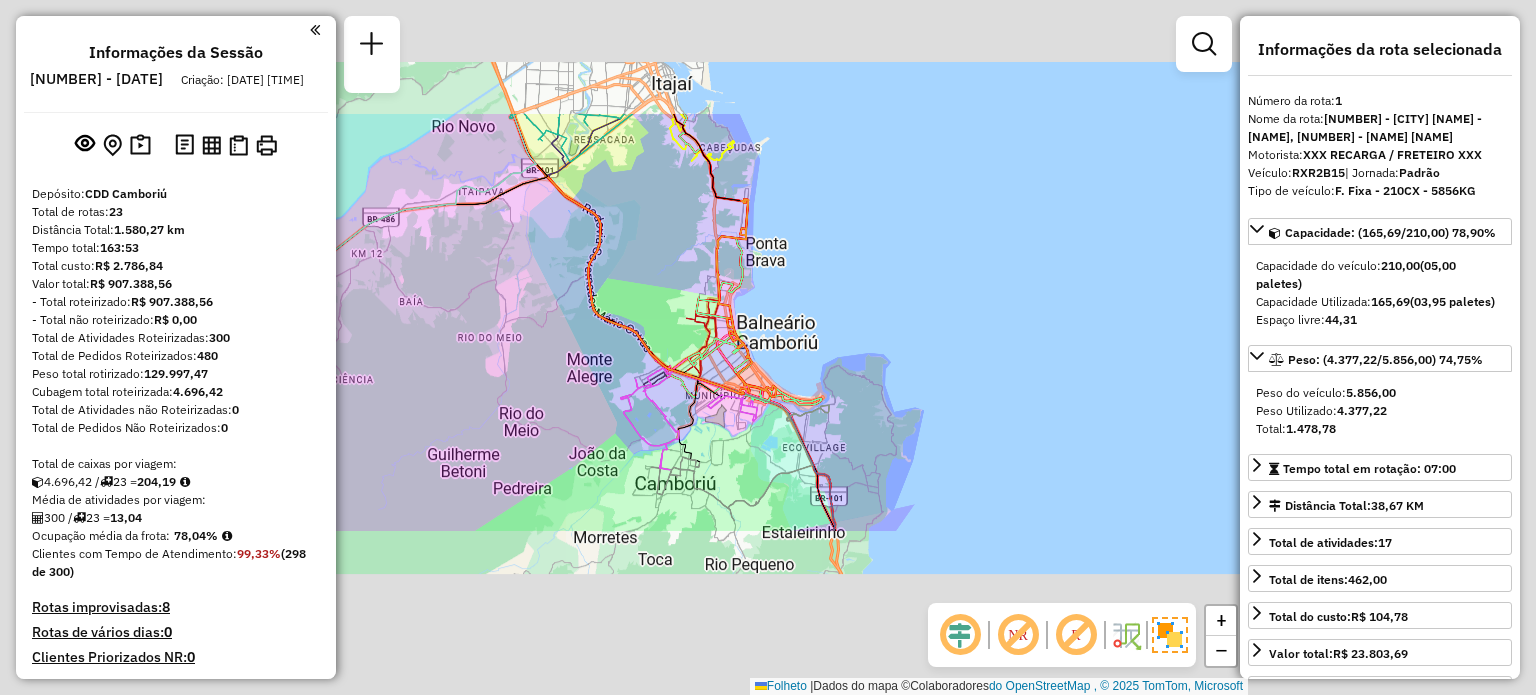scroll, scrollTop: 812, scrollLeft: 0, axis: vertical 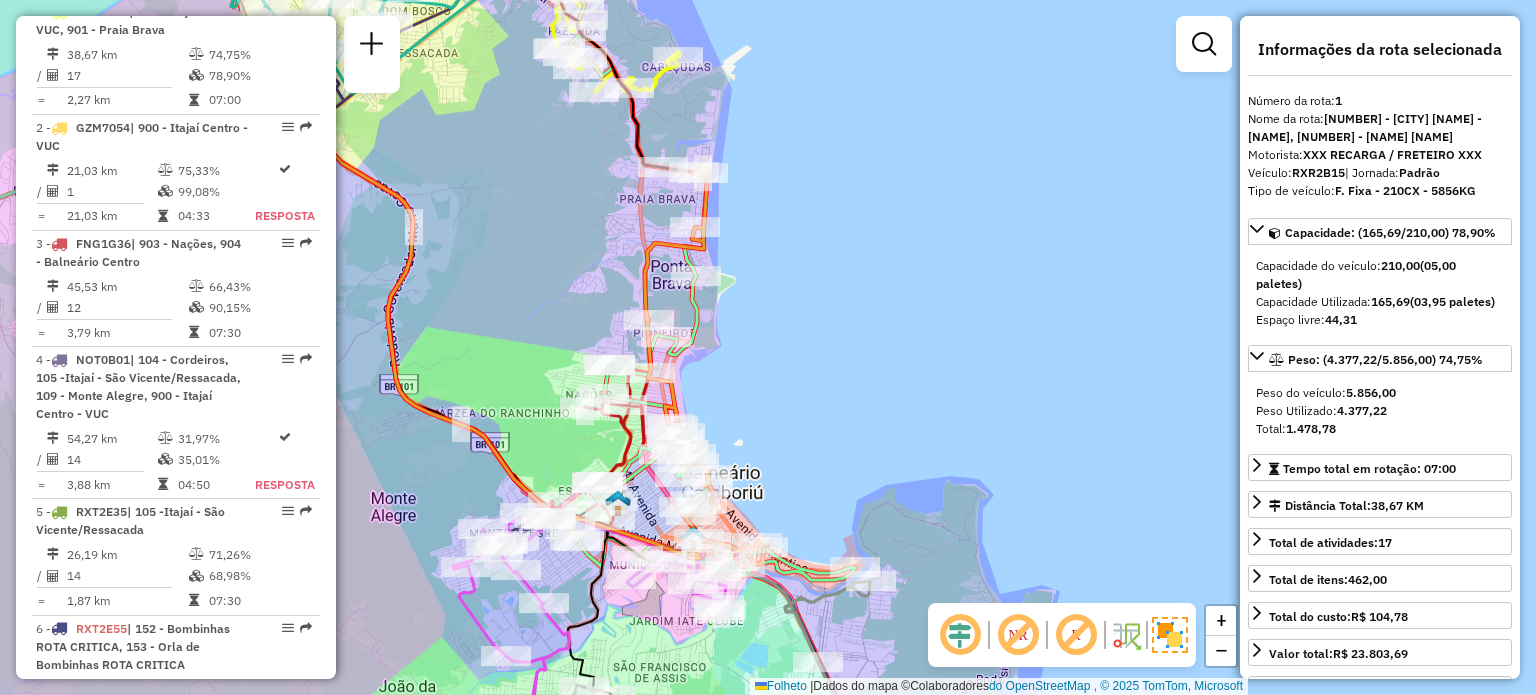 drag, startPoint x: 770, startPoint y: 471, endPoint x: 730, endPoint y: 429, distance: 58 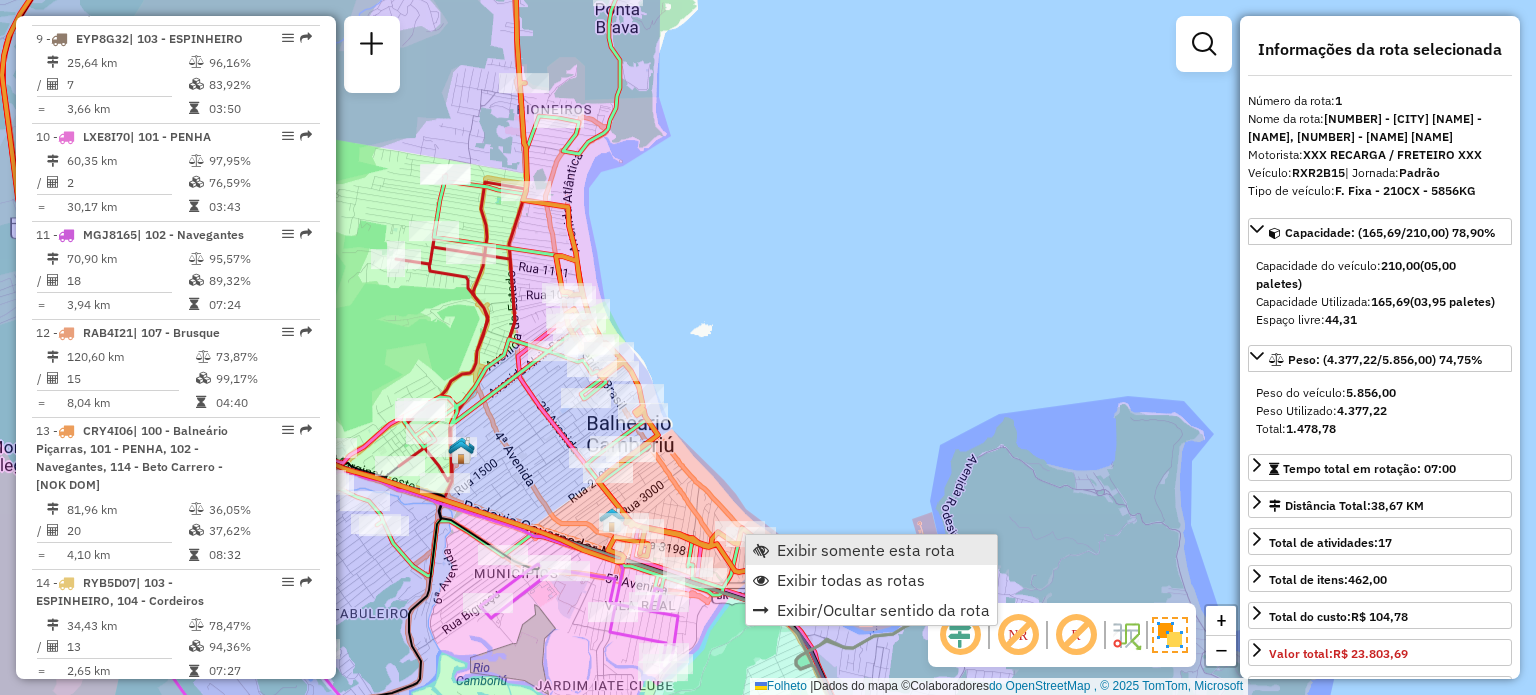 scroll, scrollTop: 3043, scrollLeft: 0, axis: vertical 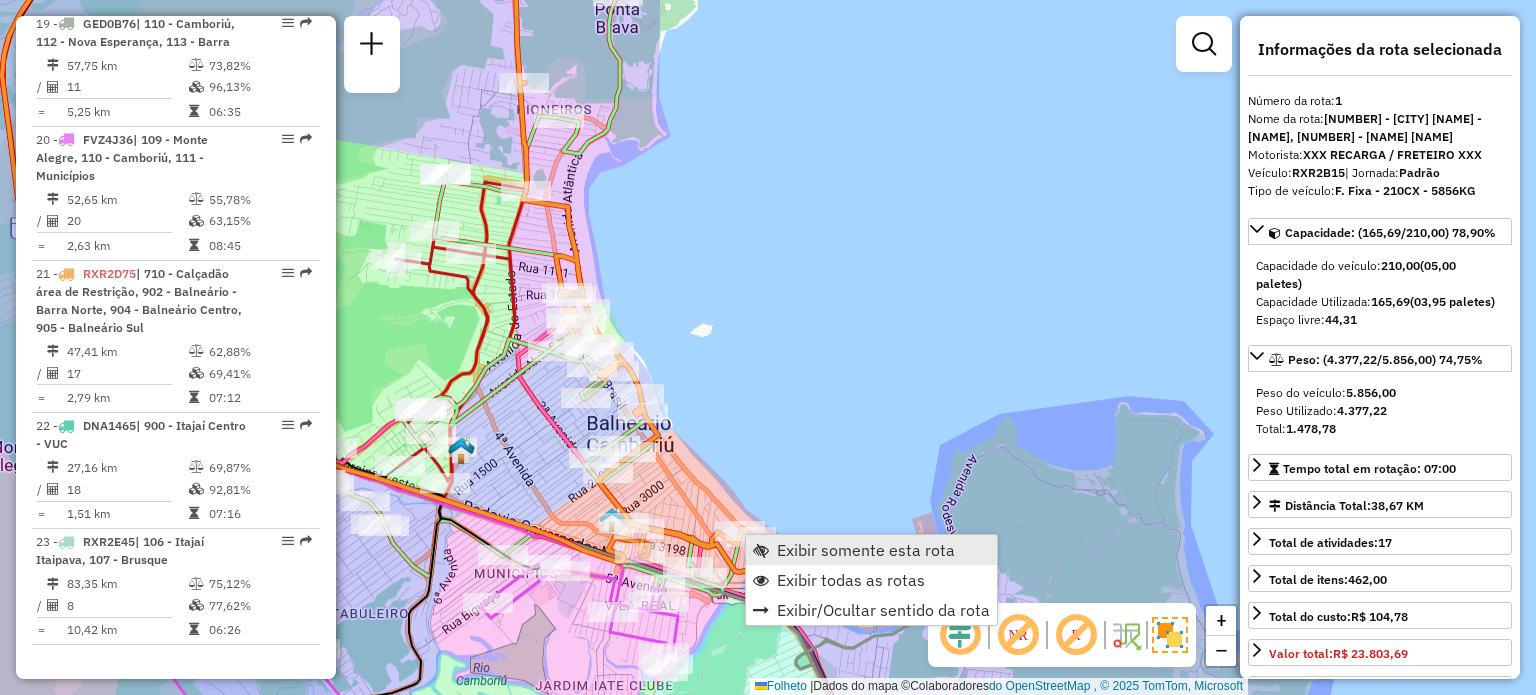 click on "Exibir somente esta rota" at bounding box center (866, 550) 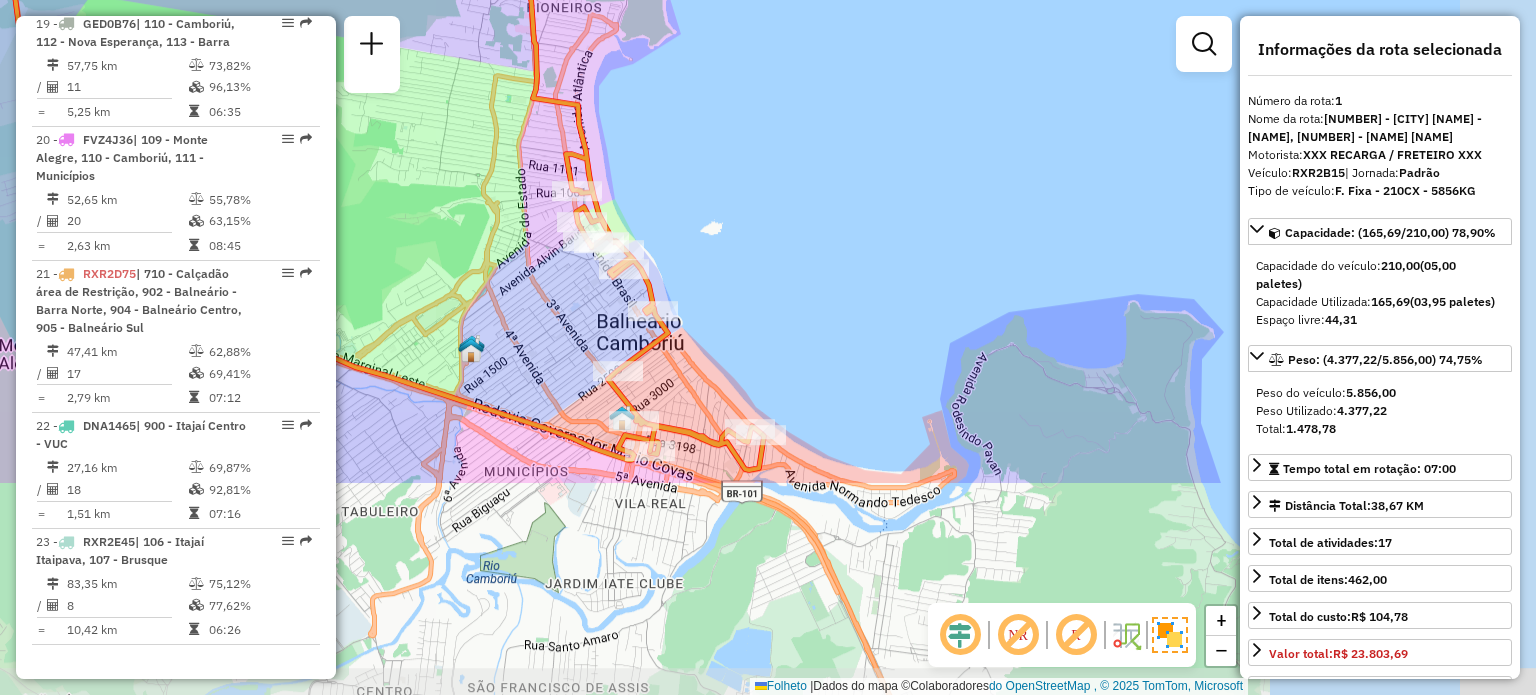 drag, startPoint x: 862, startPoint y: 481, endPoint x: 734, endPoint y: 200, distance: 308.77985 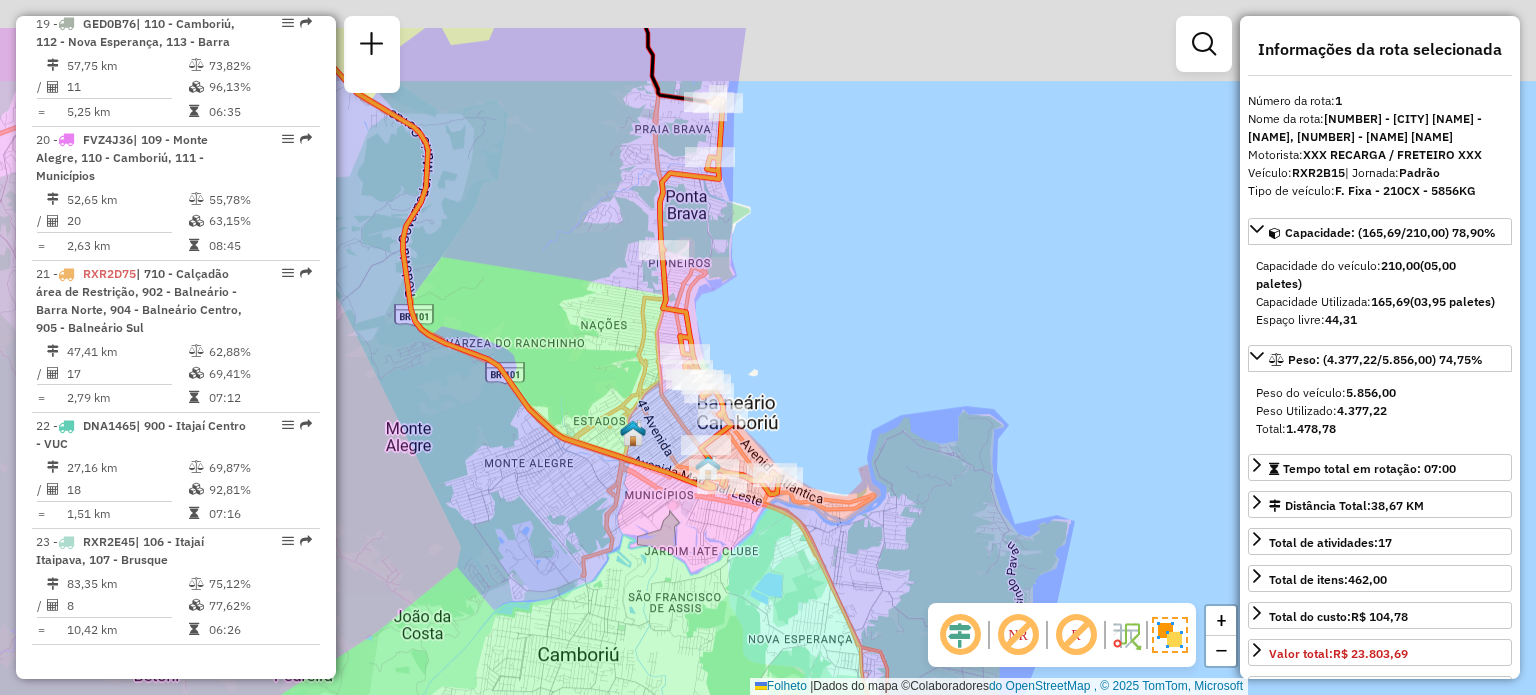 drag, startPoint x: 720, startPoint y: 152, endPoint x: 736, endPoint y: 250, distance: 99.29753 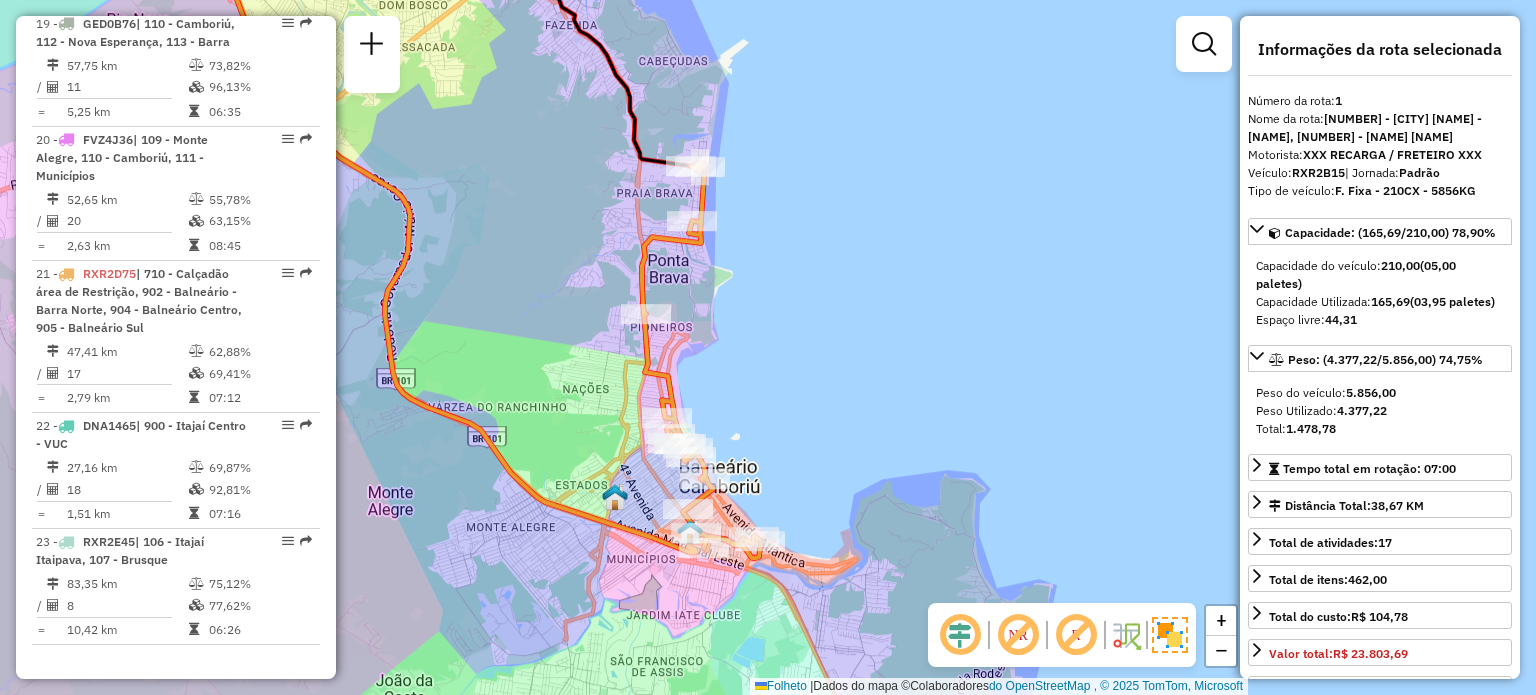 drag, startPoint x: 720, startPoint y: 203, endPoint x: 689, endPoint y: 342, distance: 142.41489 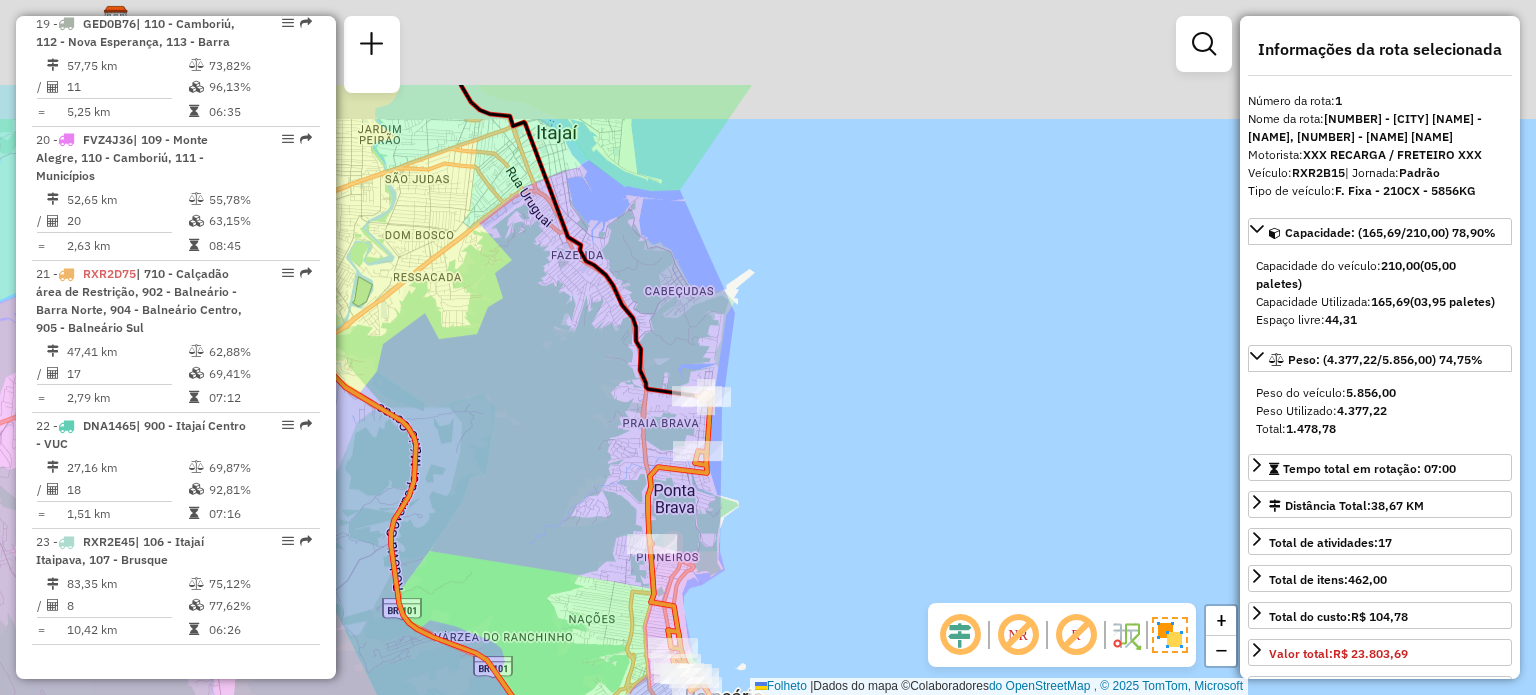 drag, startPoint x: 508, startPoint y: 184, endPoint x: 550, endPoint y: 438, distance: 257.44904 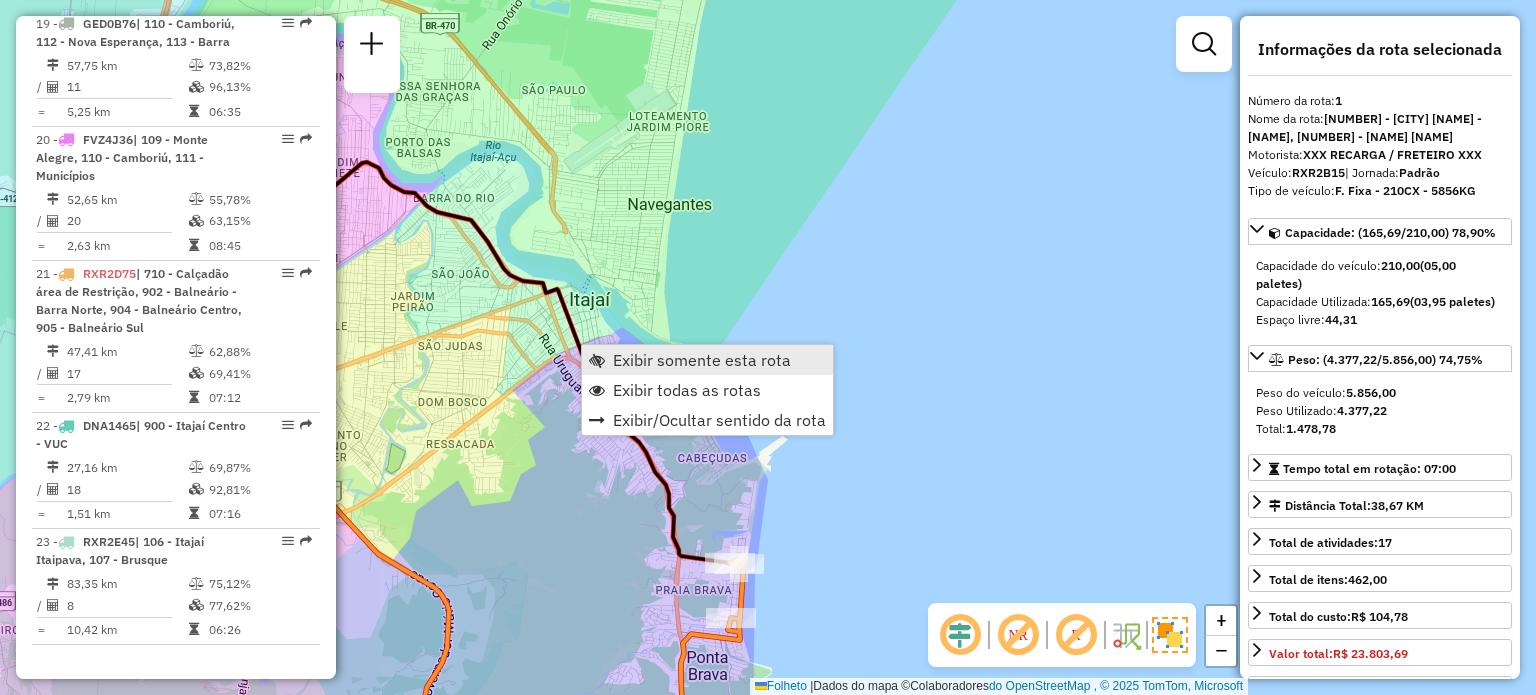 click at bounding box center (597, 360) 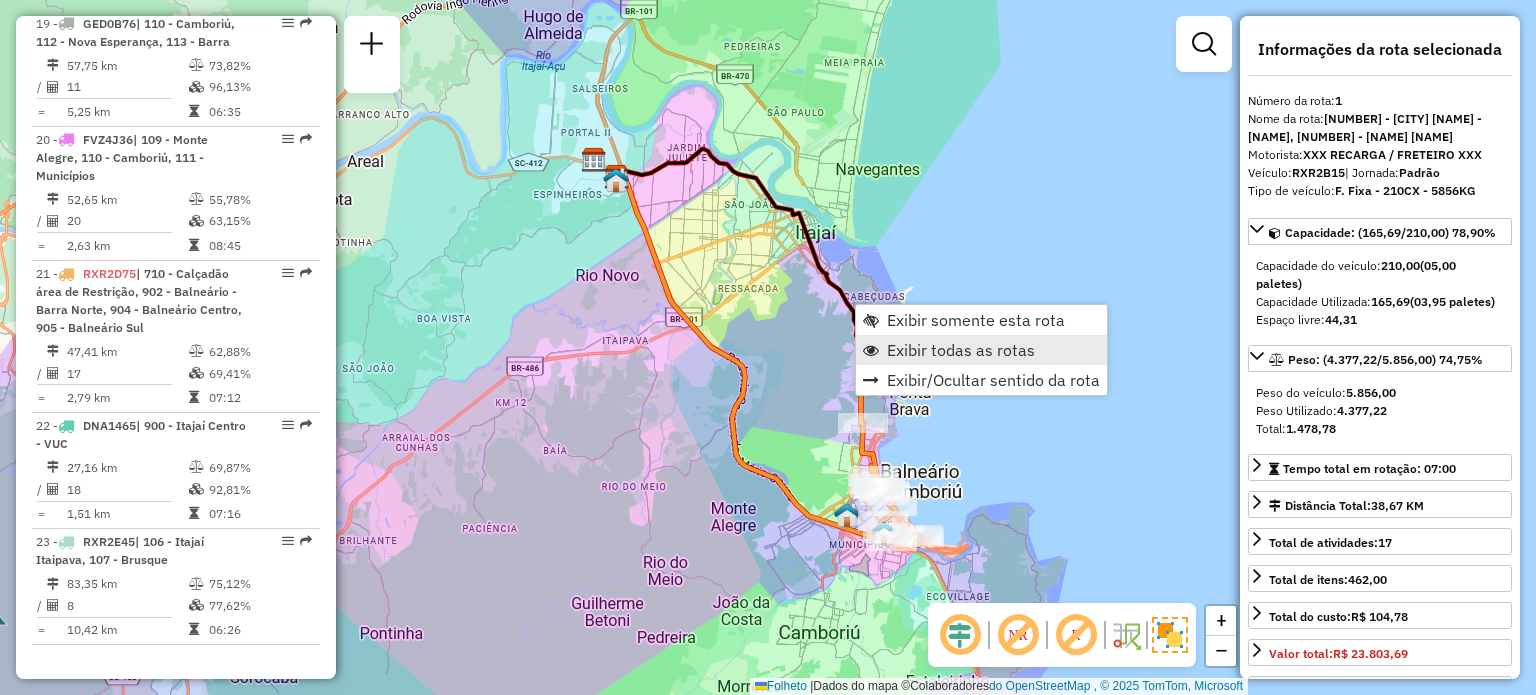click on "Exibir todas as rotas" at bounding box center [961, 350] 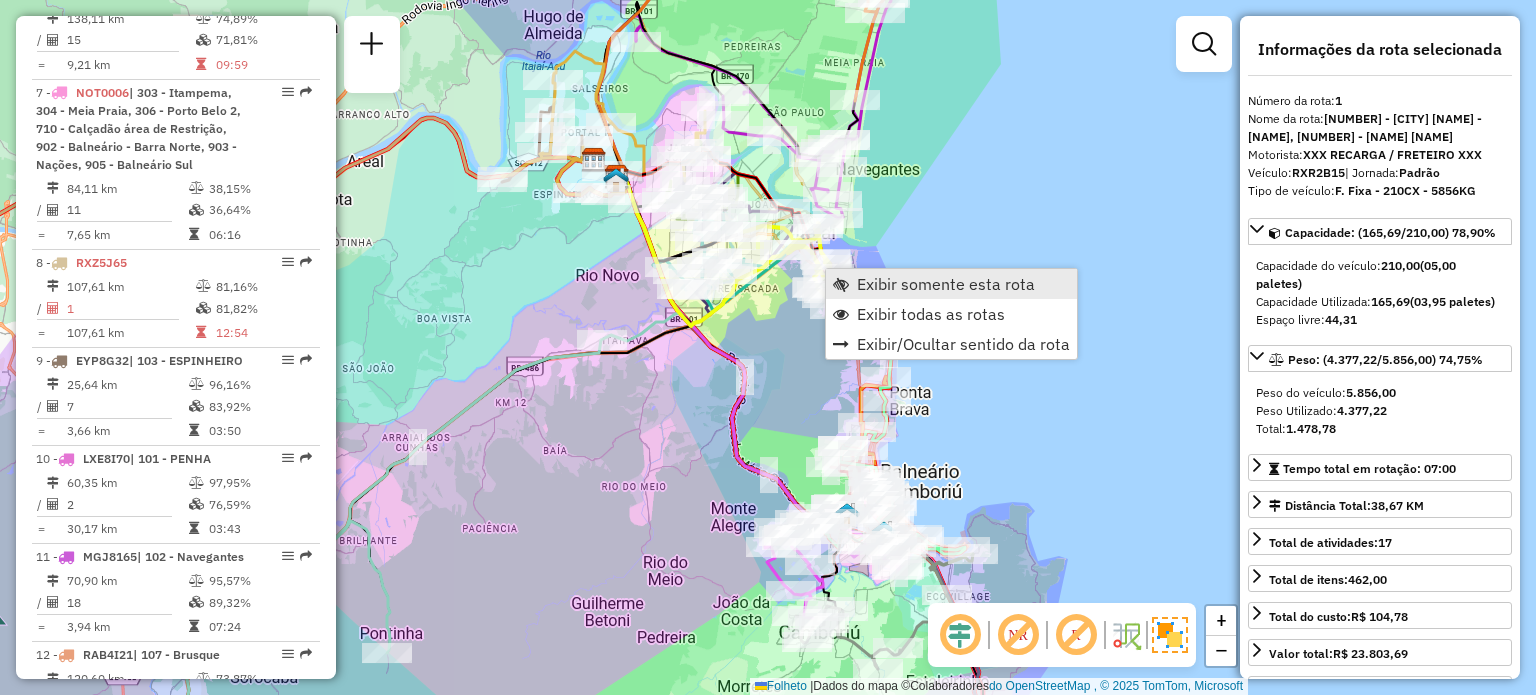 scroll, scrollTop: 812, scrollLeft: 0, axis: vertical 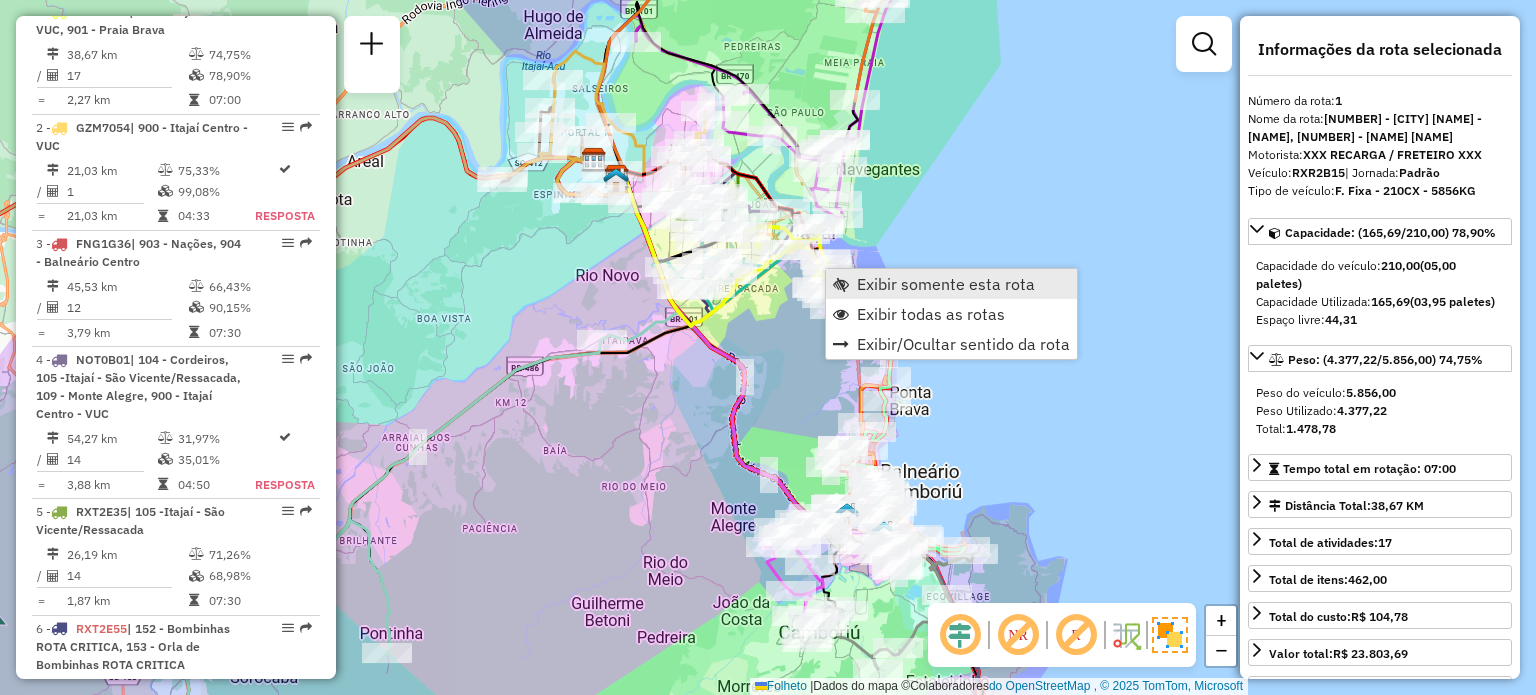 click on "Exibir somente esta rota" at bounding box center [946, 284] 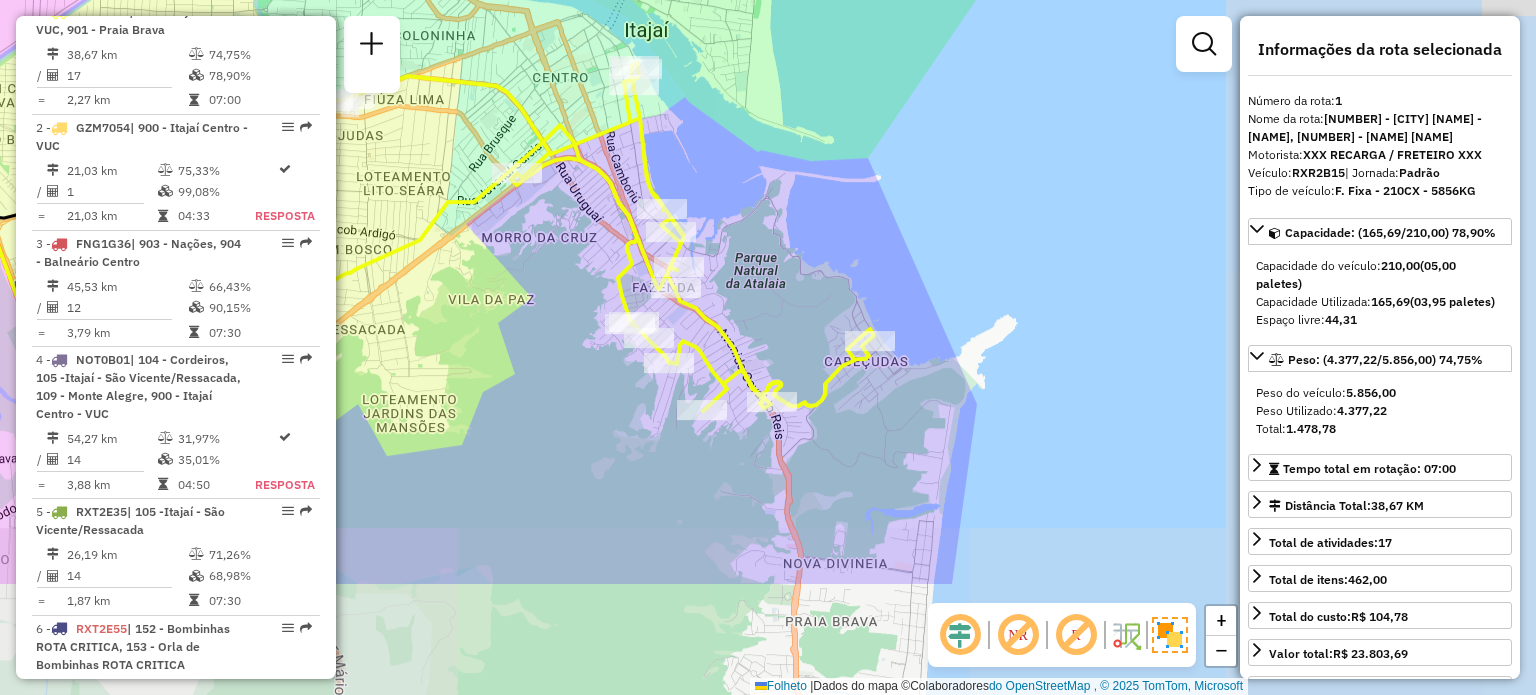drag, startPoint x: 1055, startPoint y: 342, endPoint x: 710, endPoint y: 204, distance: 371.5764 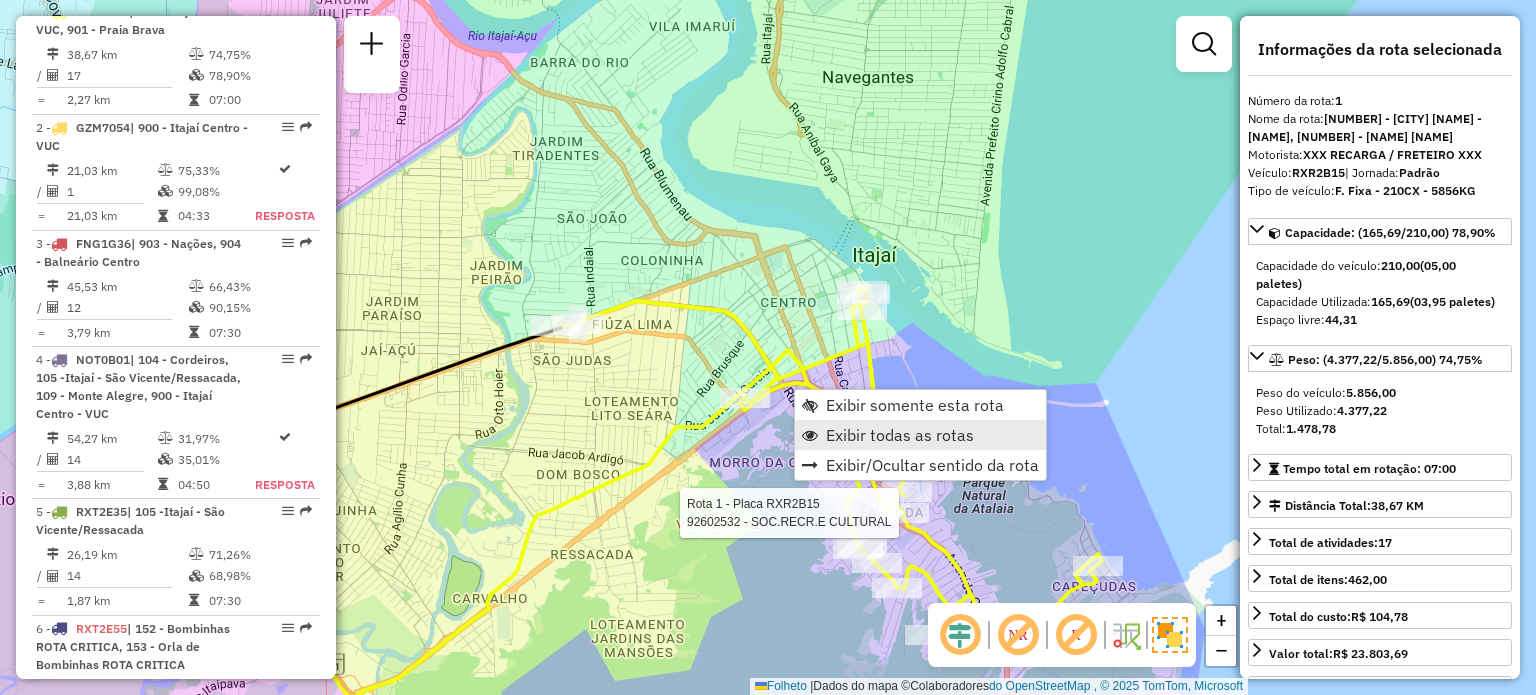 click on "Exibir todas as rotas" at bounding box center (900, 435) 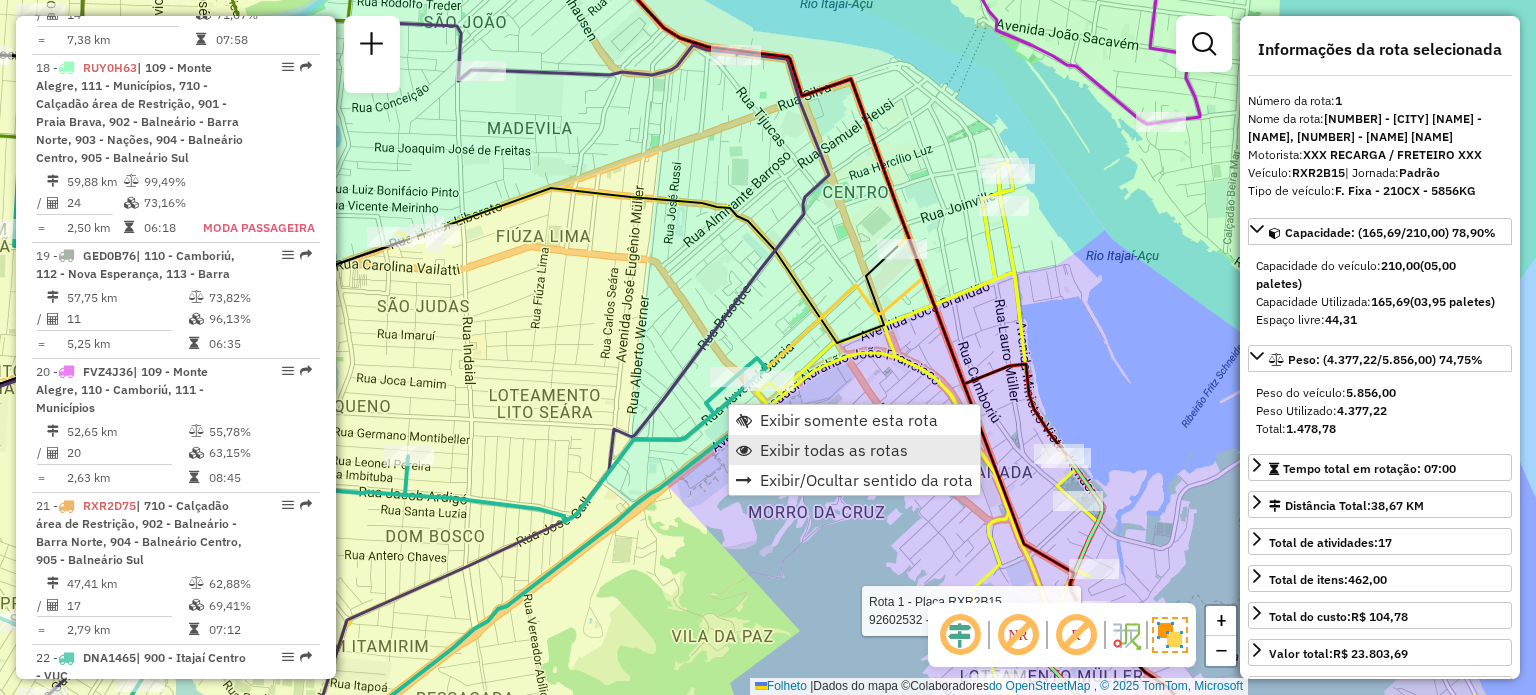 scroll, scrollTop: 3043, scrollLeft: 0, axis: vertical 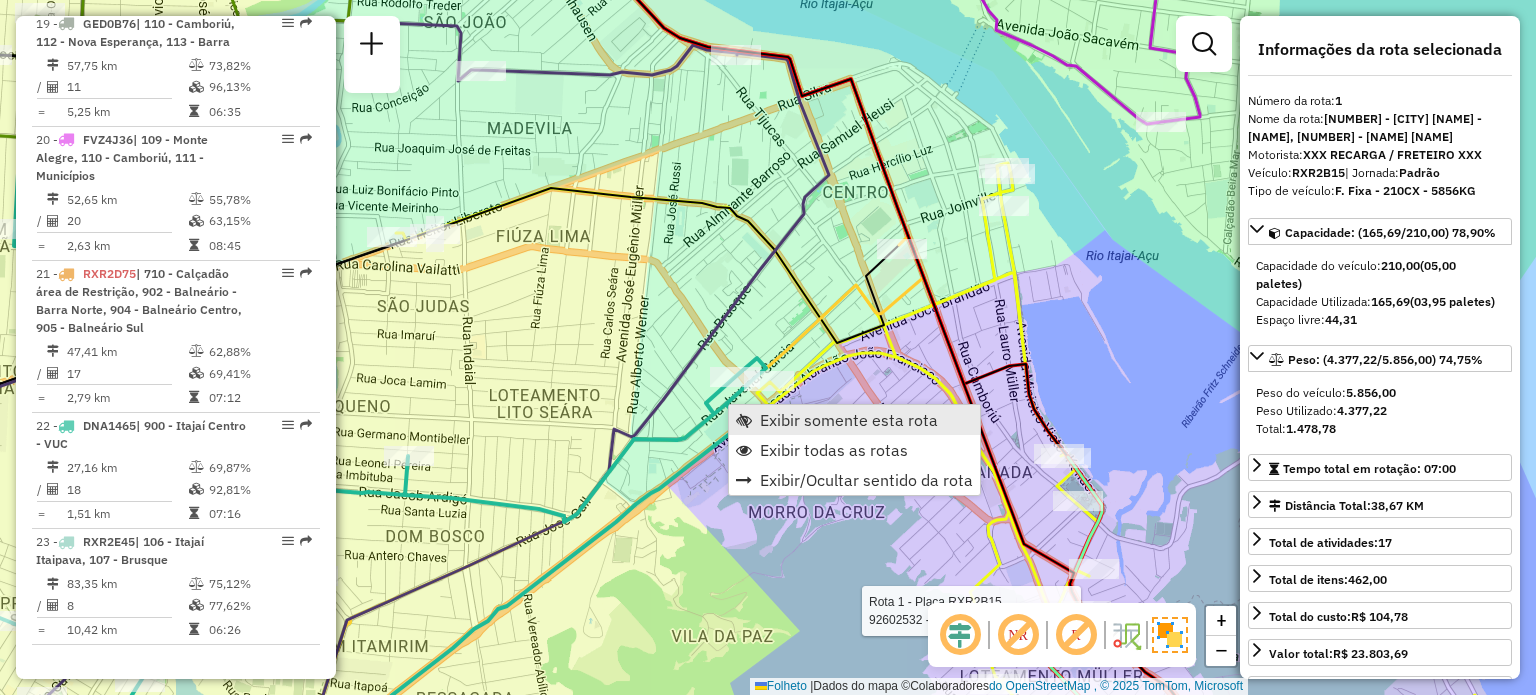 click on "Exibir somente esta rota" at bounding box center (849, 420) 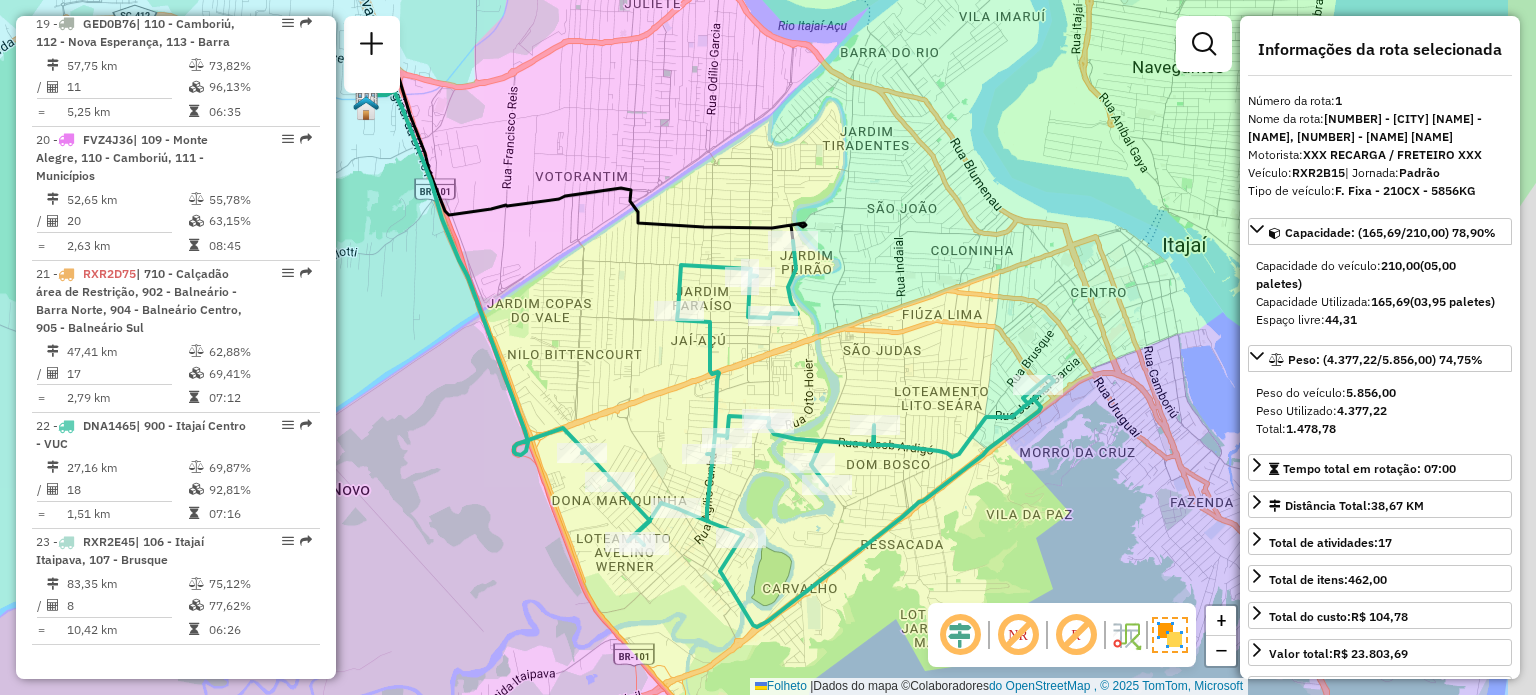 drag, startPoint x: 1093, startPoint y: 458, endPoint x: 958, endPoint y: 454, distance: 135.05925 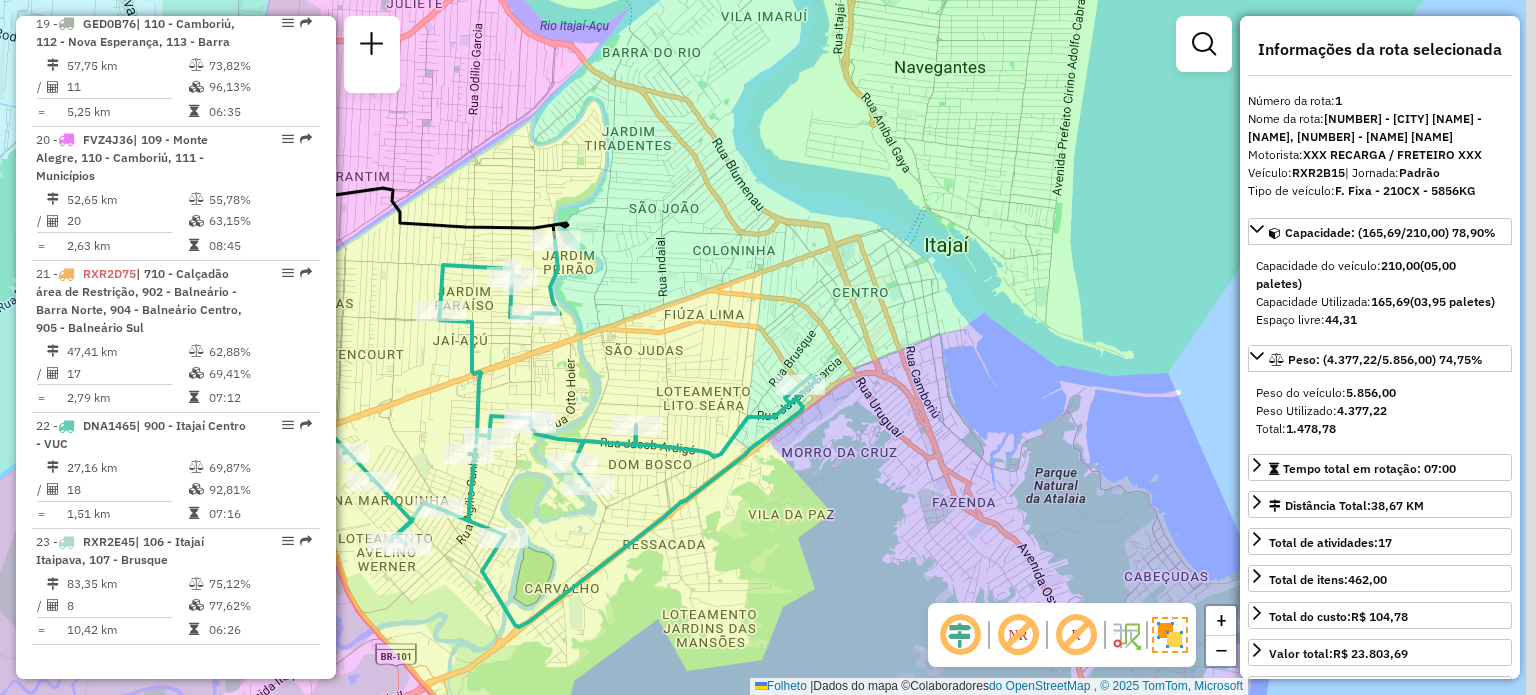 drag, startPoint x: 1016, startPoint y: 391, endPoint x: 852, endPoint y: 394, distance: 164.02744 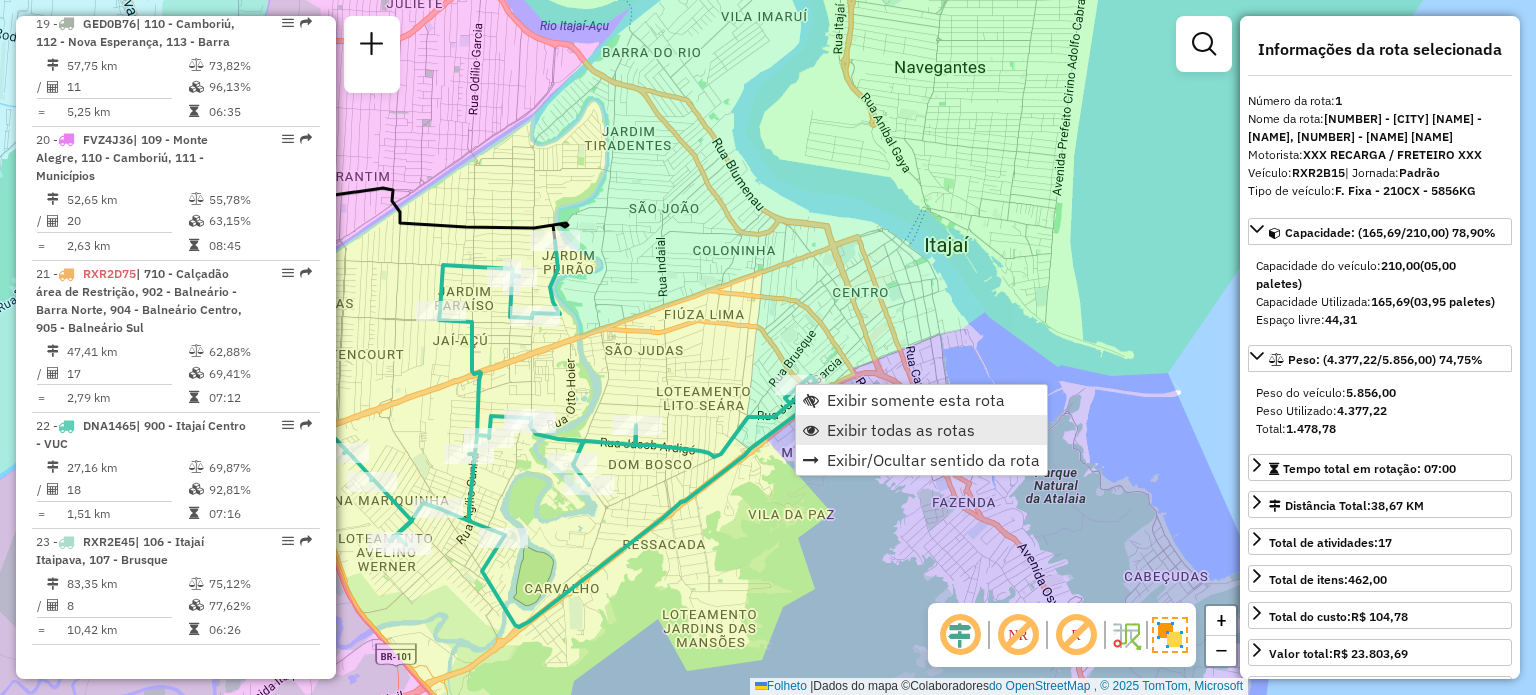 click on "Exibir todas as rotas" at bounding box center [901, 430] 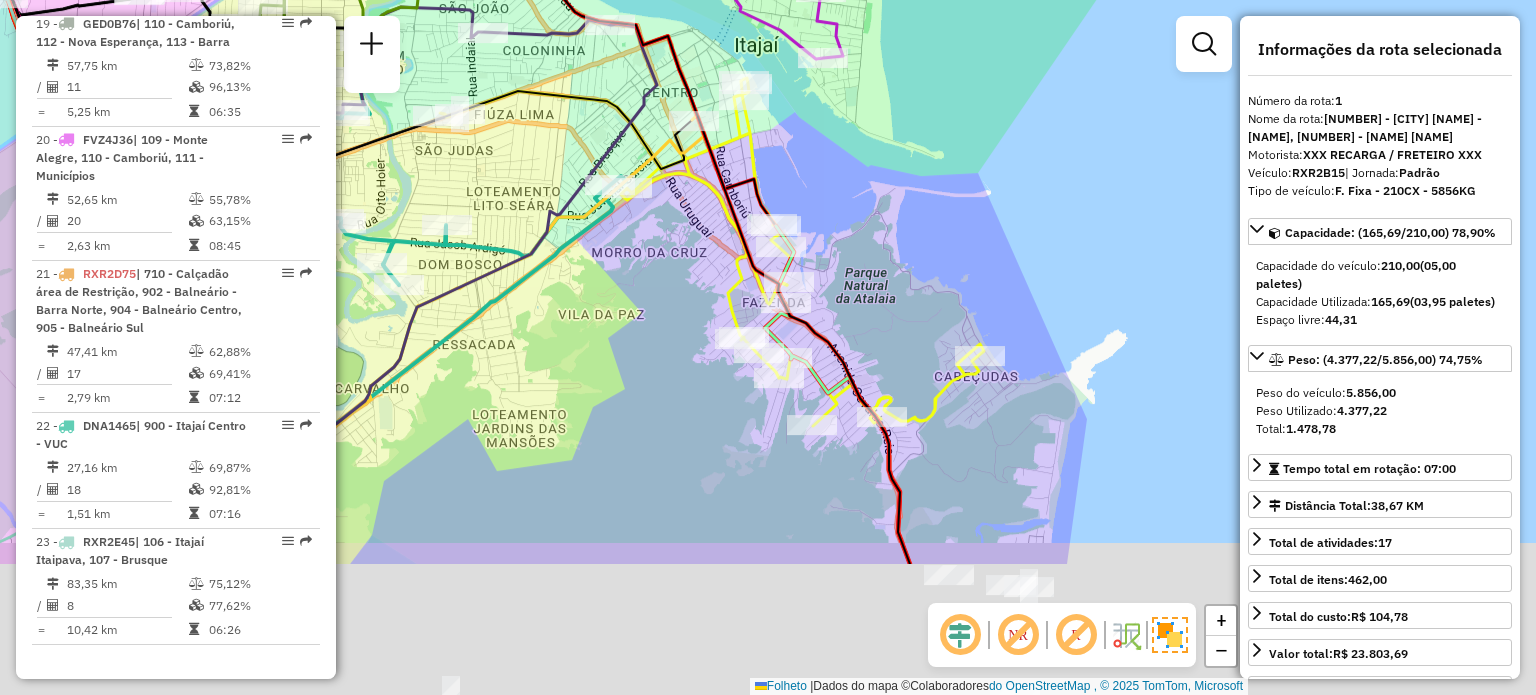 drag, startPoint x: 1049, startPoint y: 406, endPoint x: 908, endPoint y: 282, distance: 187.76848 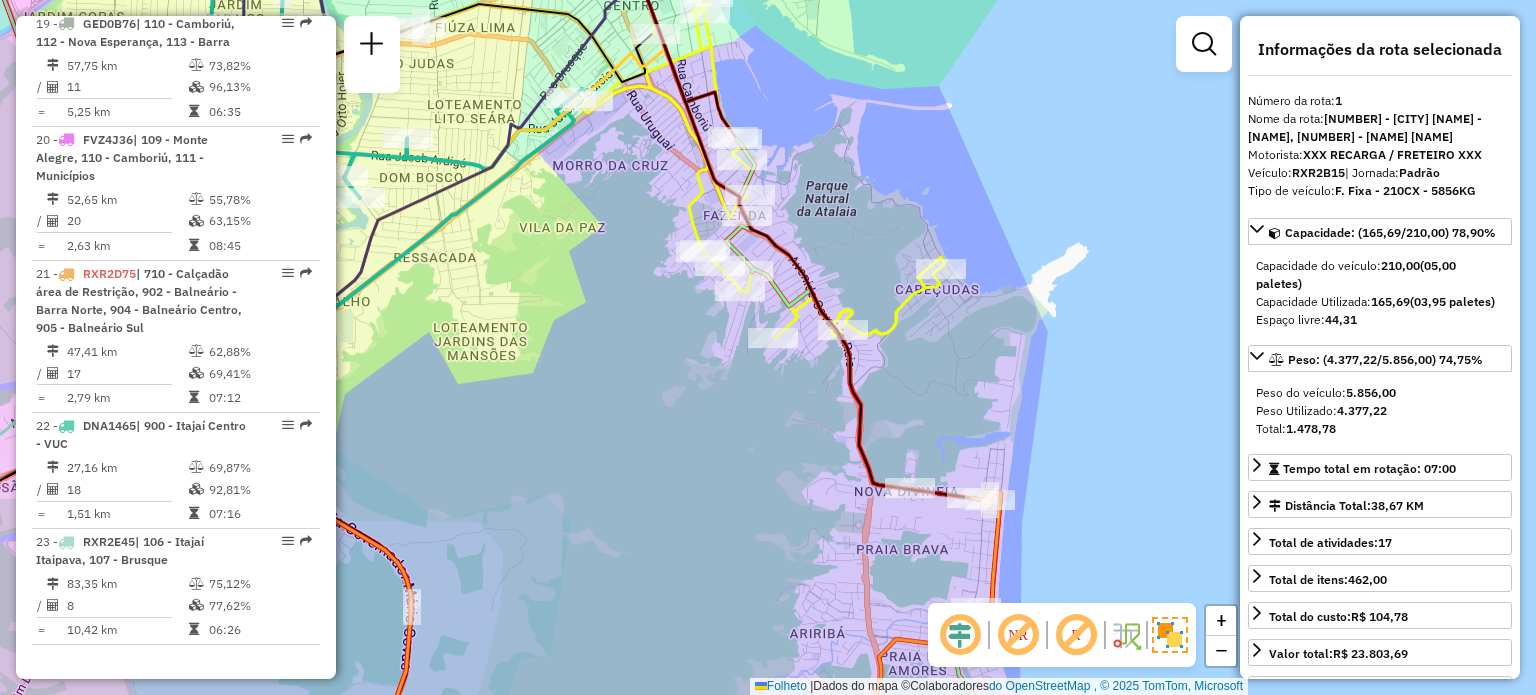 drag, startPoint x: 1008, startPoint y: 442, endPoint x: 957, endPoint y: 359, distance: 97.41663 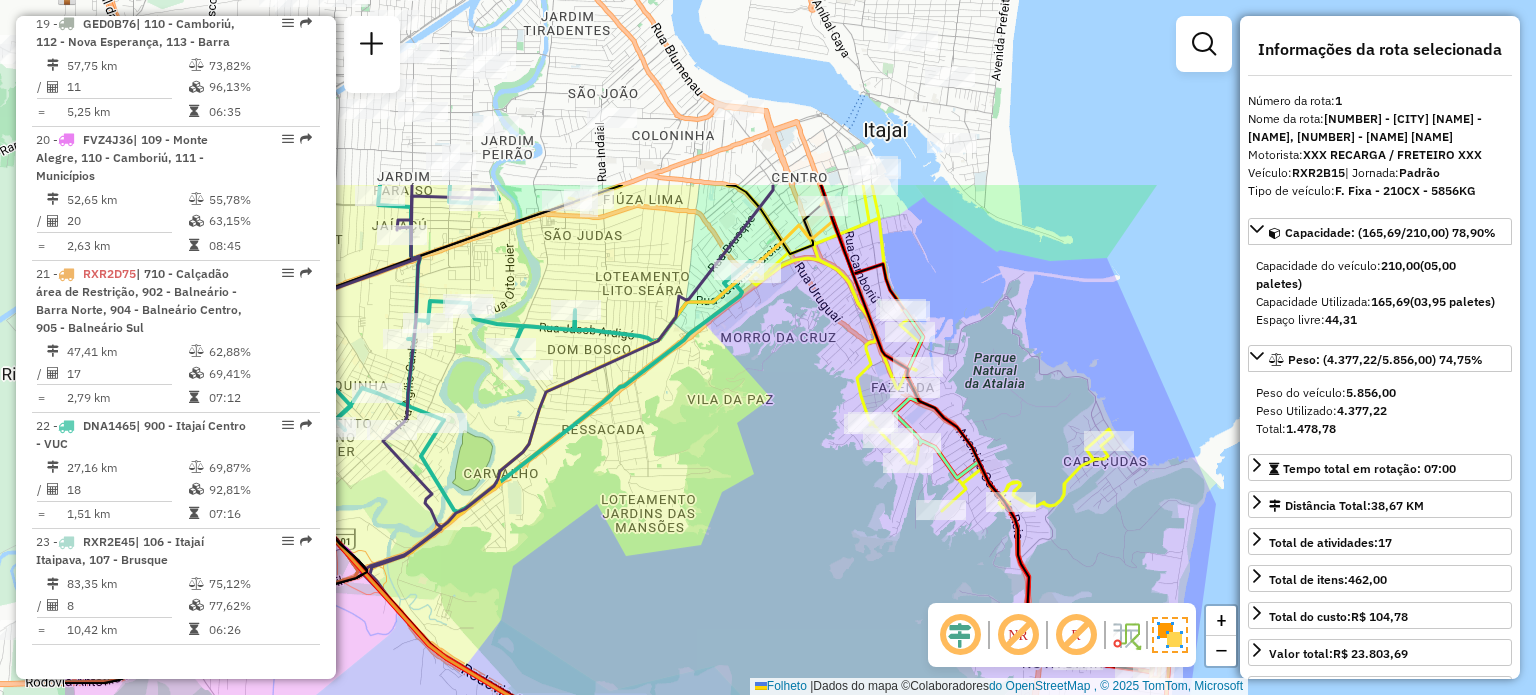 drag, startPoint x: 834, startPoint y: 187, endPoint x: 1052, endPoint y: 438, distance: 332.453 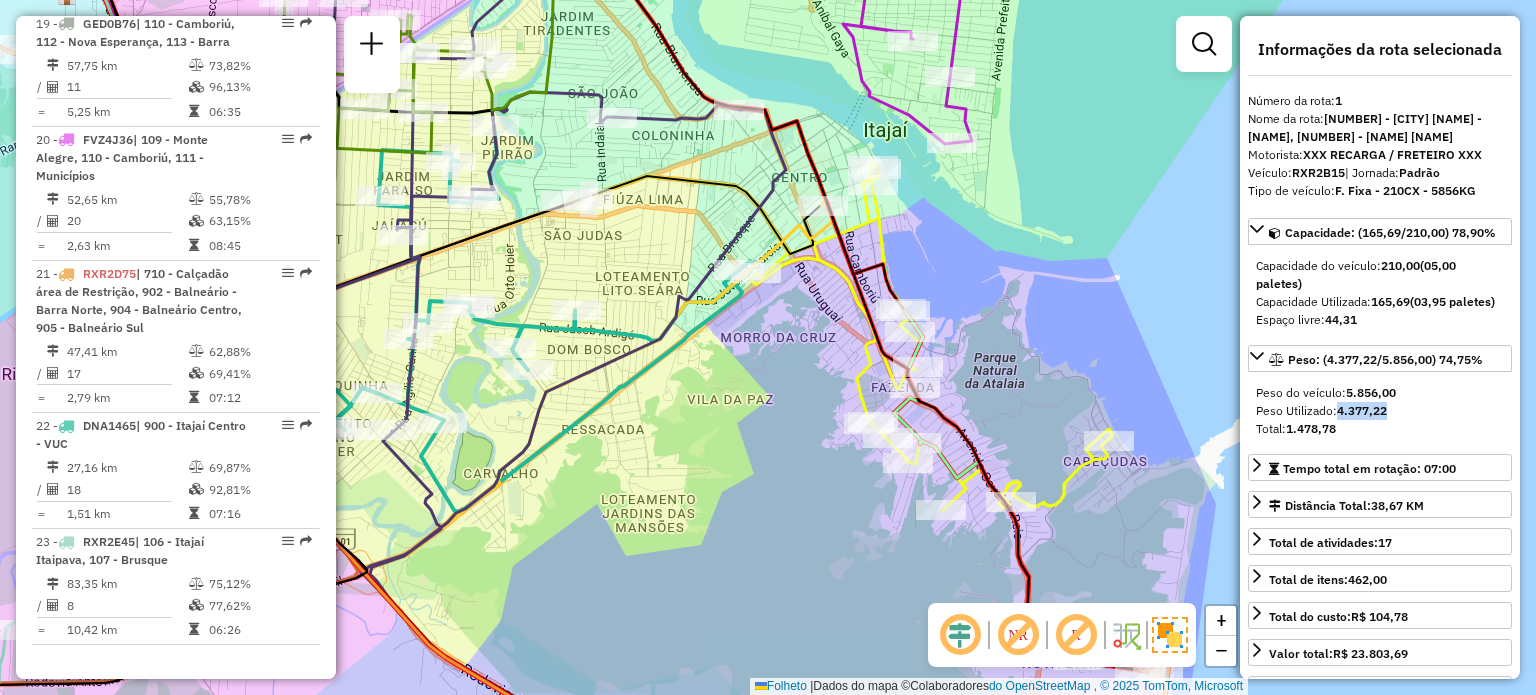 drag, startPoint x: 1336, startPoint y: 430, endPoint x: 1386, endPoint y: 430, distance: 50 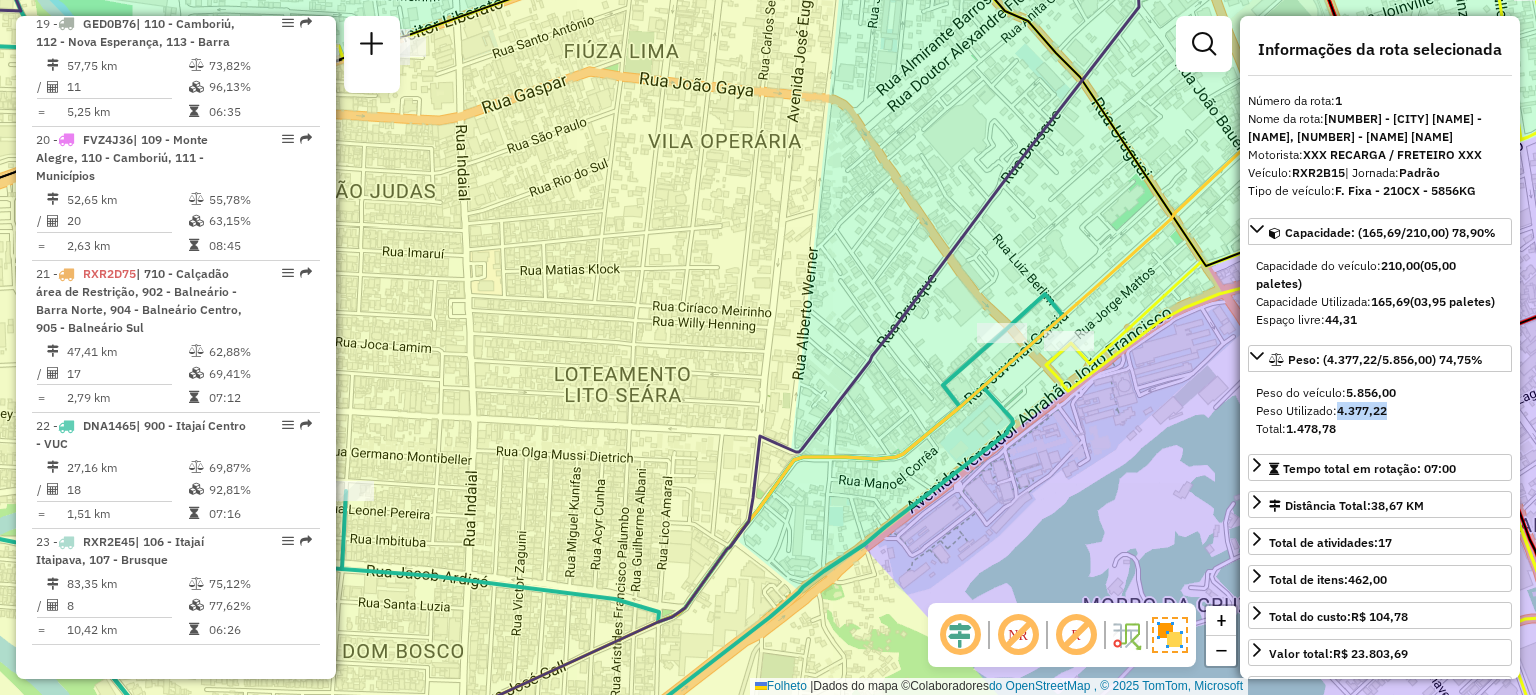 drag, startPoint x: 1061, startPoint y: 363, endPoint x: 975, endPoint y: 382, distance: 88.07383 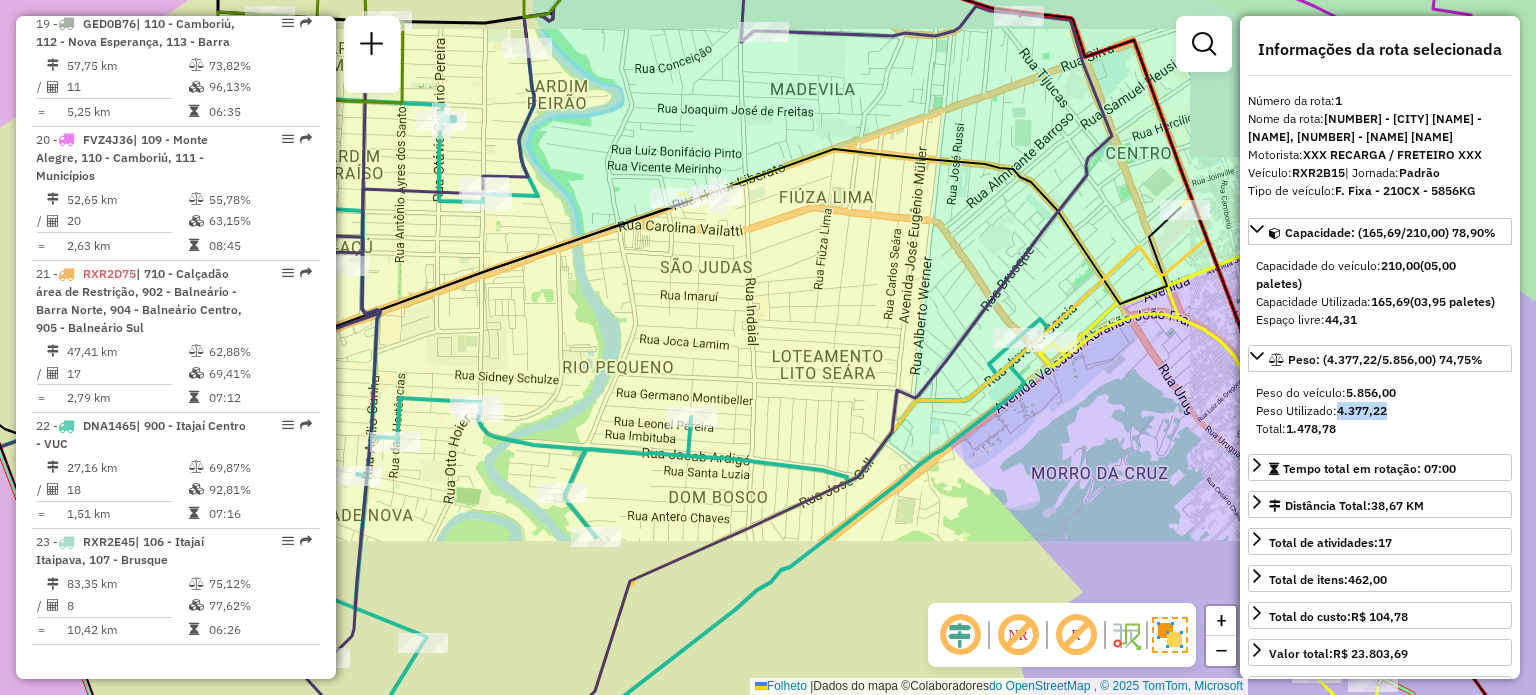 click 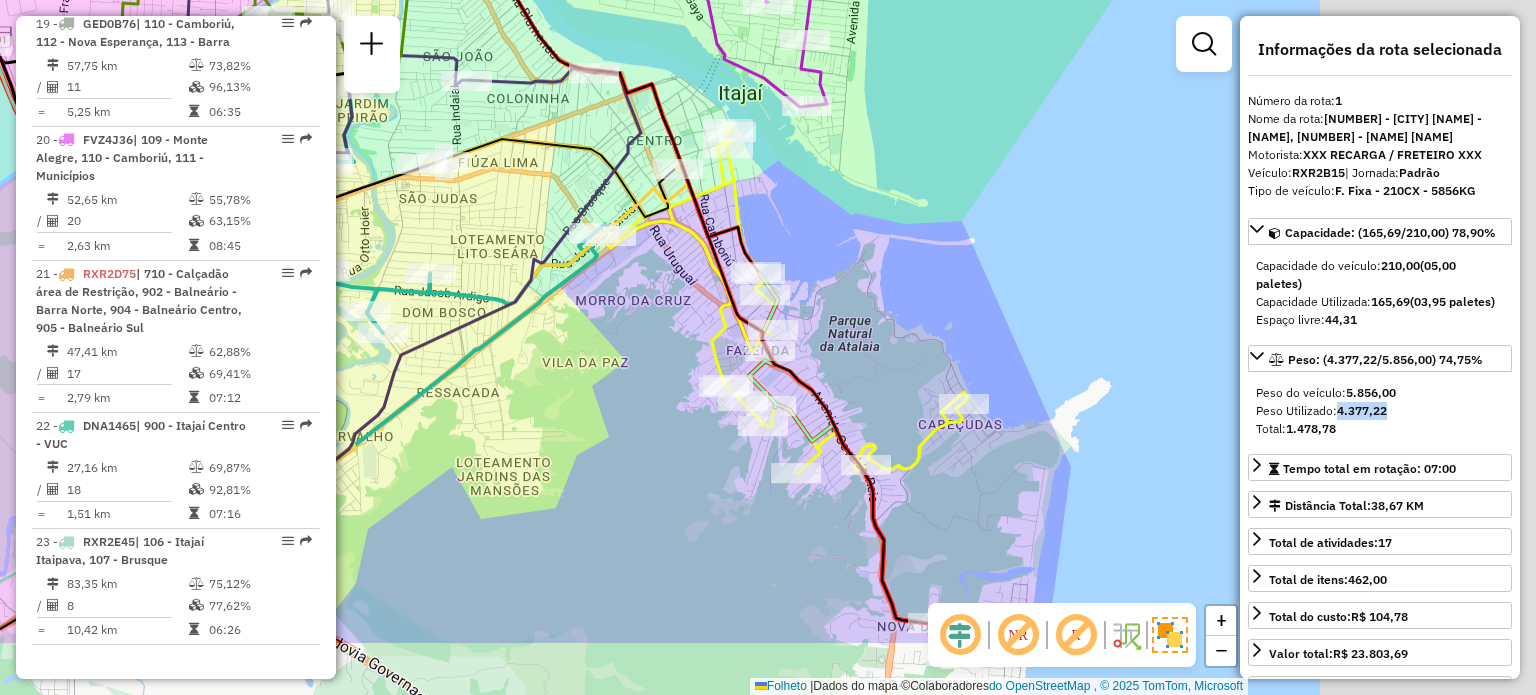 drag, startPoint x: 1086, startPoint y: 375, endPoint x: 626, endPoint y: 240, distance: 479.40067 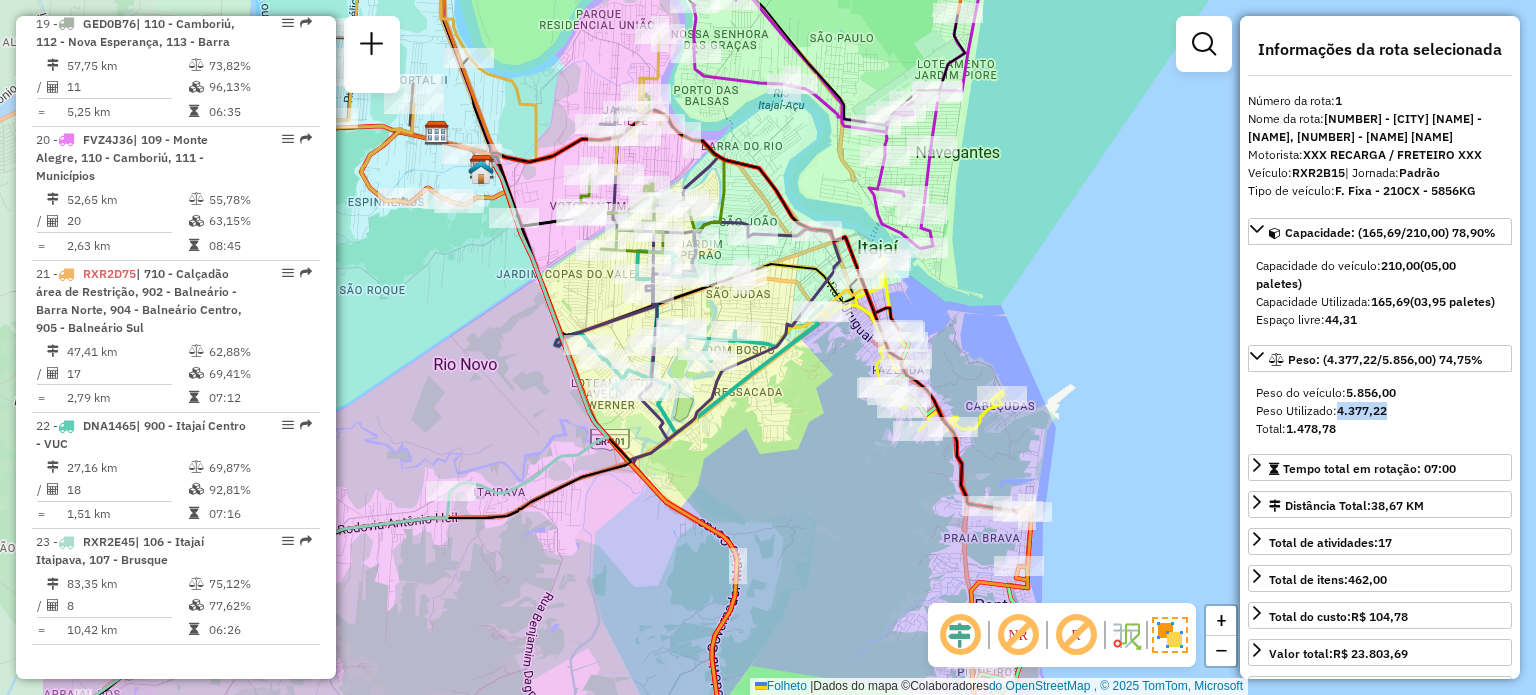 drag, startPoint x: 611, startPoint y: 391, endPoint x: 808, endPoint y: 367, distance: 198.45654 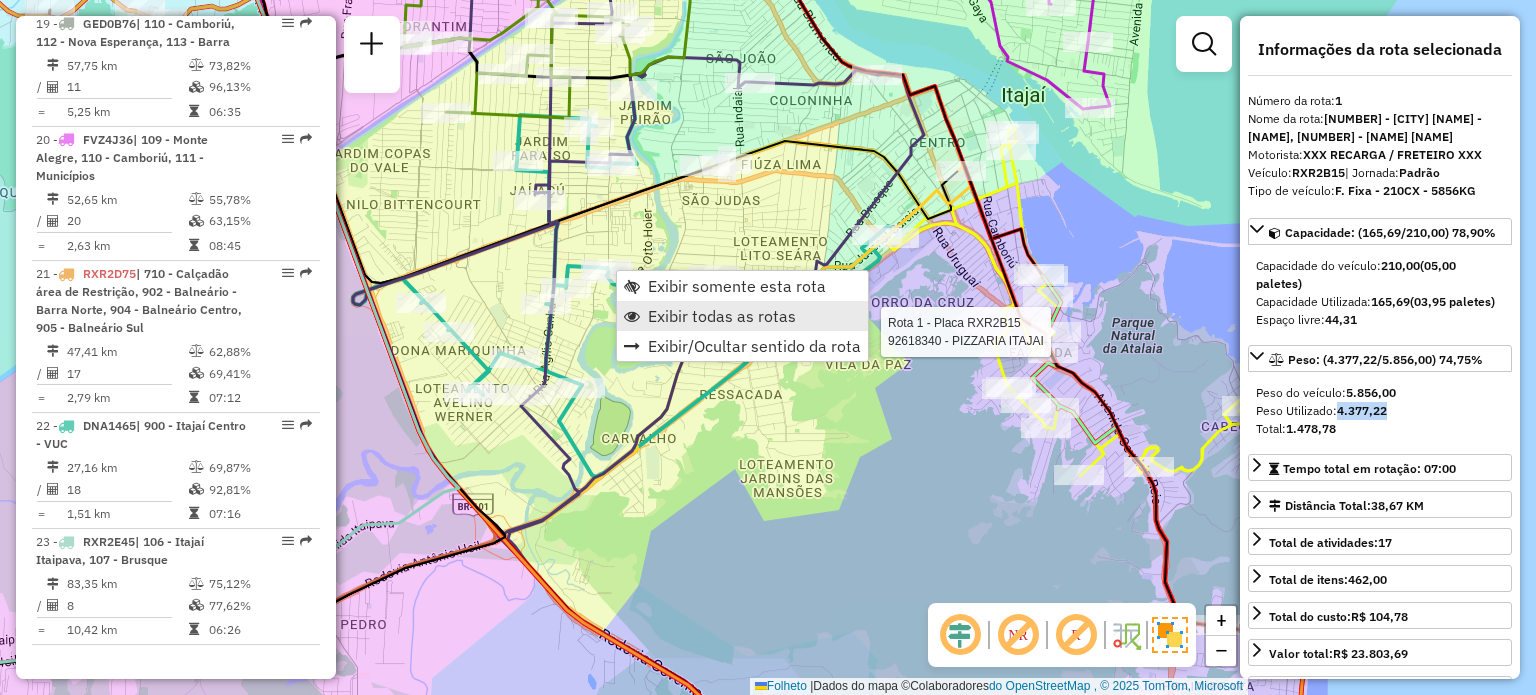 click on "Exibir todas as rotas" at bounding box center [722, 316] 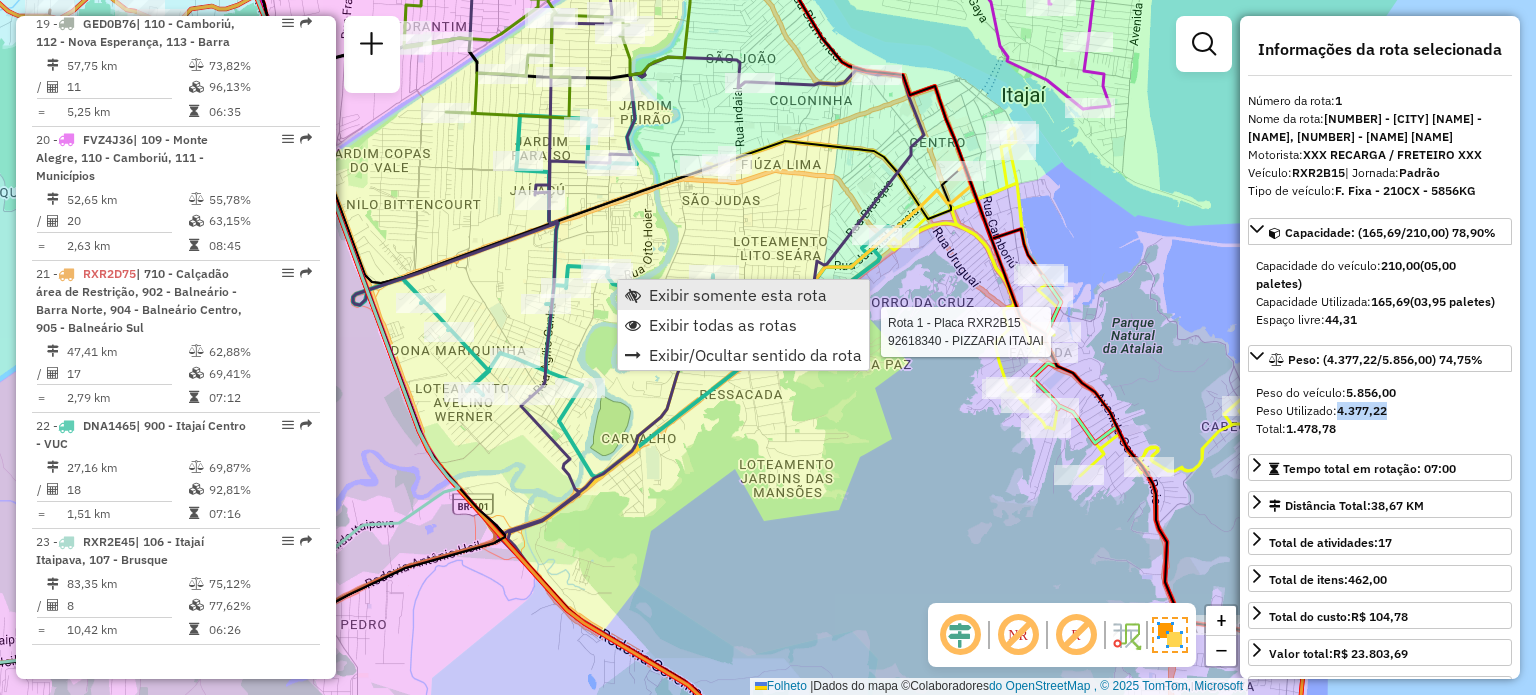 click on "Exibir somente esta rota" at bounding box center [738, 295] 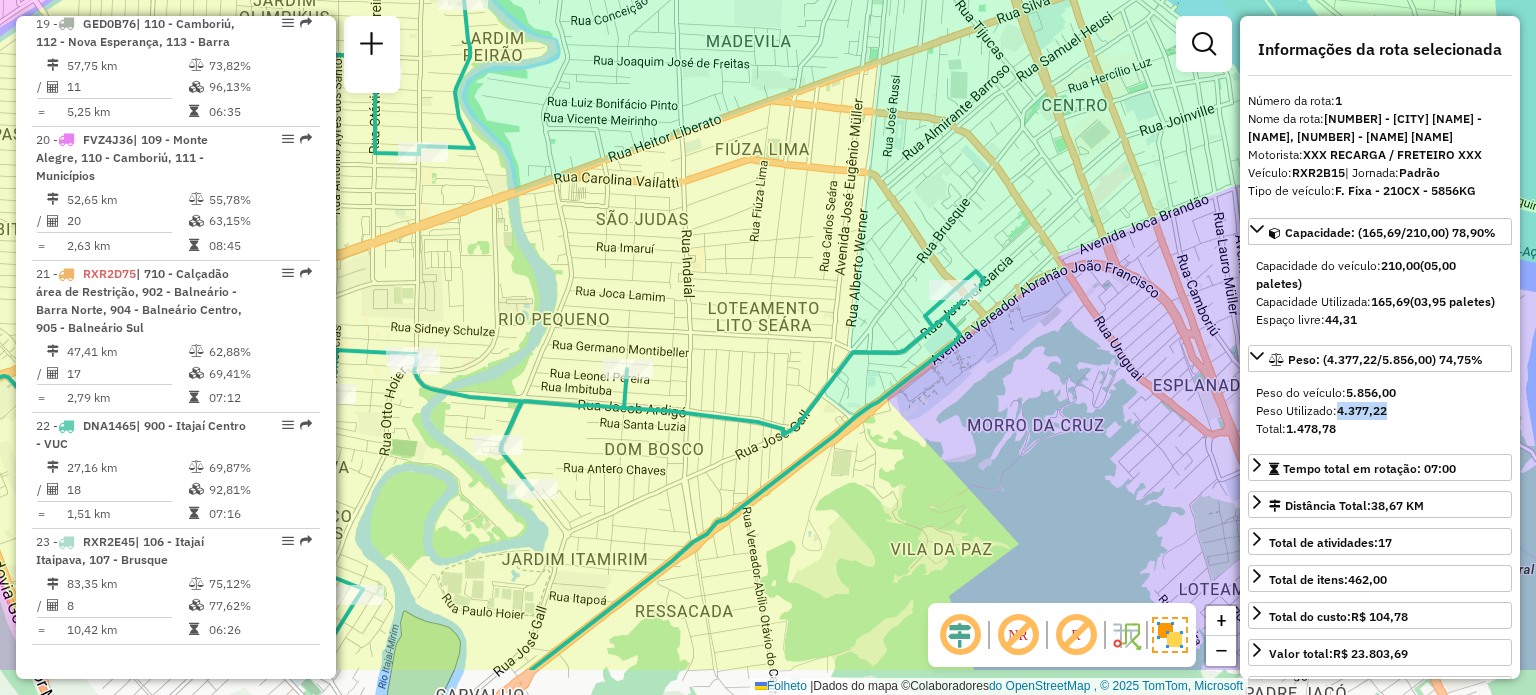 drag, startPoint x: 1104, startPoint y: 338, endPoint x: 966, endPoint y: 240, distance: 169.2572 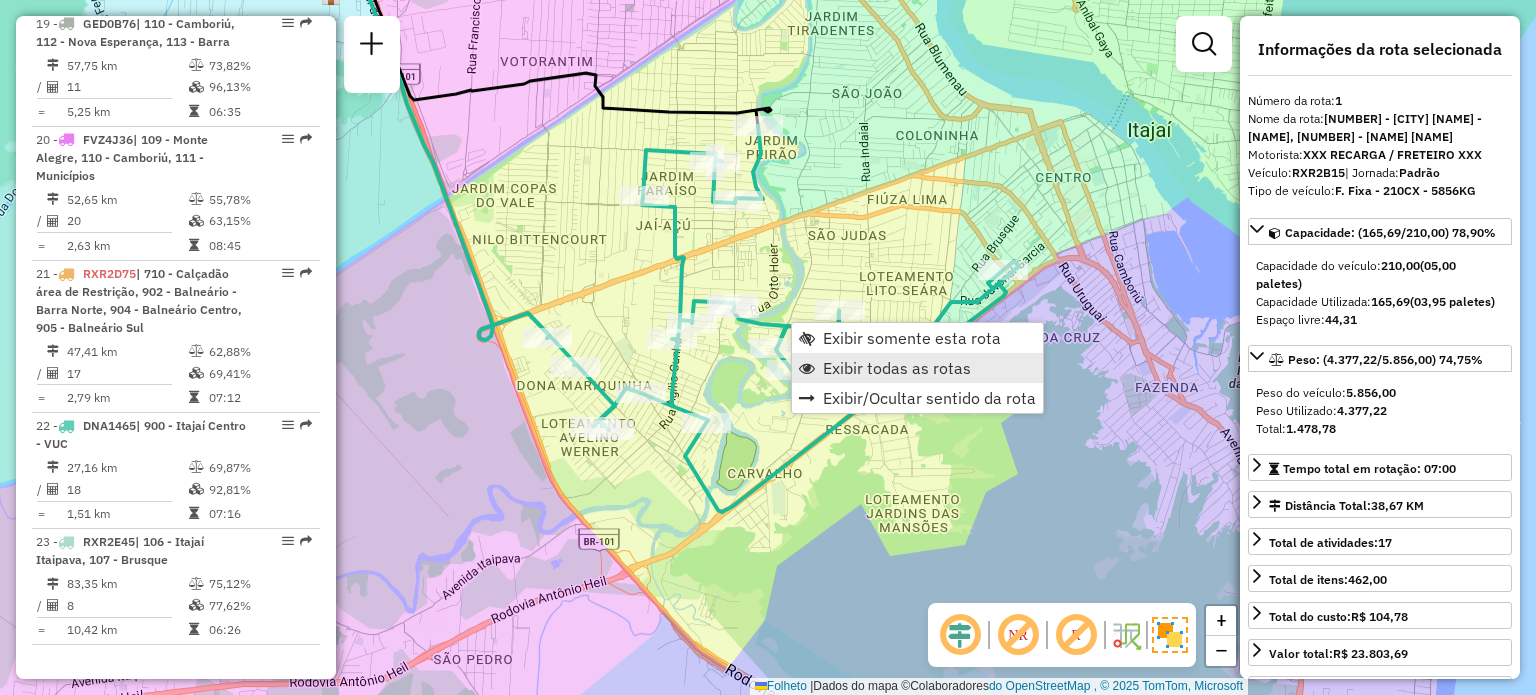 click on "Exibir todas as rotas" at bounding box center [897, 368] 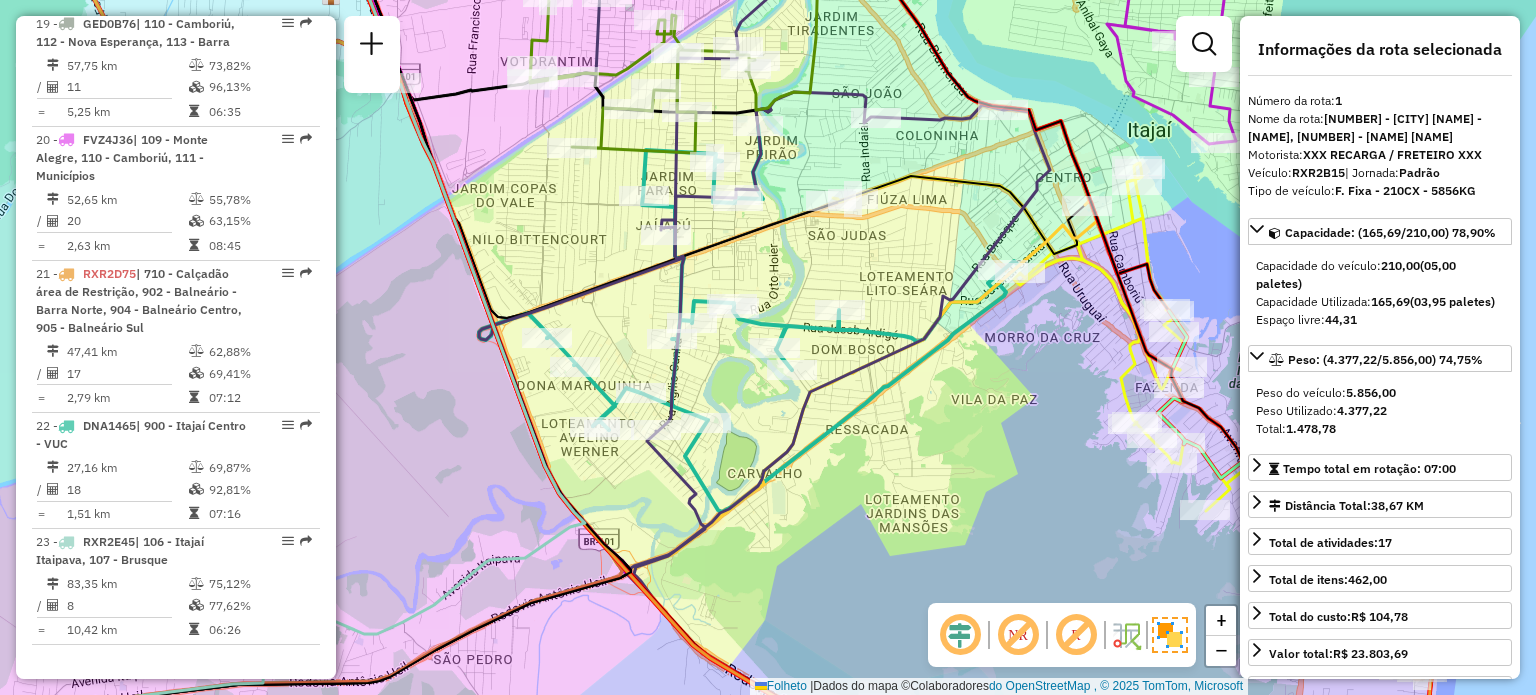click on "Janela de atendimento Grau de atendimento Capacidade Transportadoras Veículos Cliente Pedidos Rotas Selecione os dias da semana para filtrar as janelas de atendimento Segmento Ter Qua Qui Sexo Sáb Dom Informe o período da janela de atendimento: De: Comeu: Filtrar exatamente a janela do cliente Considerar janela de atendimento padrão Selecione os dias da semana para filtrar as notas de atendimento Segmento Ter Qua Qui Sexo Sáb Dom Considerar clientes sem dia de atendimento cadastrado Clientes fora do dia de atendimento selecionado Filtre as atividades entre os valores definidos abaixo: Peso mínimo: Peso máximo: Cubagem mínima: Cubagem máxima: De: Comeu: Filtre as atividades entre o tempo de atendimento definido abaixo: De: Comeu: Considerar capacidade total de clientes não roteirizados Transportadora: Selecione um ou mais itens Tipo de veículo: Selecione um ou mais itens Veículo: Selecione um ou mais itens Motorista: Selecione um ou mais itens Nome: Tipo de cliente: Selecione um ou mais itens Tipo:" 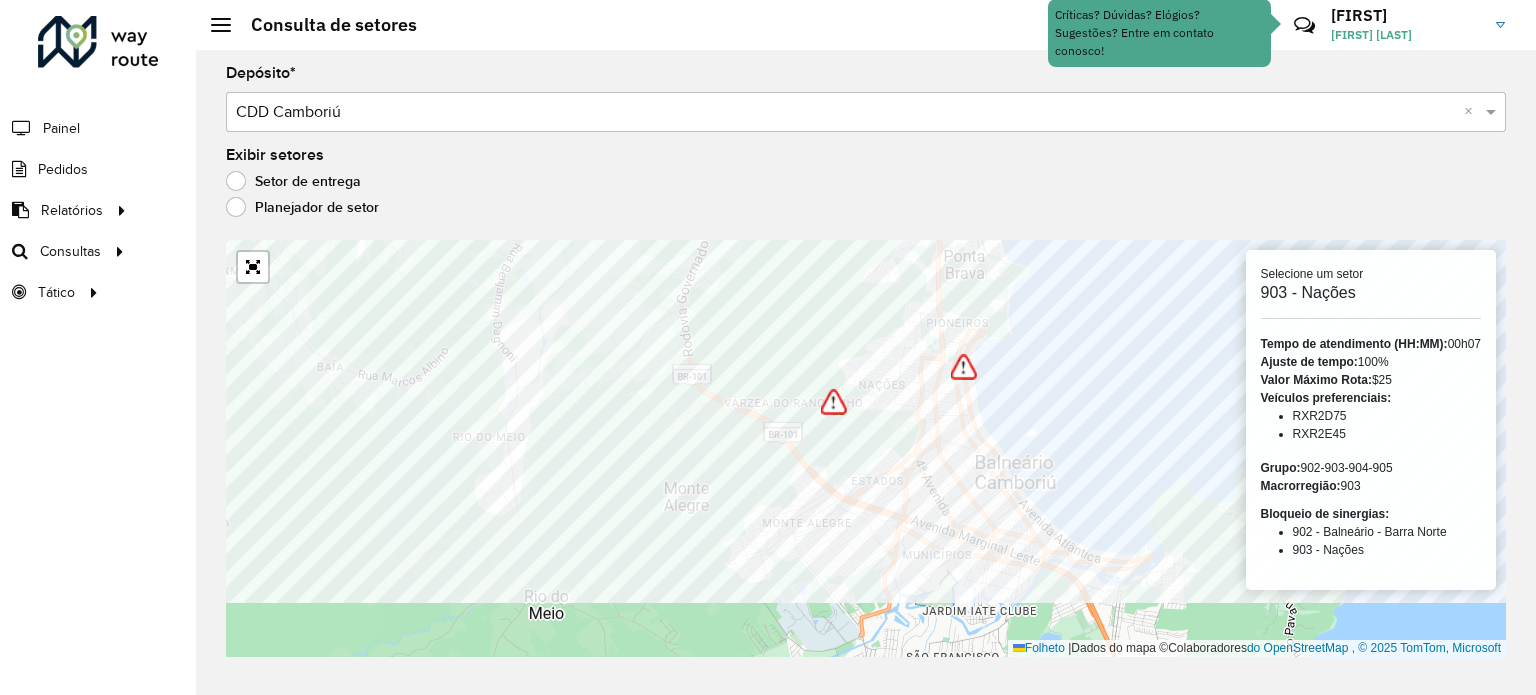 scroll, scrollTop: 0, scrollLeft: 0, axis: both 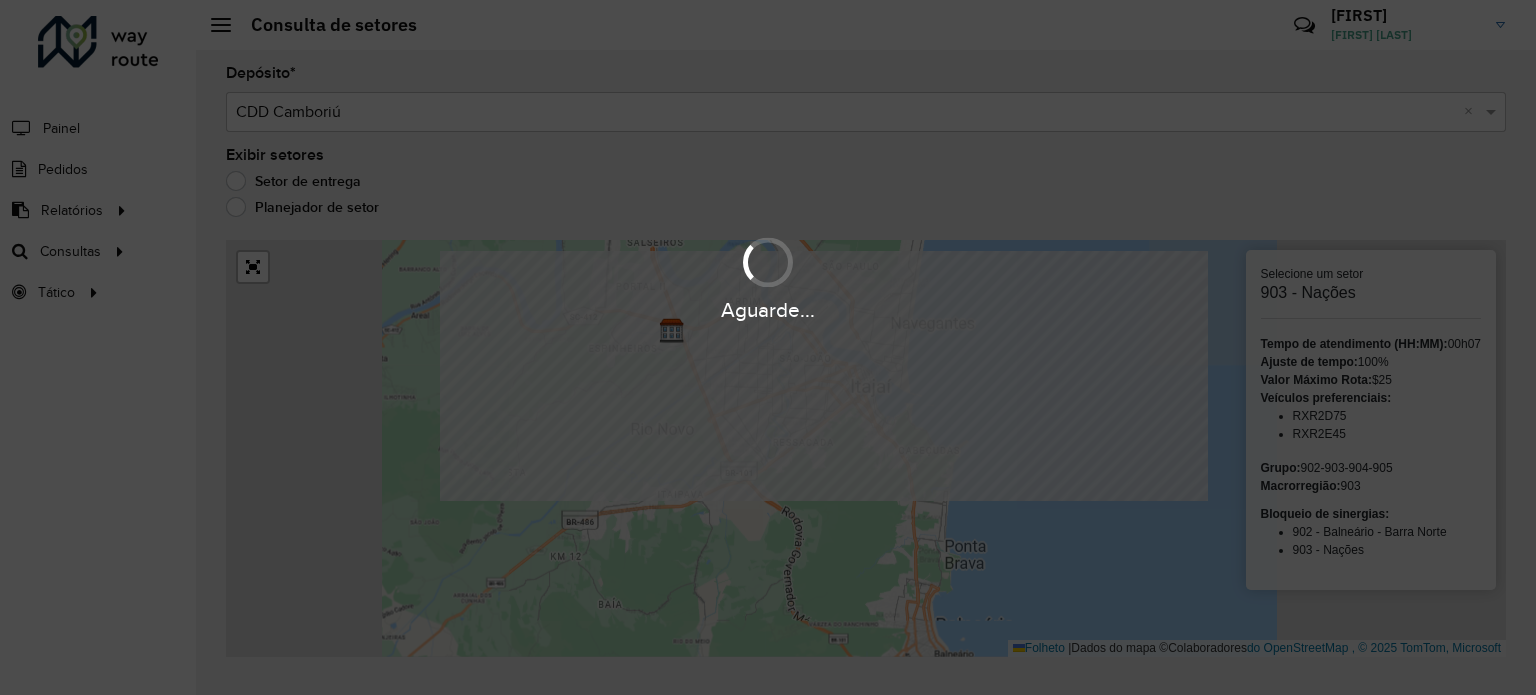 click on "Aguarde..." at bounding box center (768, 347) 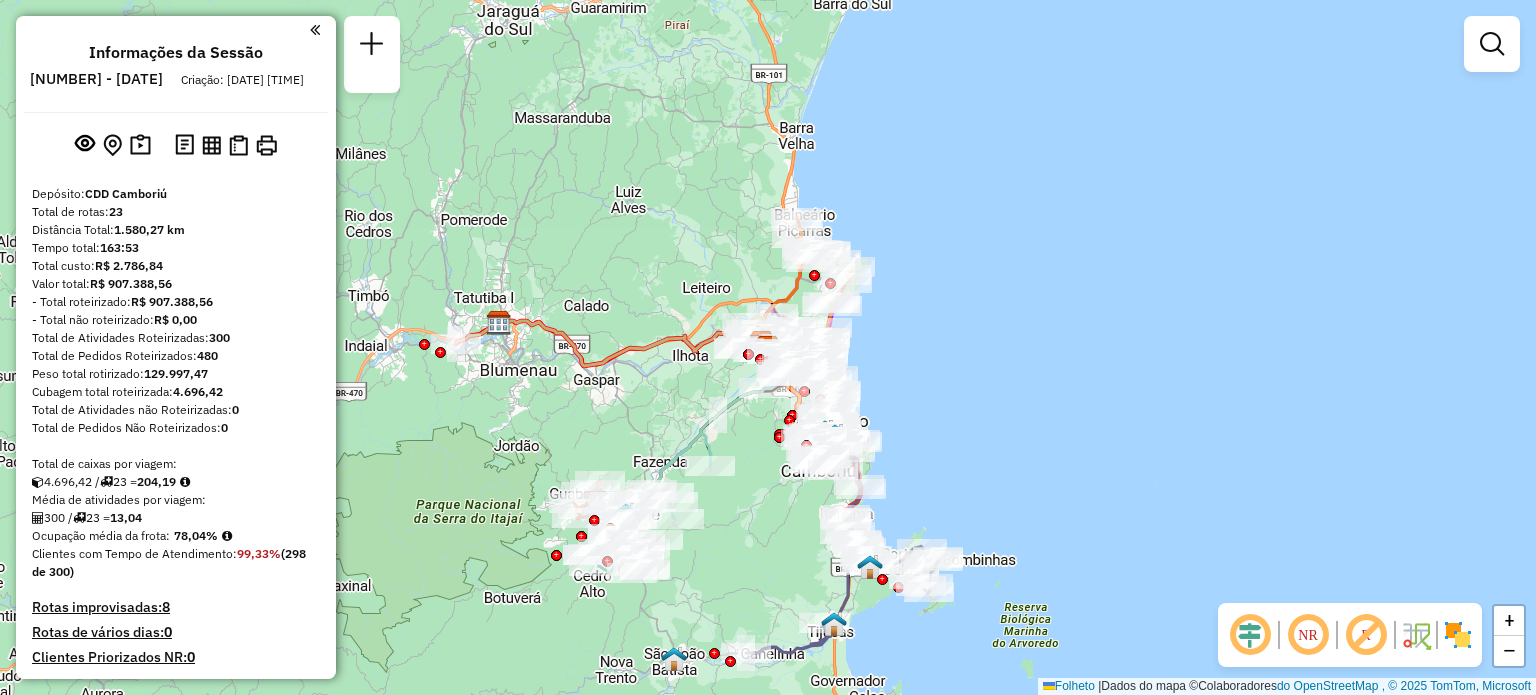 scroll, scrollTop: 0, scrollLeft: 0, axis: both 